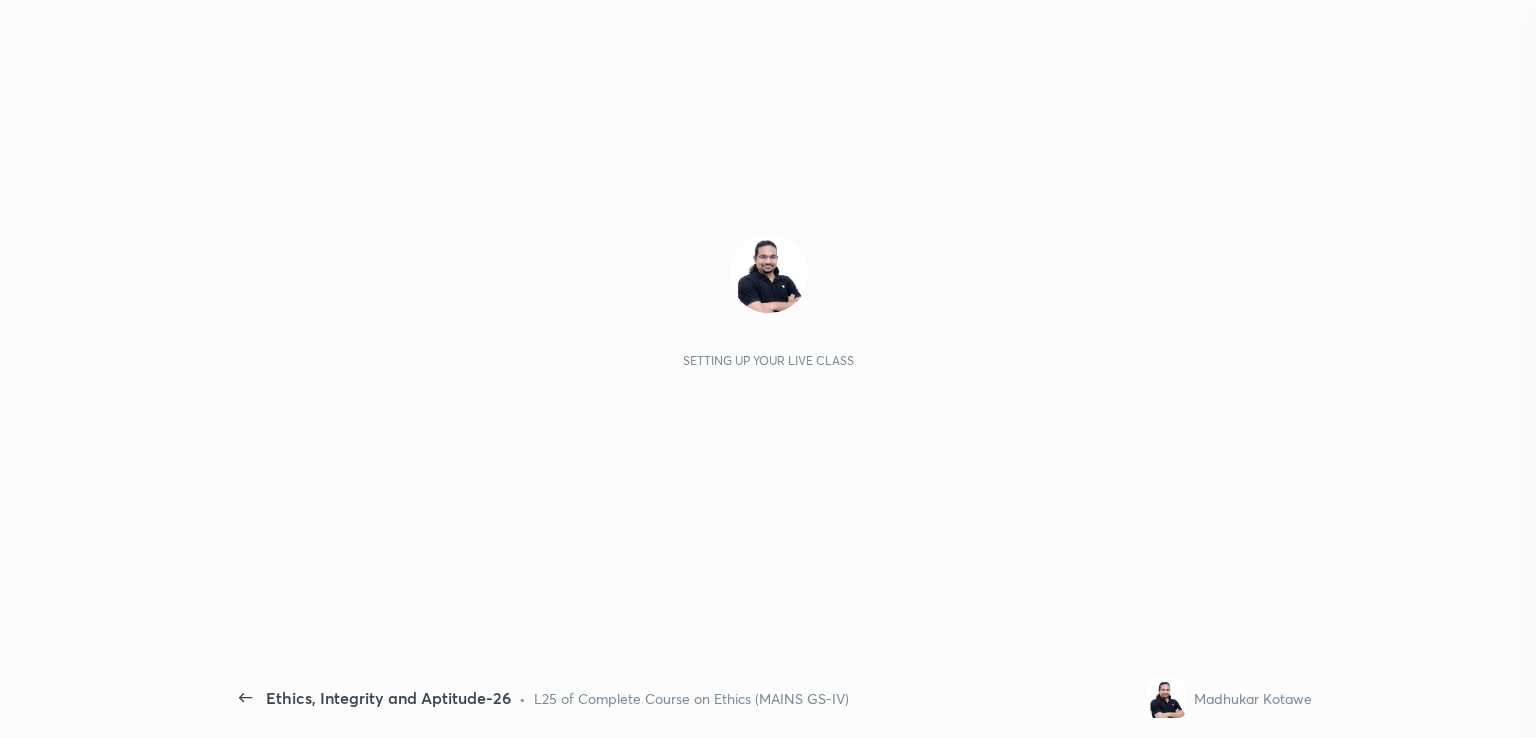 scroll, scrollTop: 0, scrollLeft: 0, axis: both 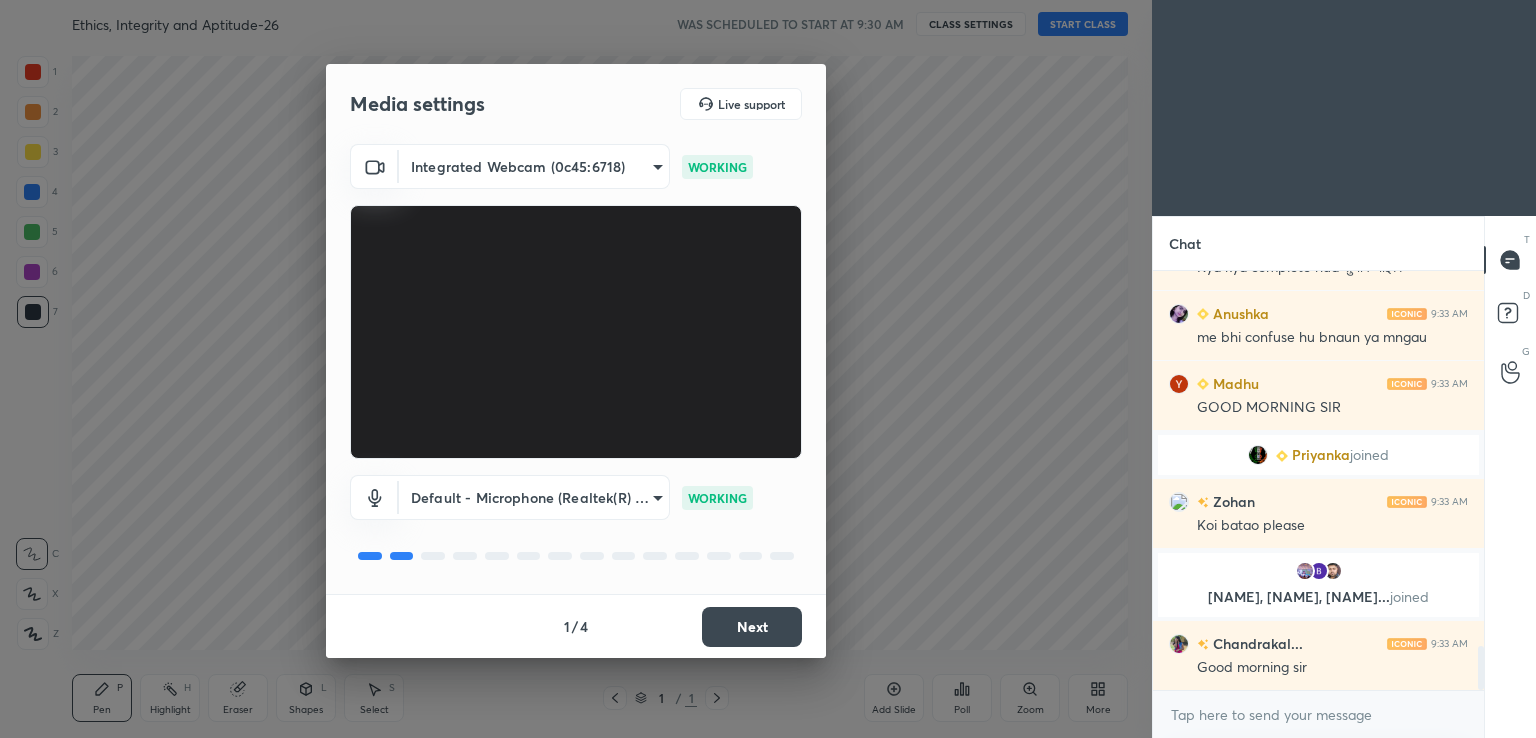 click on "Next" at bounding box center [752, 627] 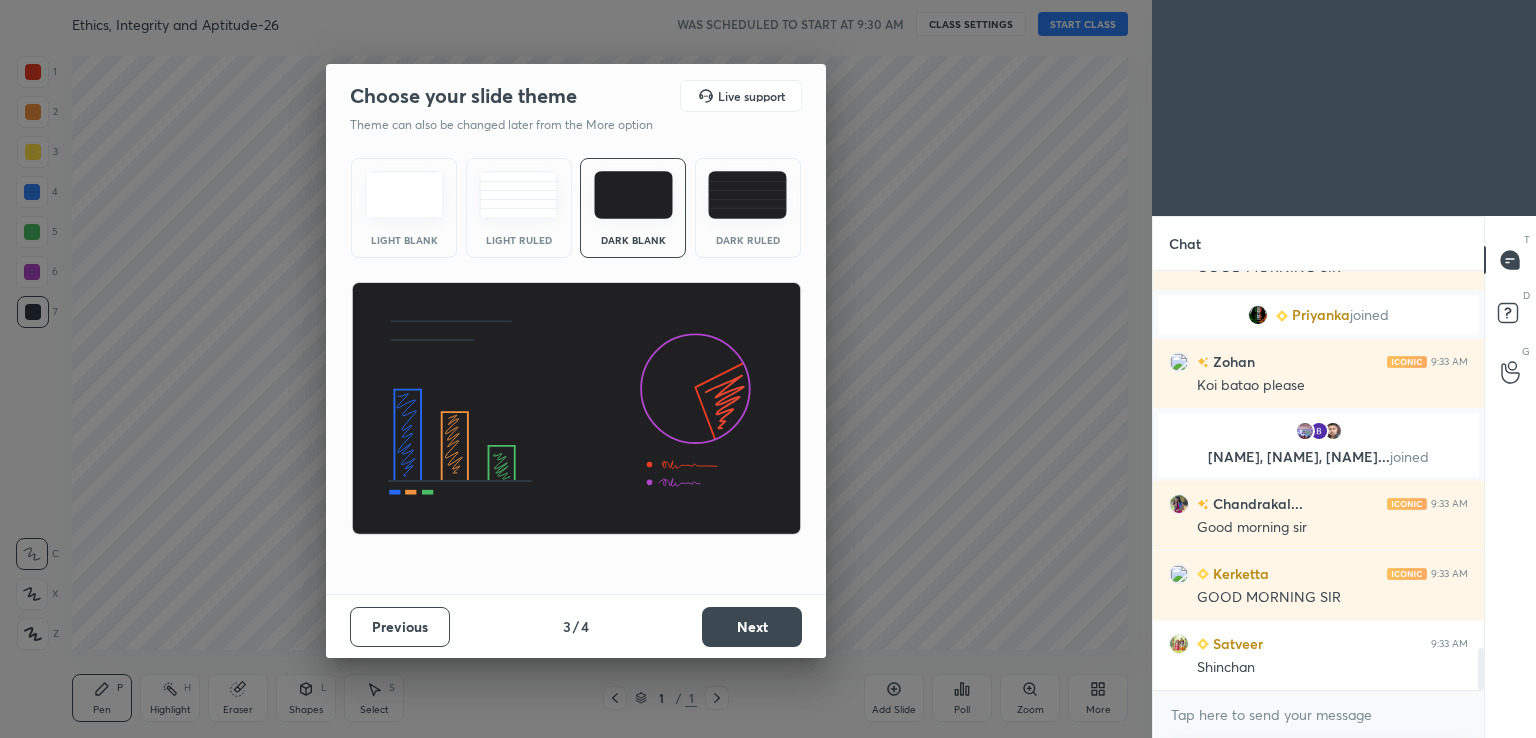 click on "Next" at bounding box center [752, 627] 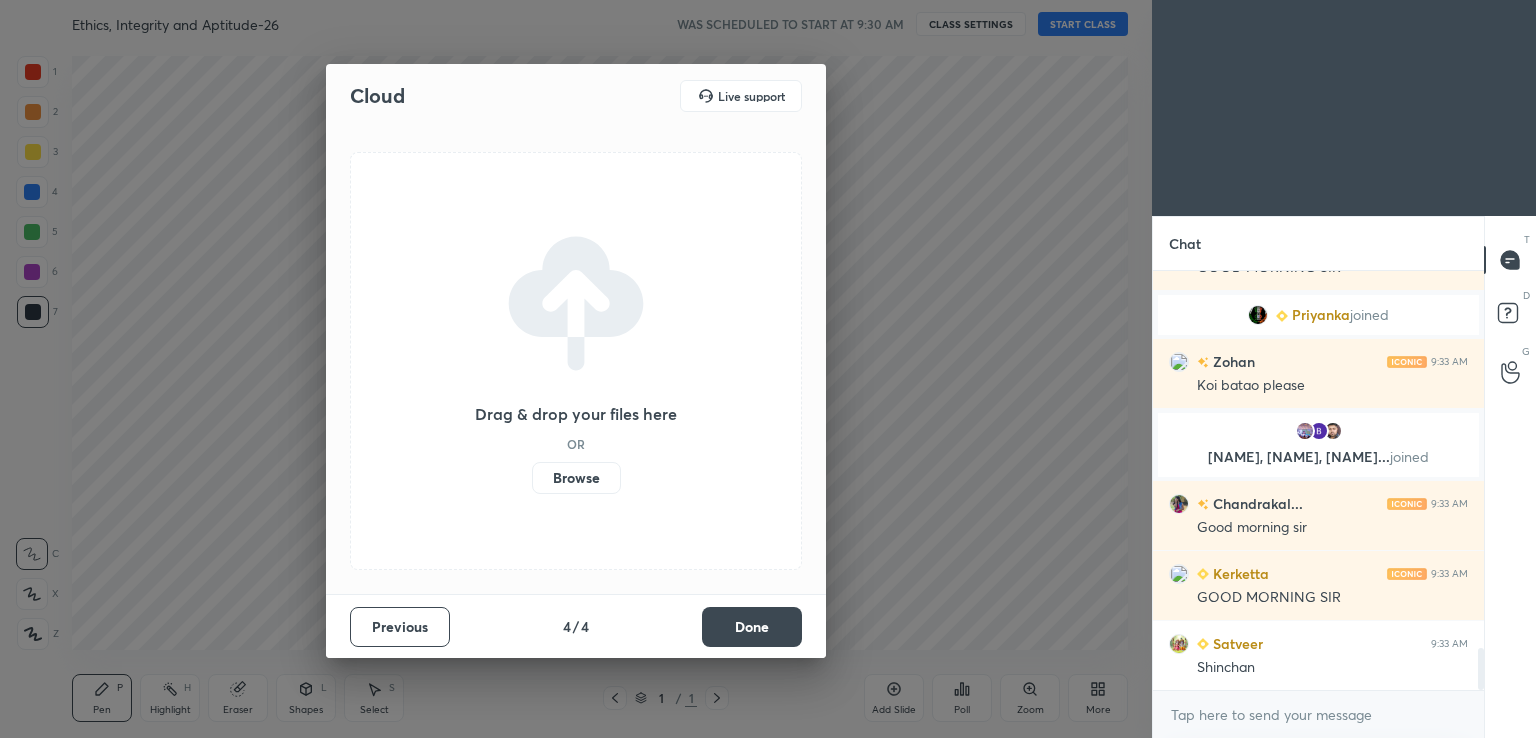 click on "Done" at bounding box center (752, 627) 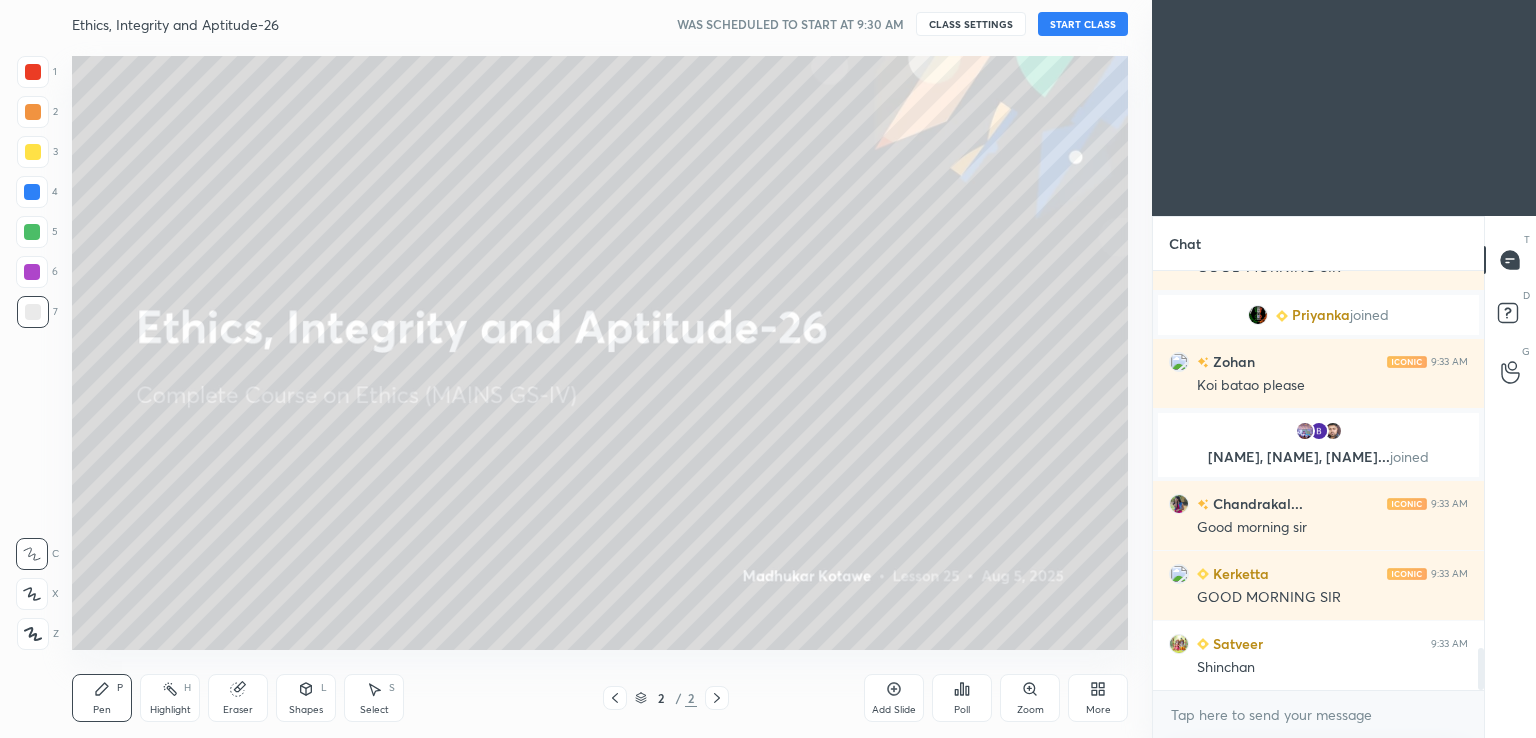 click on "START CLASS" at bounding box center (1083, 24) 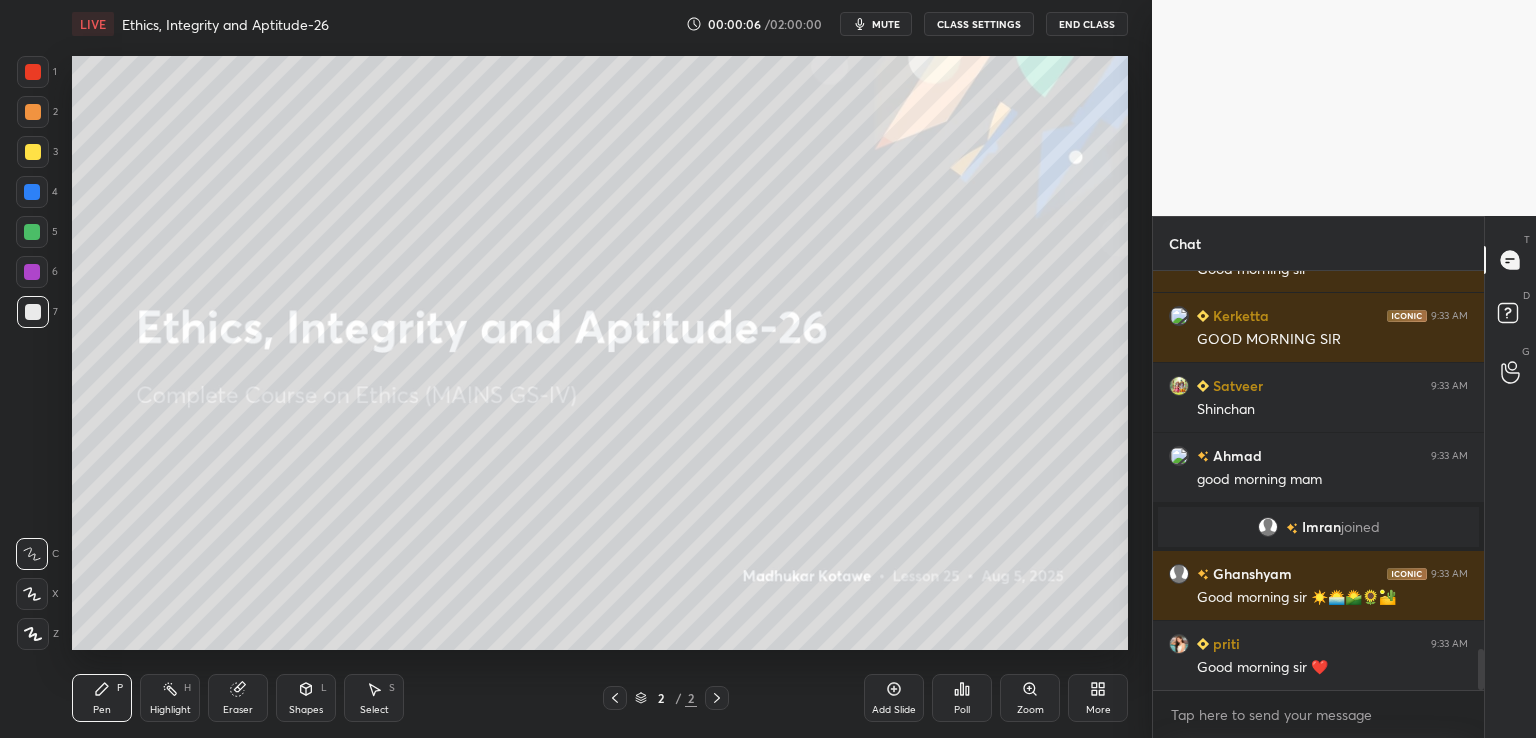 click 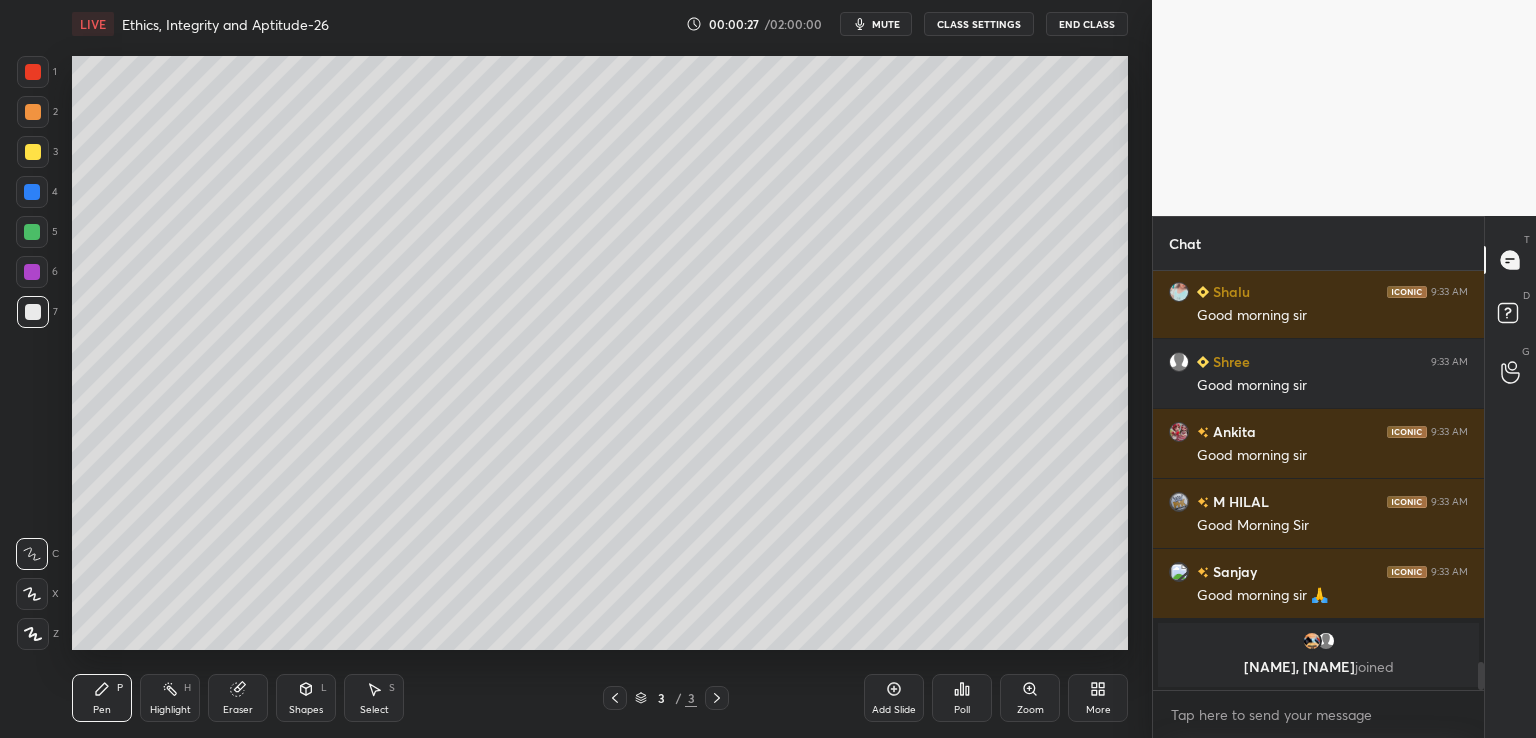 click at bounding box center [33, 152] 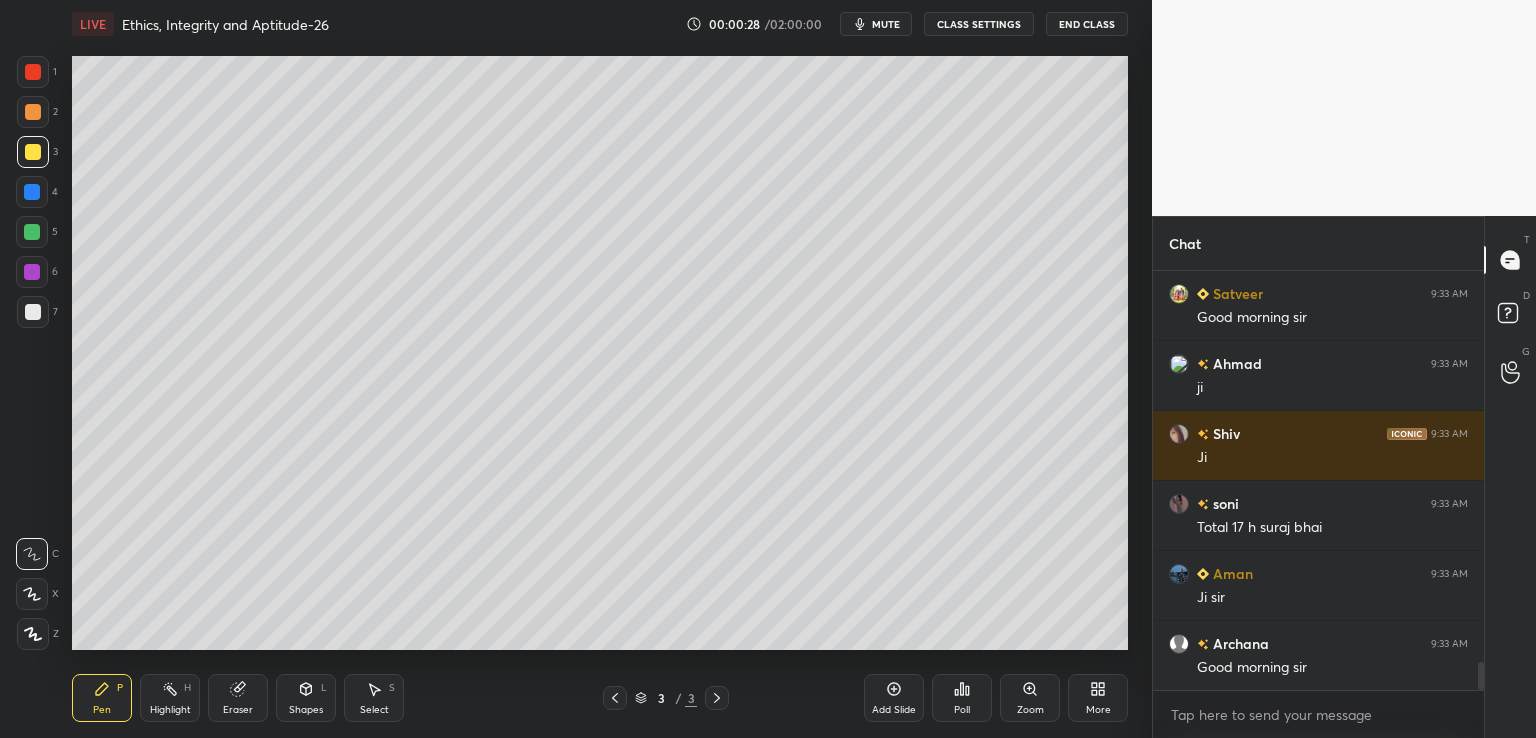 click at bounding box center (32, 594) 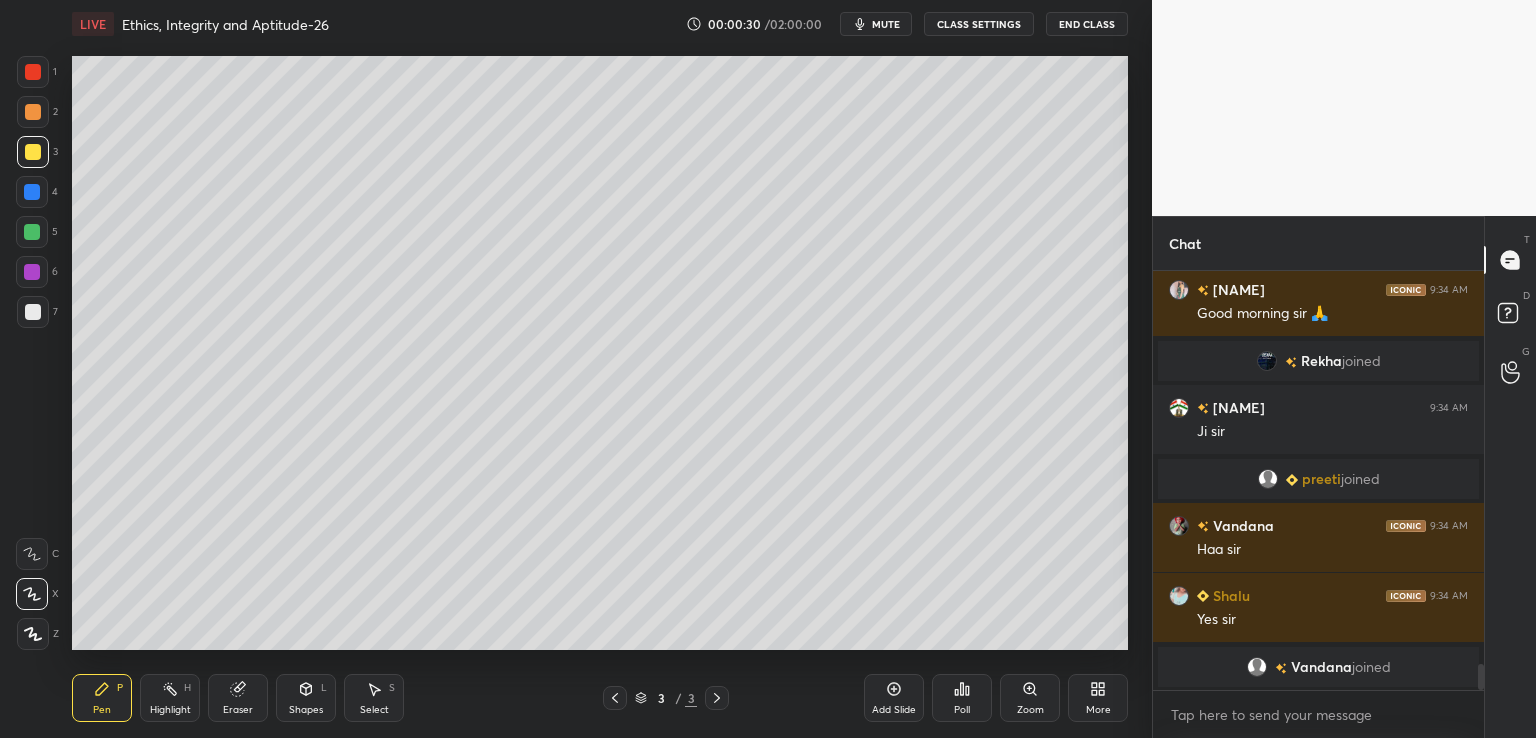 click 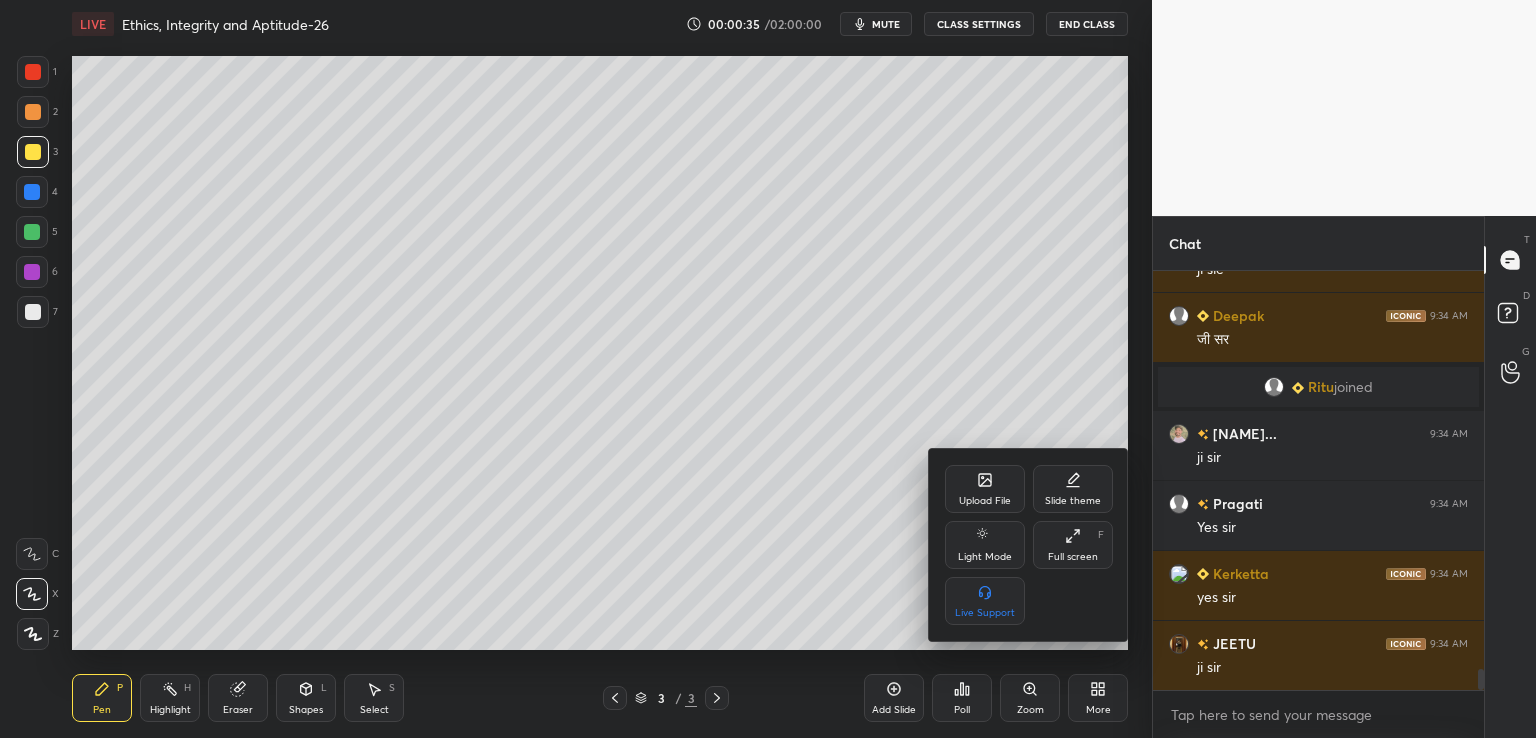 click on "Upload File" at bounding box center [985, 489] 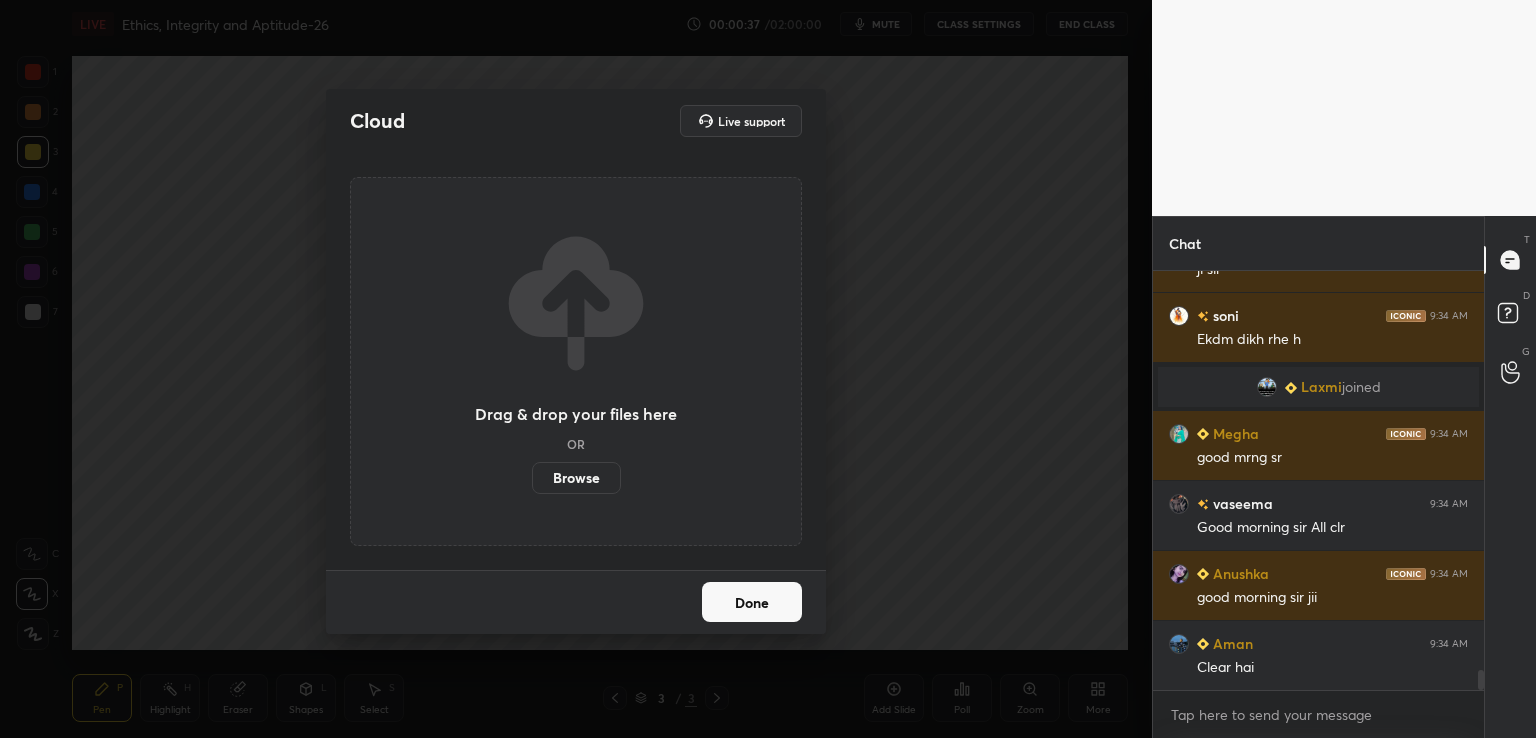 click on "Browse" at bounding box center [576, 478] 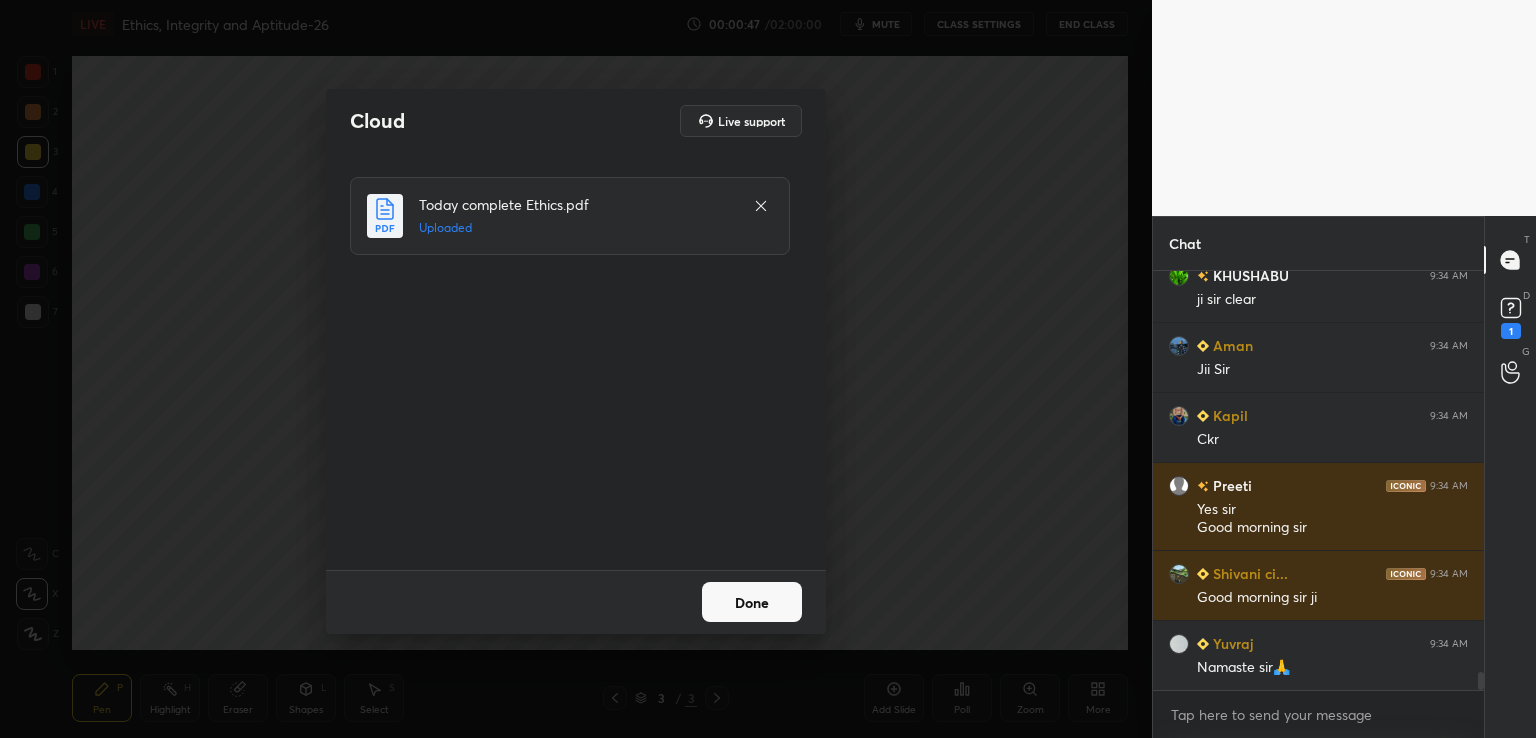 click on "Done" at bounding box center (752, 602) 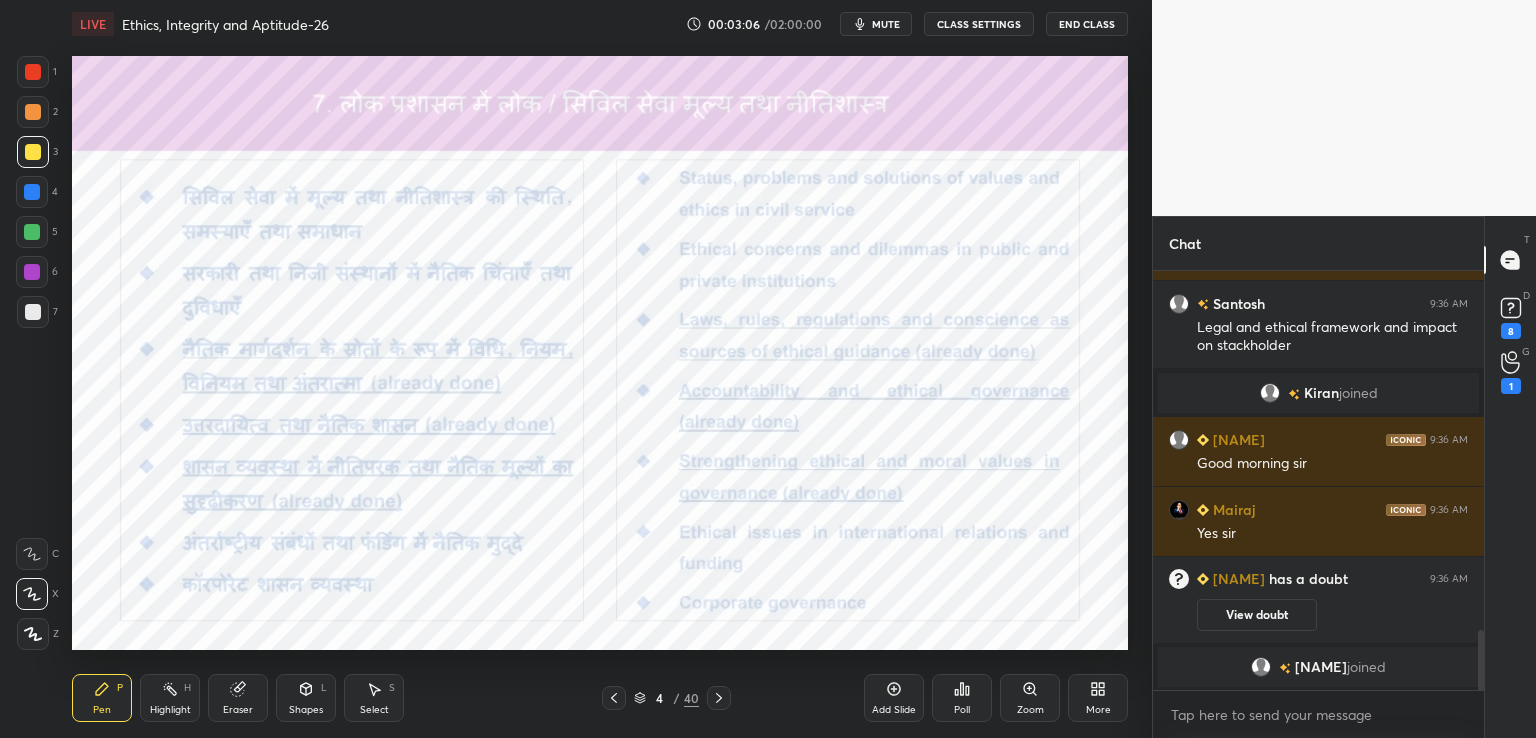 scroll, scrollTop: 2548, scrollLeft: 0, axis: vertical 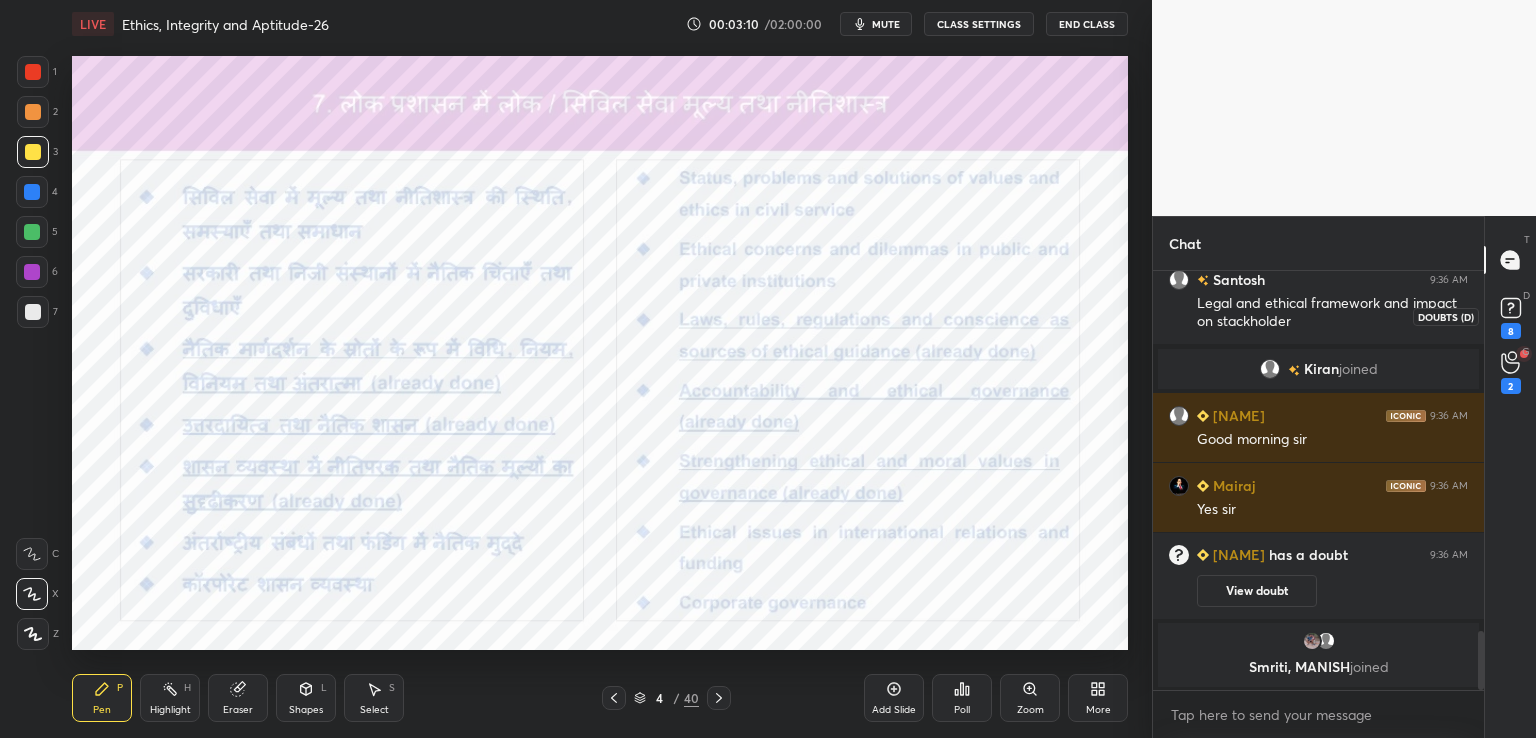 click on "8" at bounding box center [1511, 331] 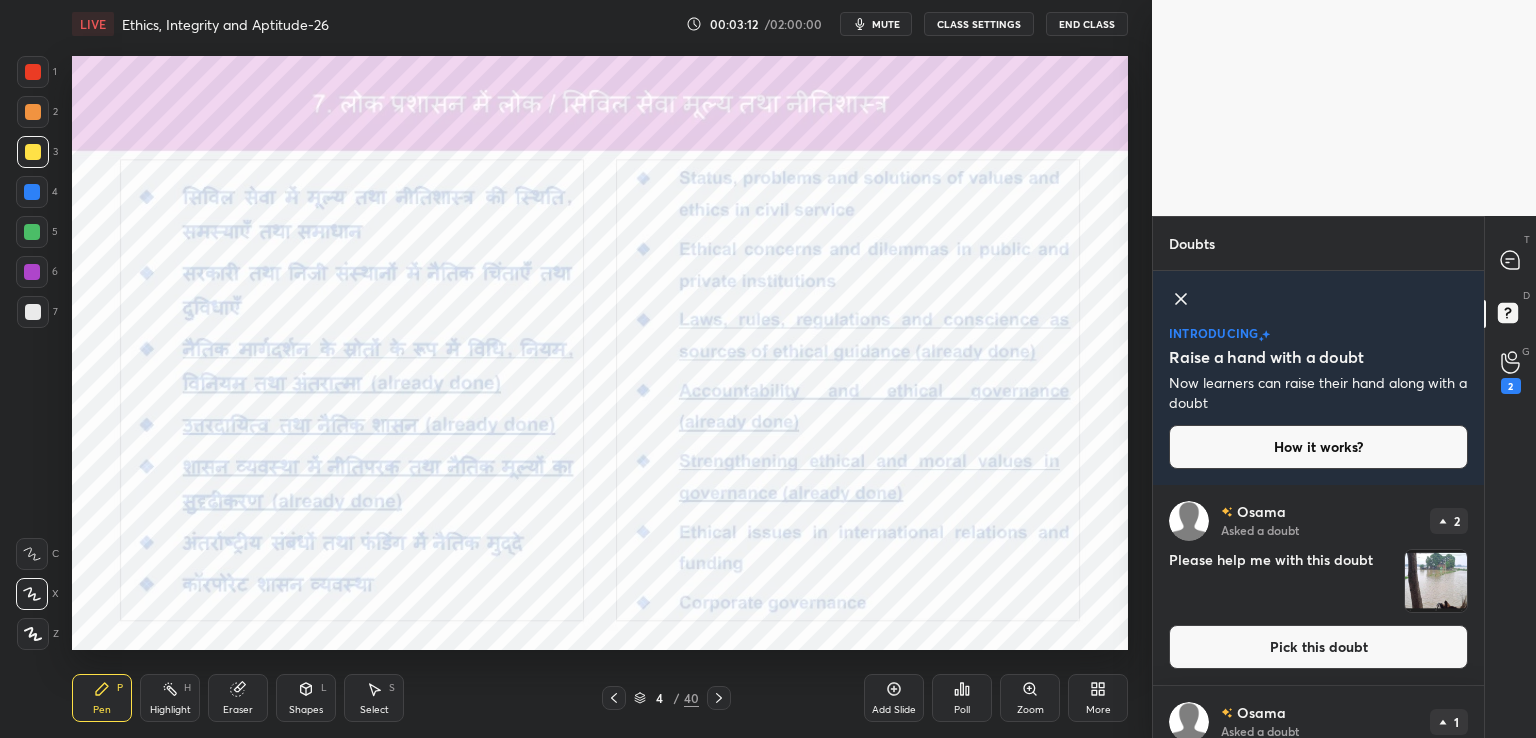 click on "Pick this doubt" at bounding box center (1318, 647) 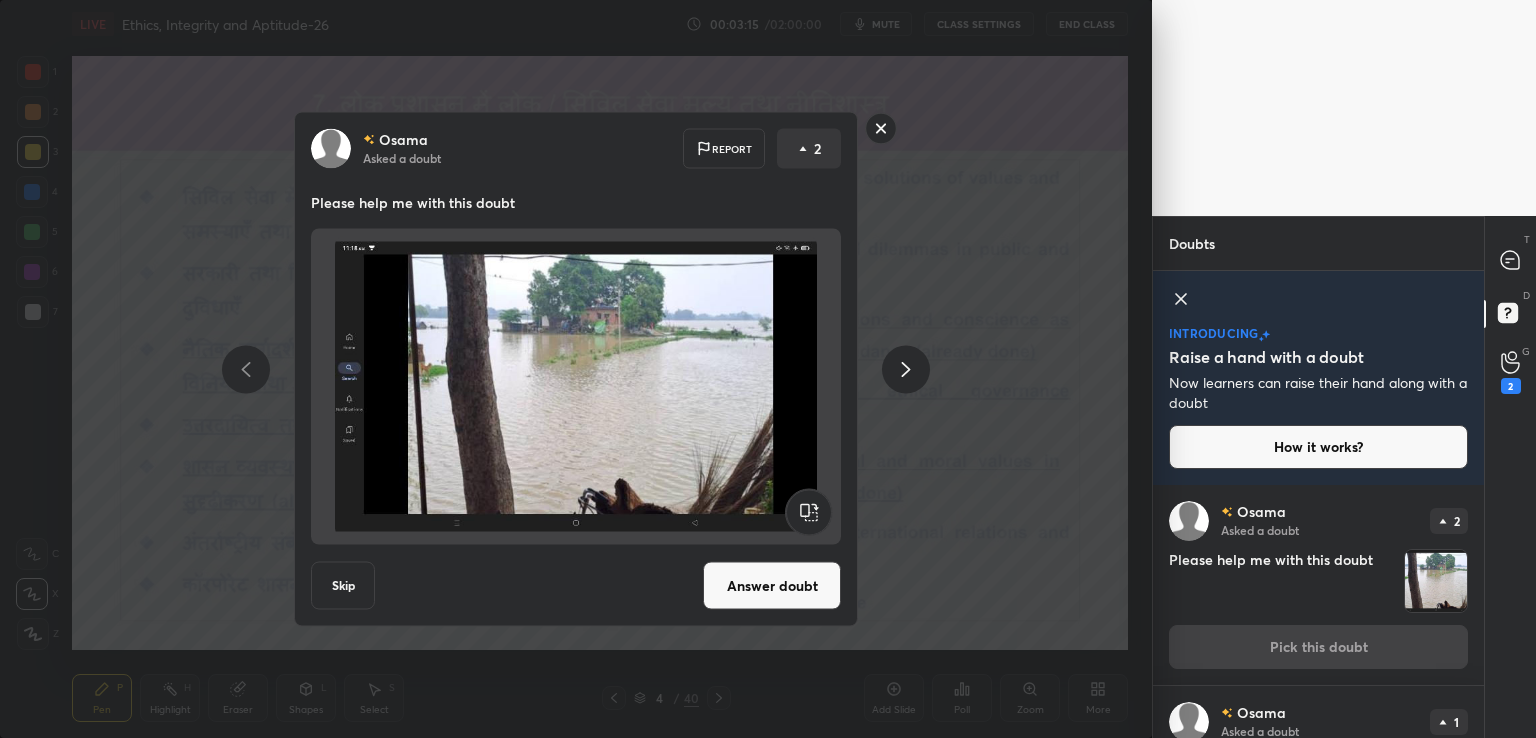 click on "Answer doubt" at bounding box center [772, 586] 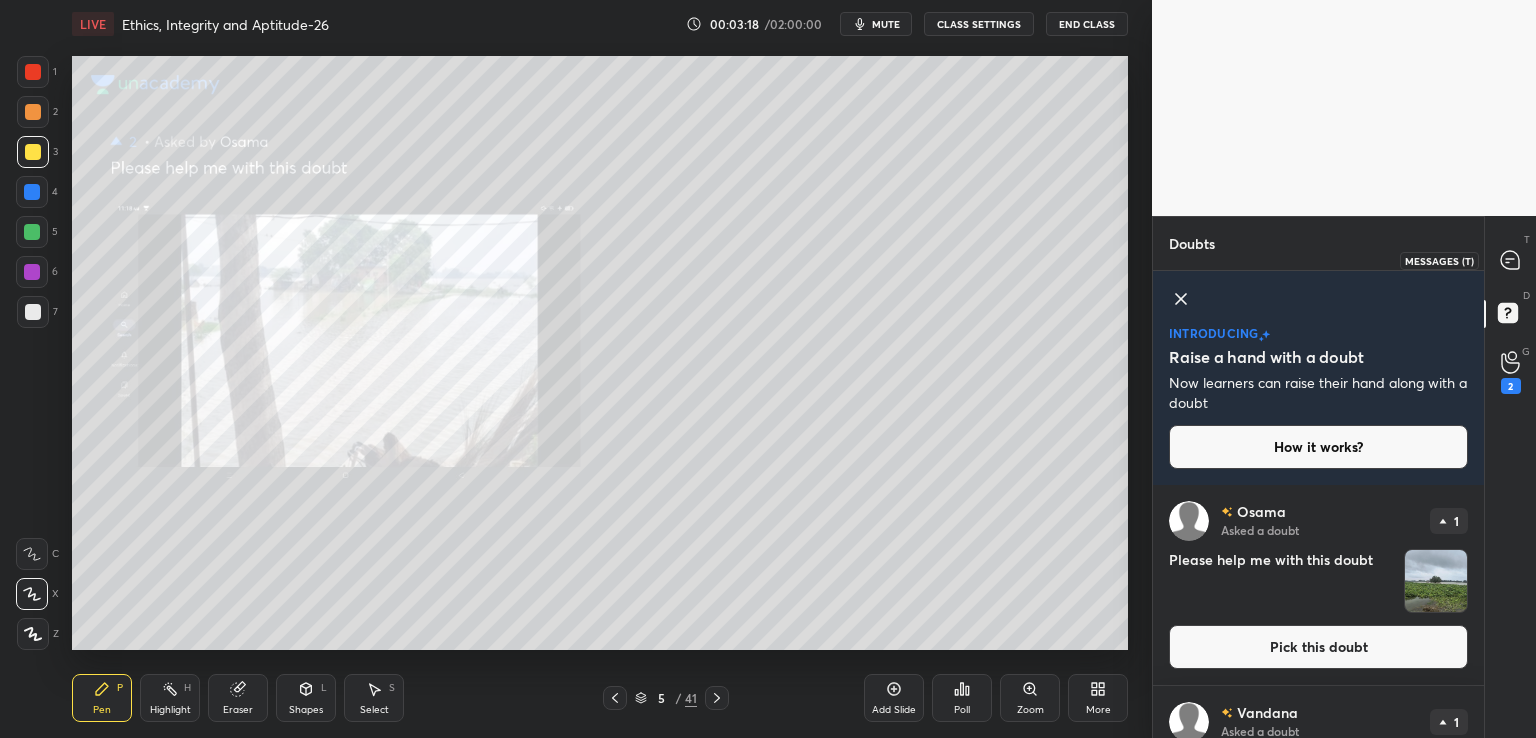 click 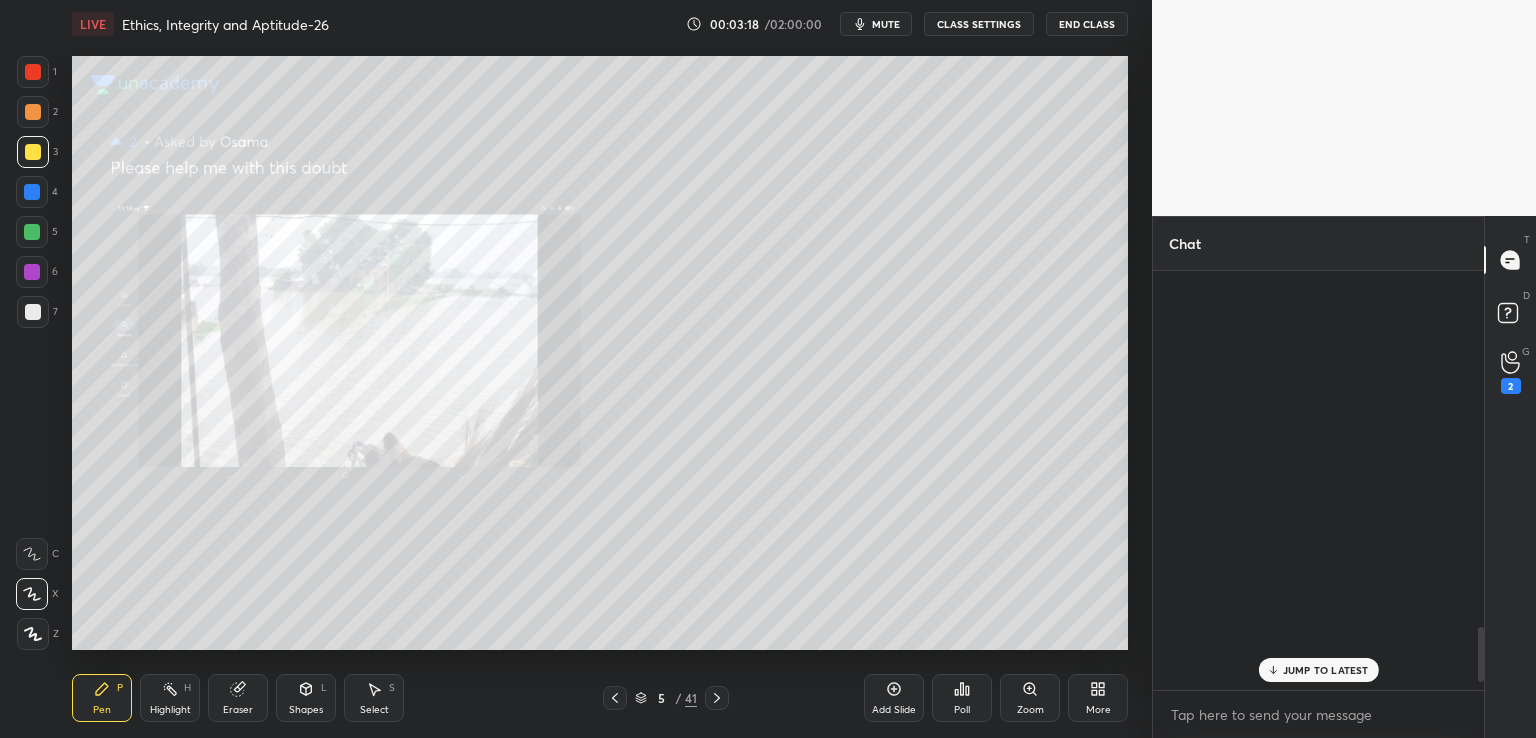 scroll, scrollTop: 2694, scrollLeft: 0, axis: vertical 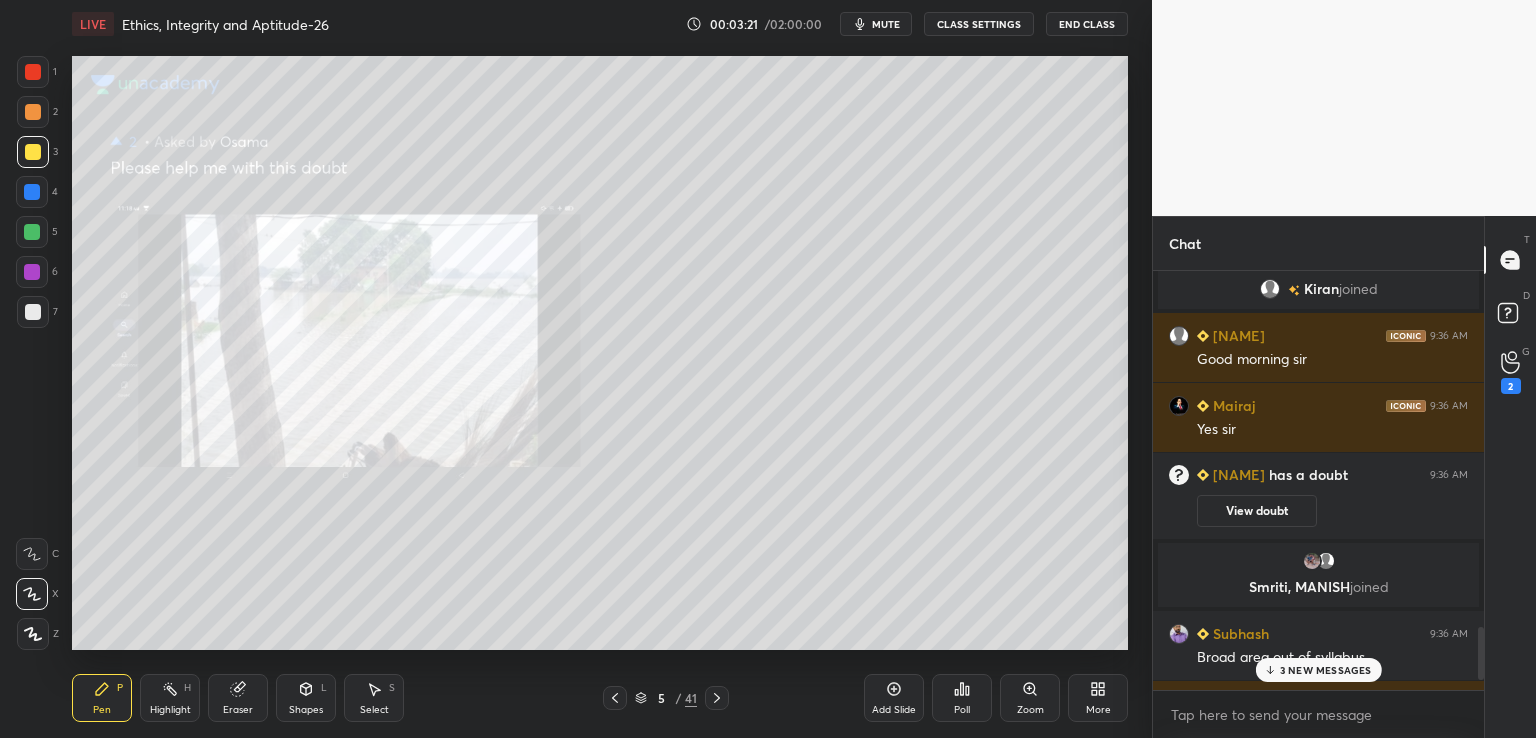 click on "3 NEW MESSAGES" at bounding box center [1318, 670] 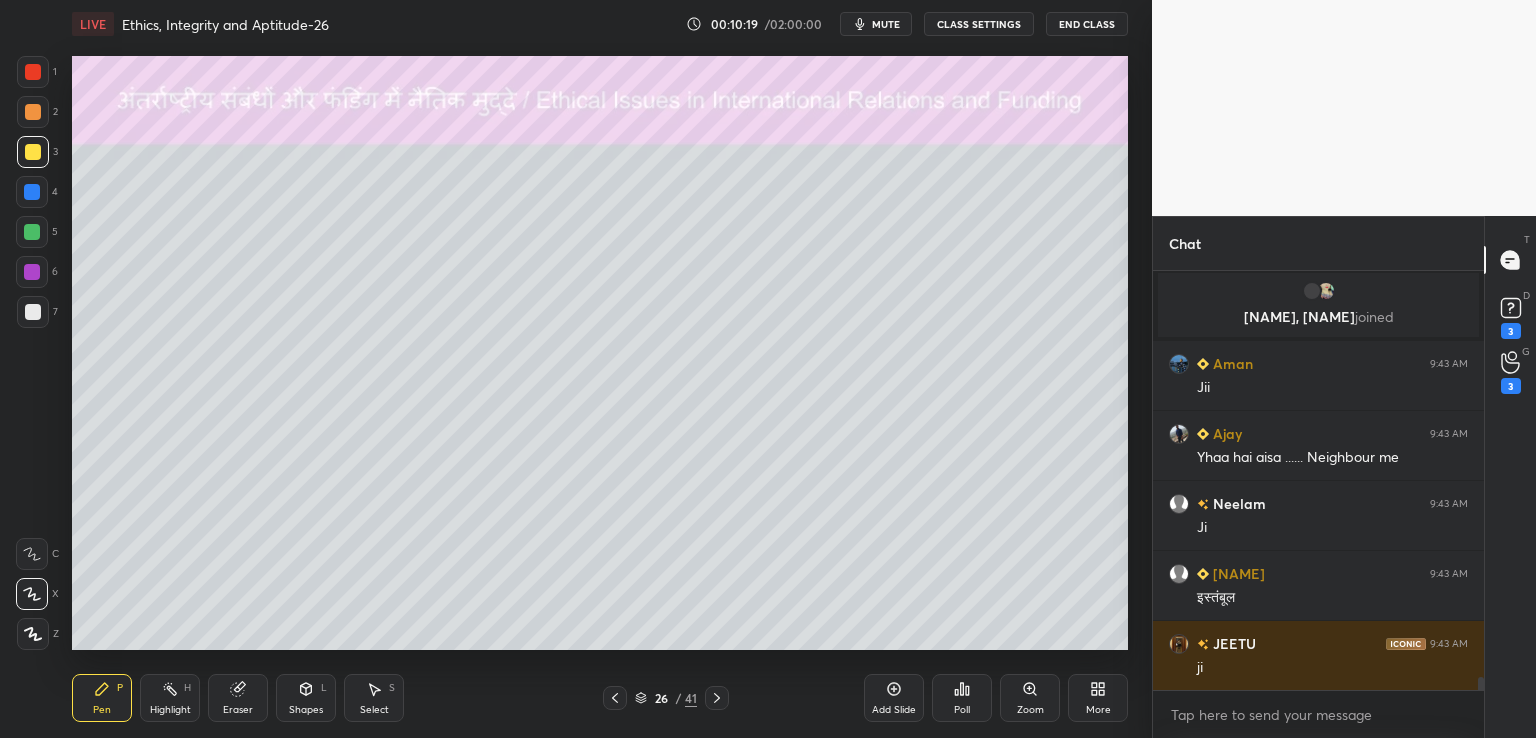 scroll, scrollTop: 12732, scrollLeft: 0, axis: vertical 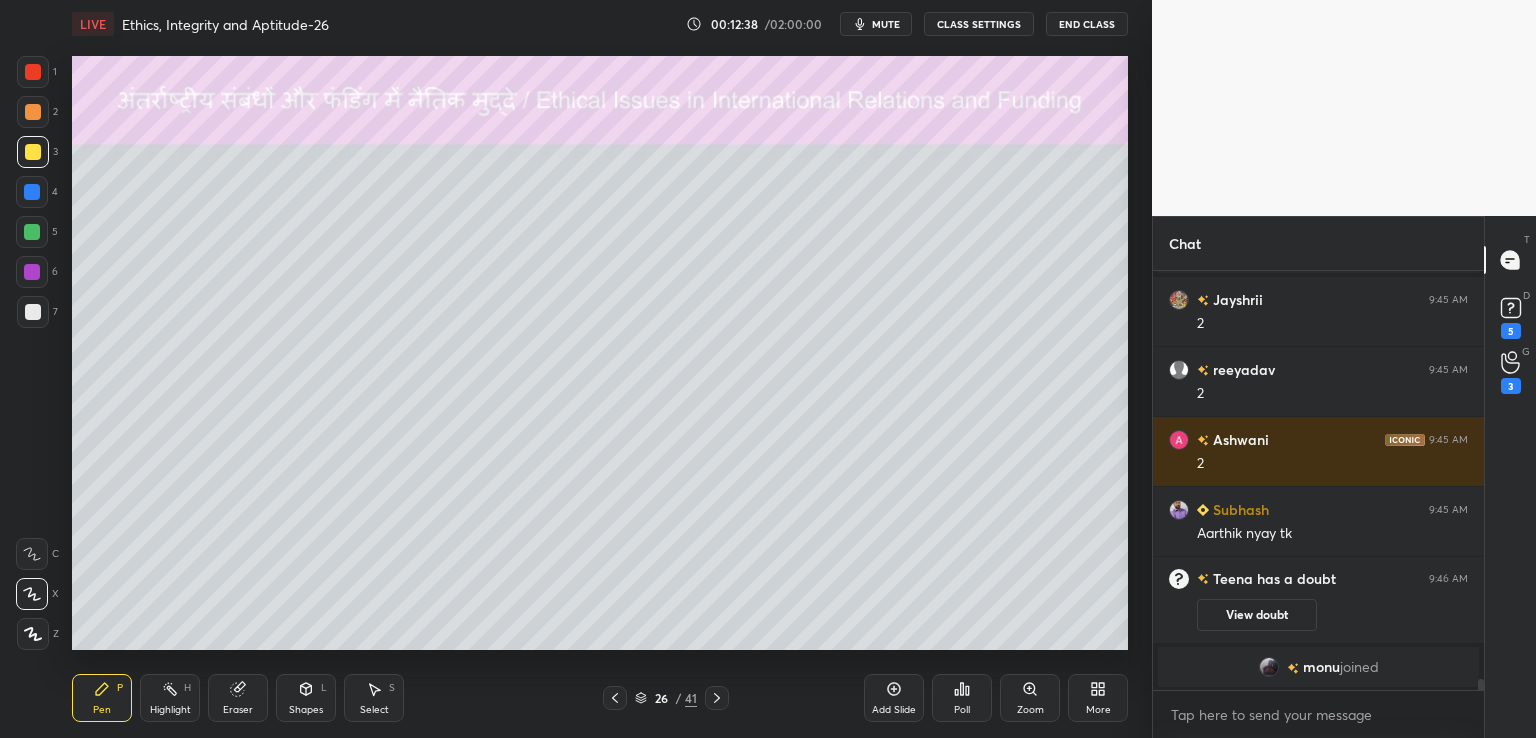 click 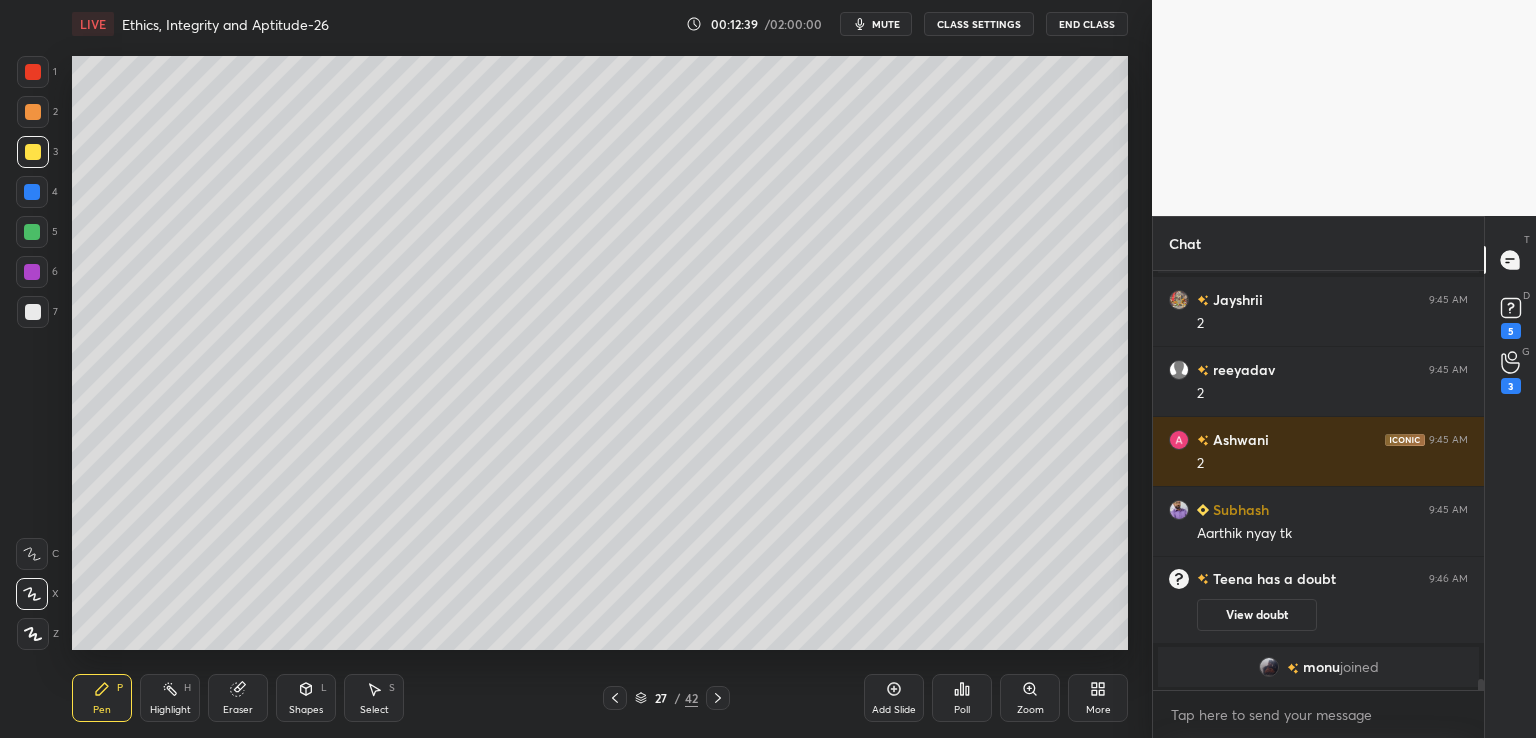 scroll, scrollTop: 15618, scrollLeft: 0, axis: vertical 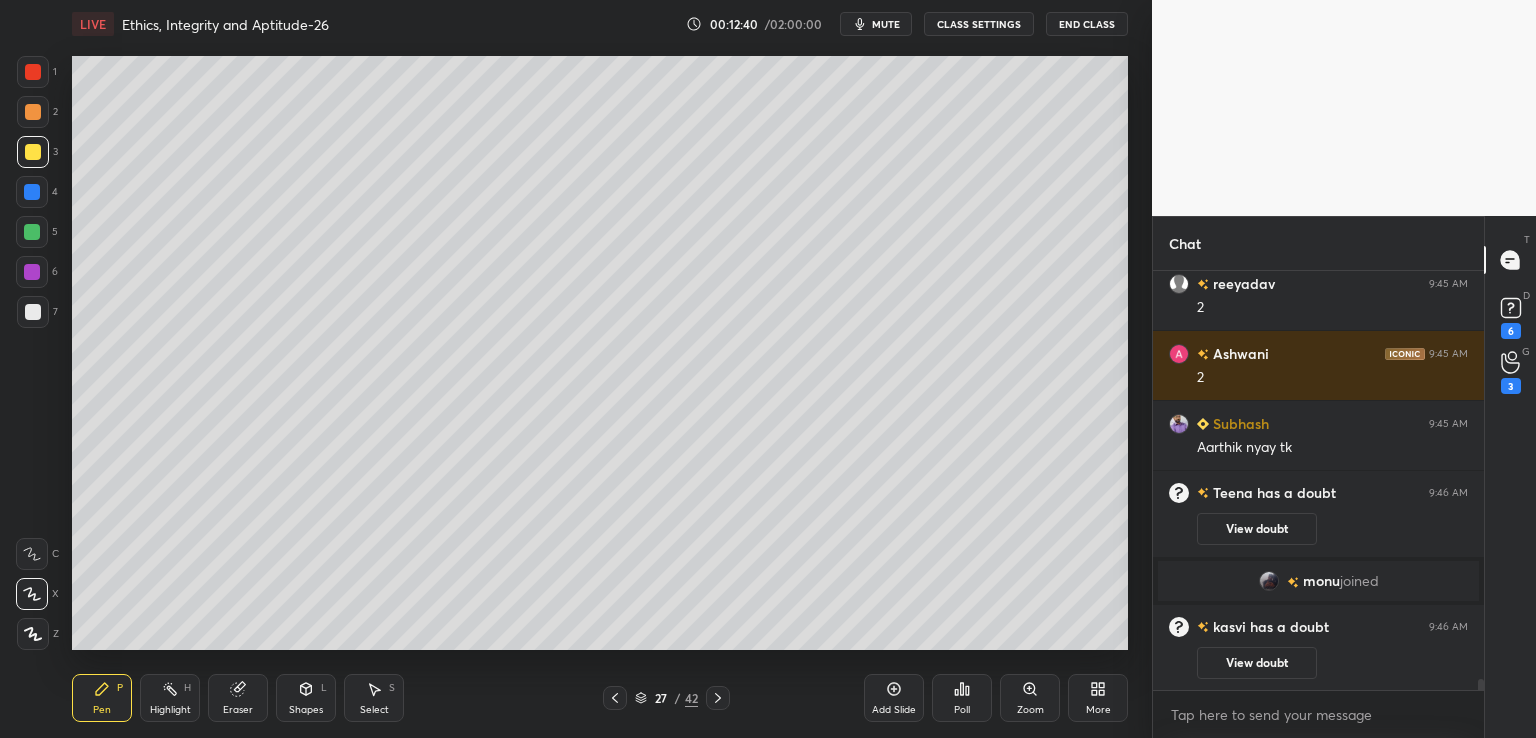 click 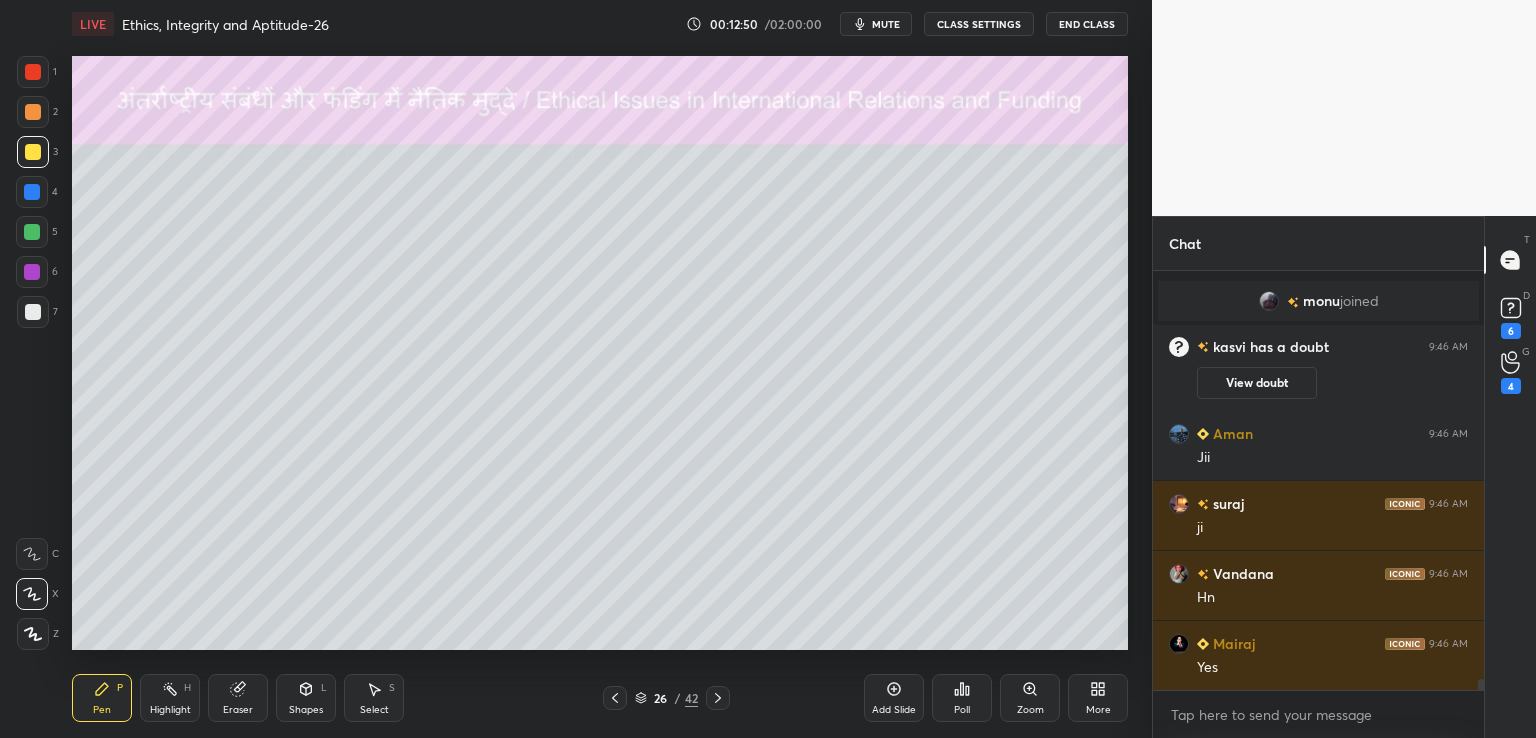 scroll, scrollTop: 15948, scrollLeft: 0, axis: vertical 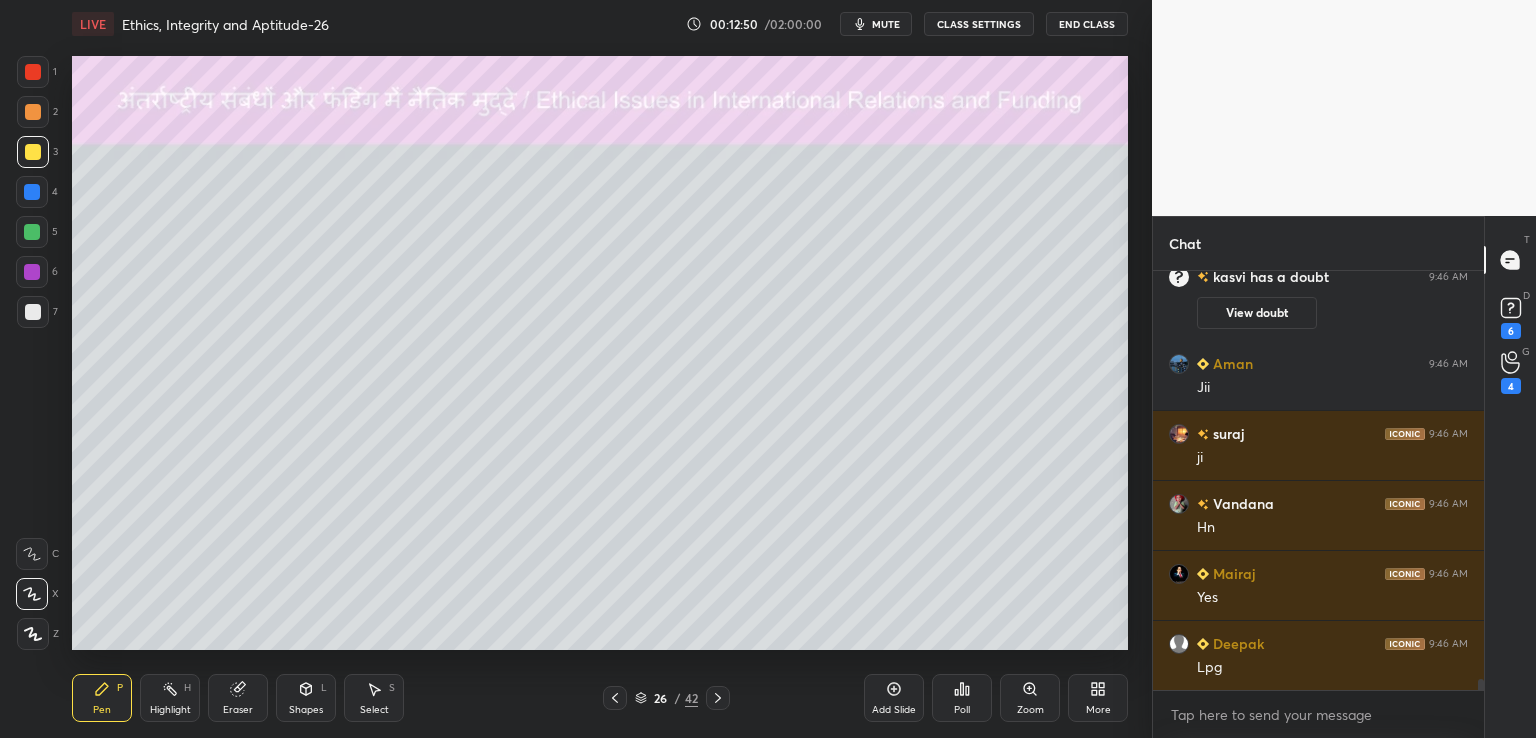 click 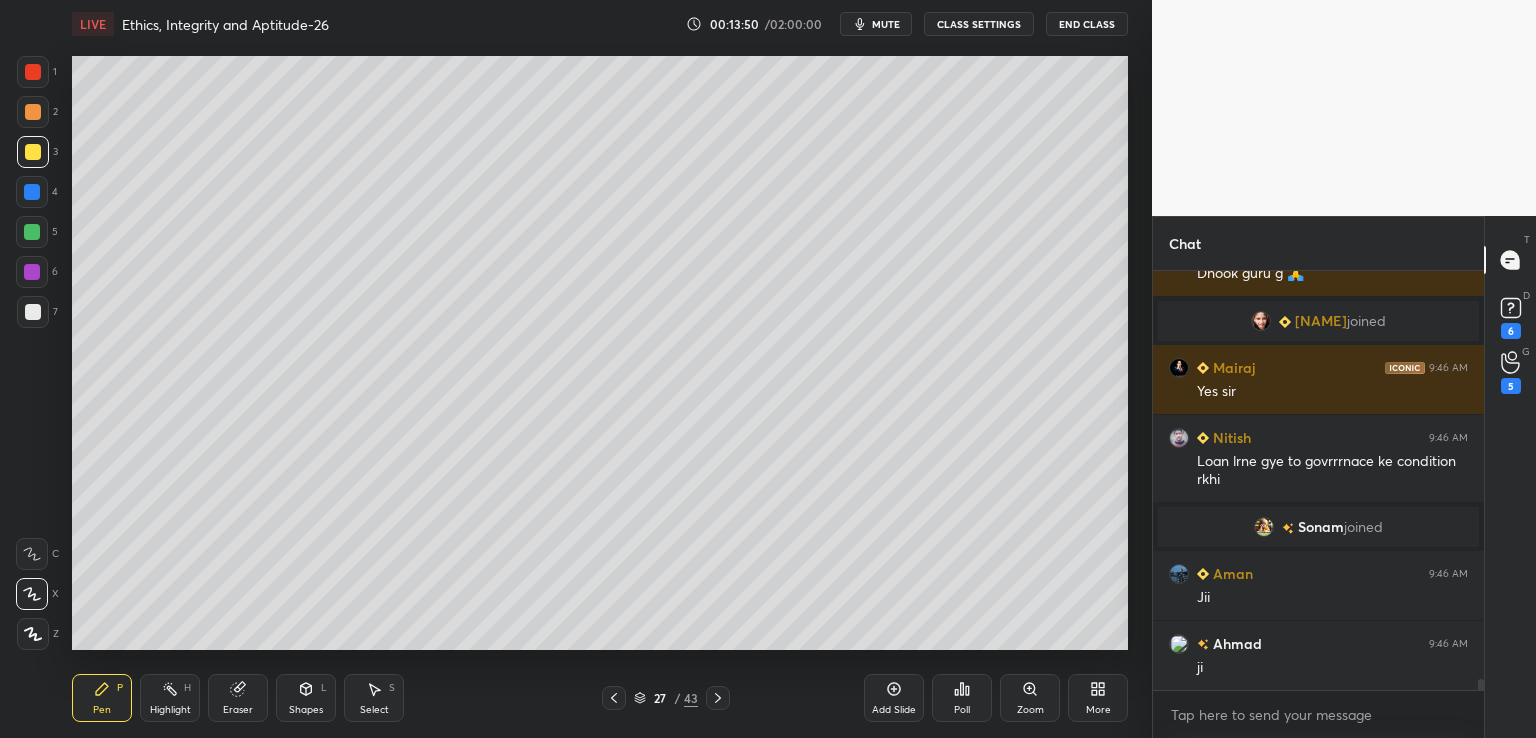 scroll, scrollTop: 16262, scrollLeft: 0, axis: vertical 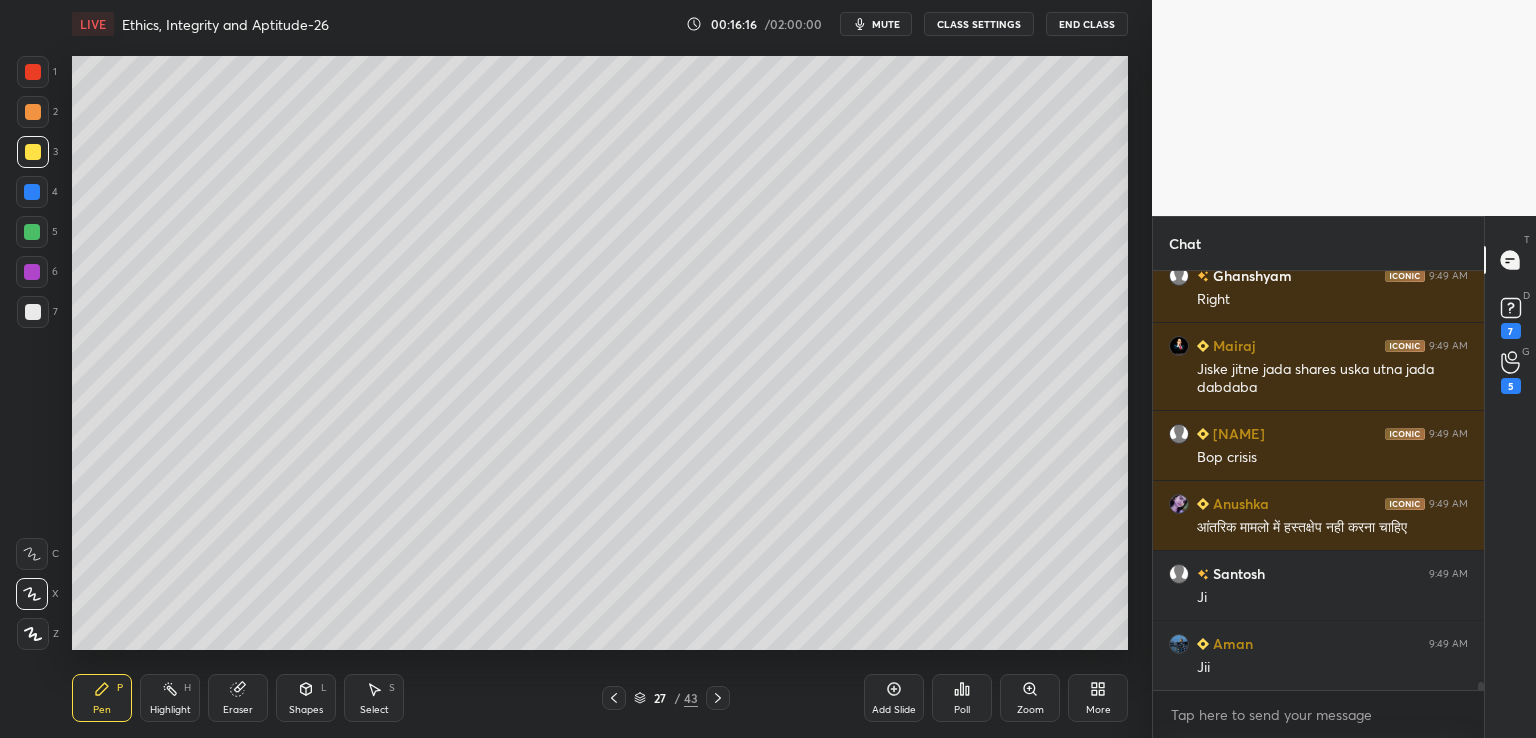 click 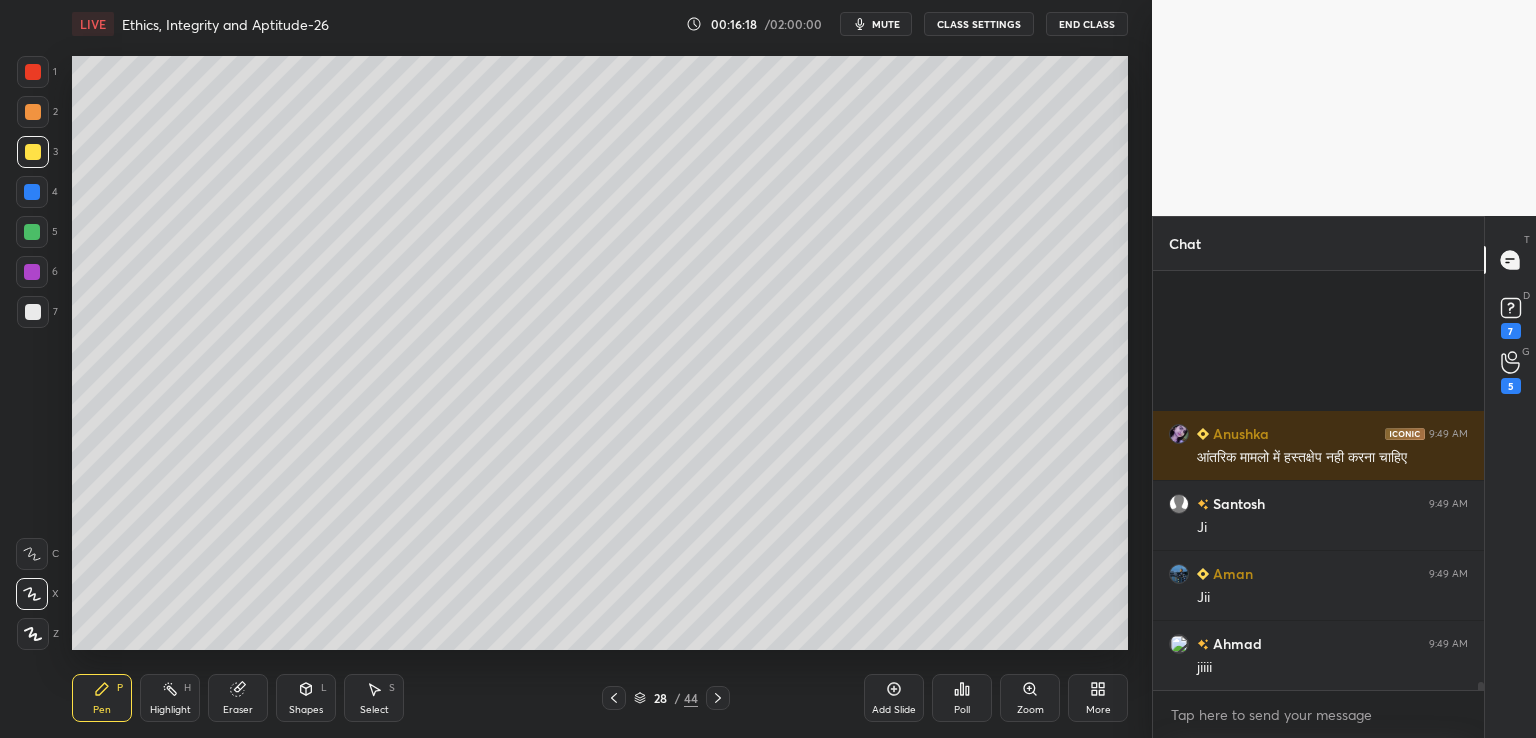 scroll, scrollTop: 22088, scrollLeft: 0, axis: vertical 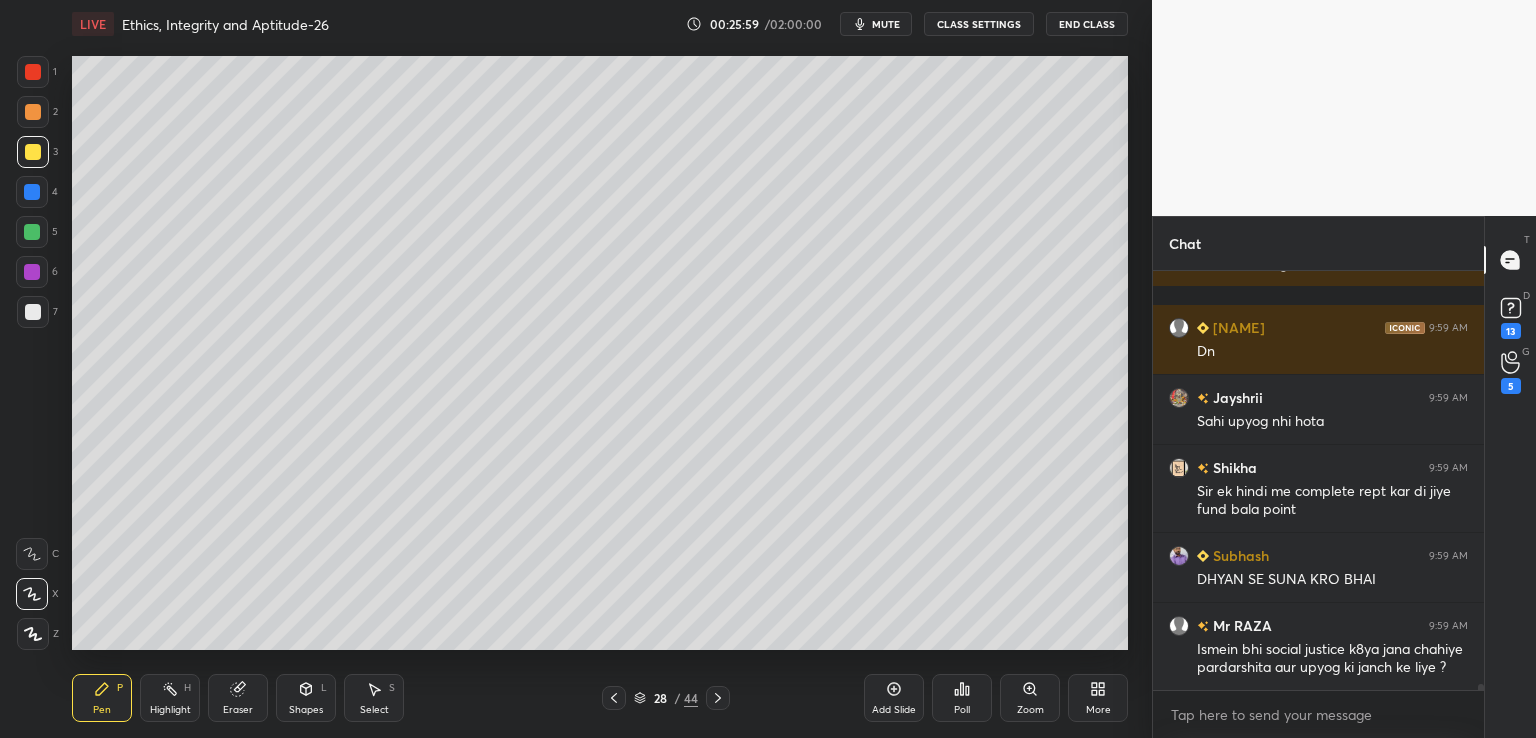 drag, startPoint x: 1481, startPoint y: 685, endPoint x: 1476, endPoint y: 699, distance: 14.866069 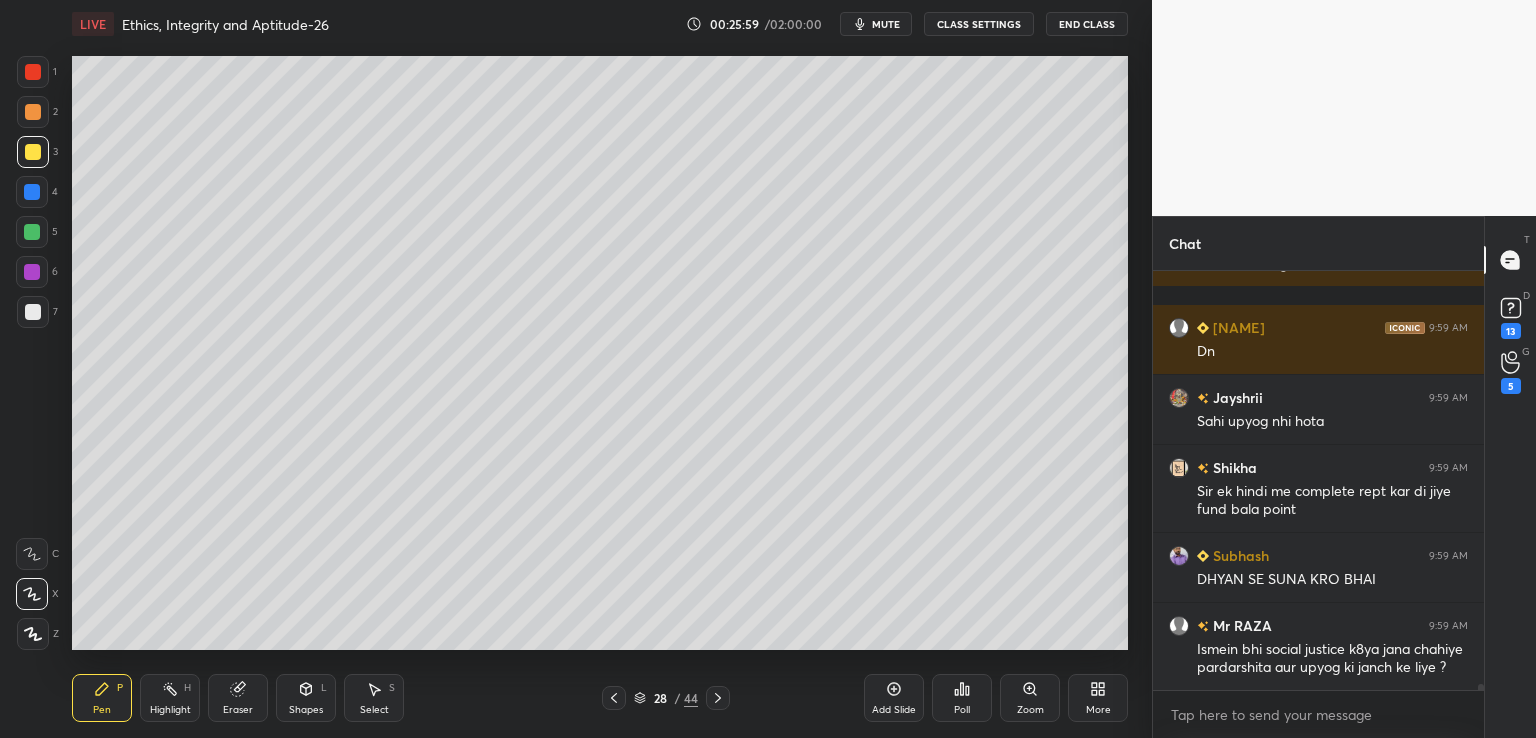 click on "Meena 9:59 AM Done ✅ Mairaj 9:59 AM कई बार फंड का सही उपयोग लोगों के कल्याण के लिए नहीं होता है अथवा लोगों के कल्याण के लिए नहीं होता है इसे या तो आतंकवाद को पोषित करने के लिए यह स्थानीय अधिकारियों द्वारा दुरुपयोग होता है shazli 9:59 AM Dn Jayshrii 9:59 AM Sahi upyog nhi hota Shikha 9:59 AM Sir ek hindi me complete rept kar di jiye fund bala point Subhash 9:59 AM DHYAN SE SUNA KRO BHAI Mr RAZA 9:59 AM Ismein bhi social justice k8ya jana chahiye pardarshita aur upyog ki janch ke liye ? JUMP TO LATEST Enable hand raising Enable raise hand to speak to learners. Once enabled, chat will be turned off temporarily. Enable x" at bounding box center [1318, 504] 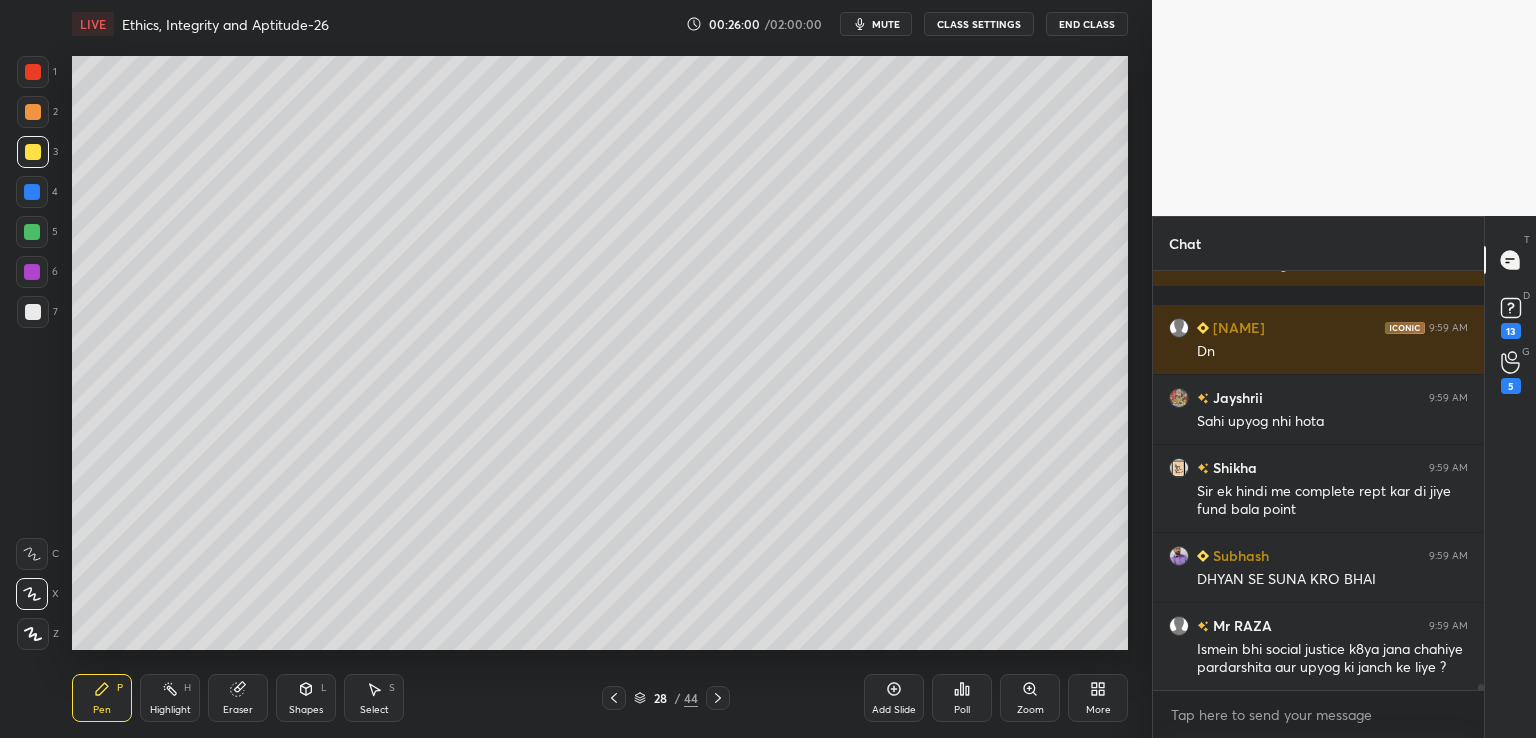 click on "Add Slide" at bounding box center [894, 698] 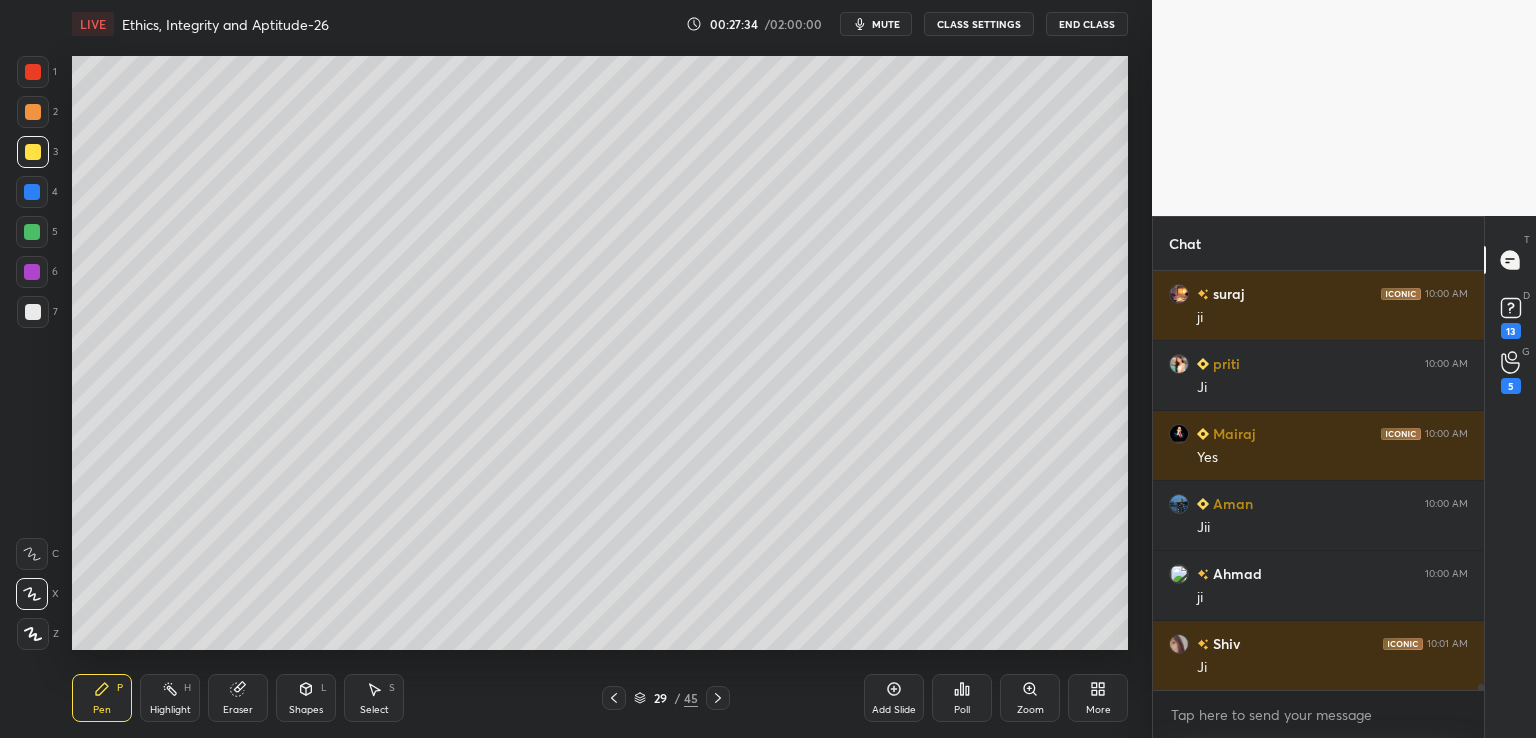 scroll, scrollTop: 29242, scrollLeft: 0, axis: vertical 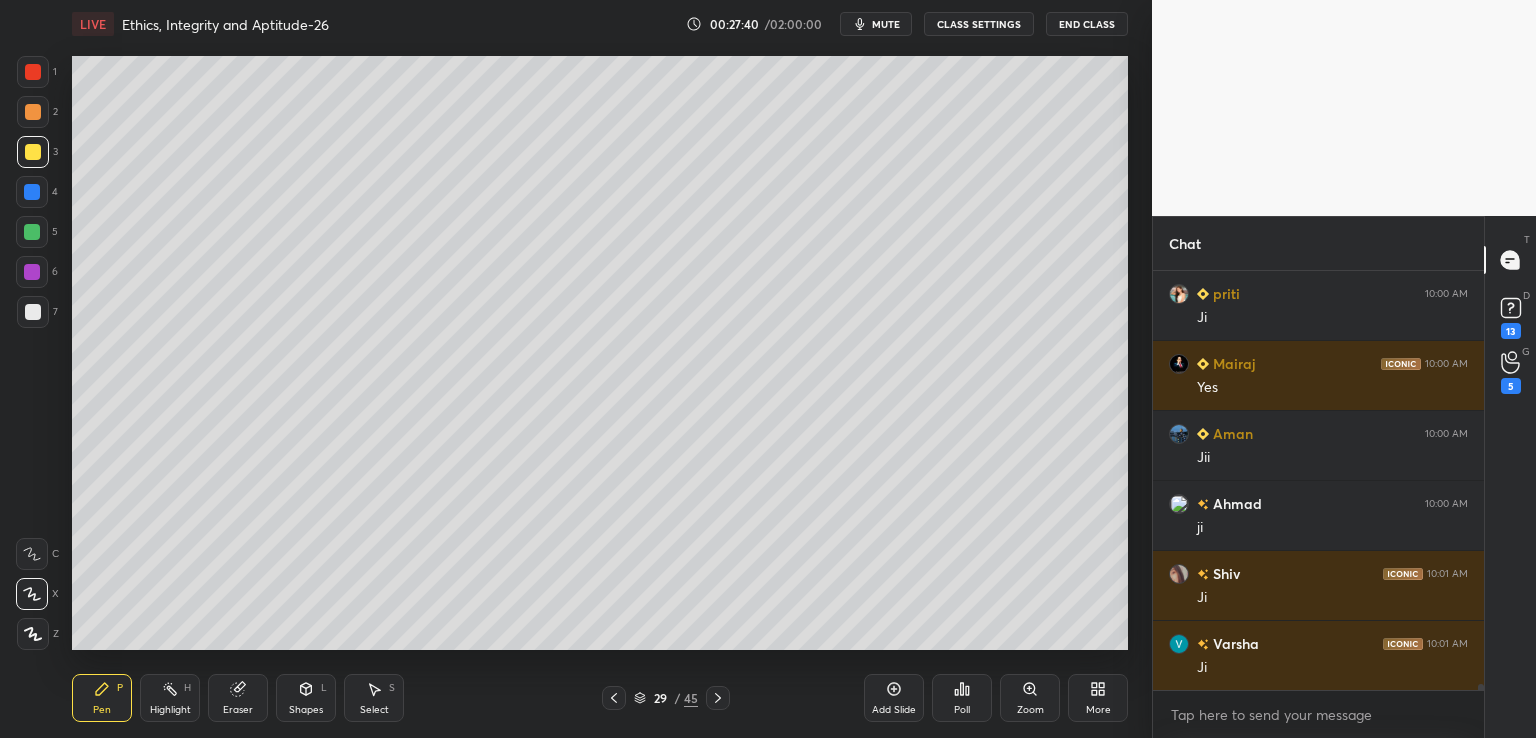 click 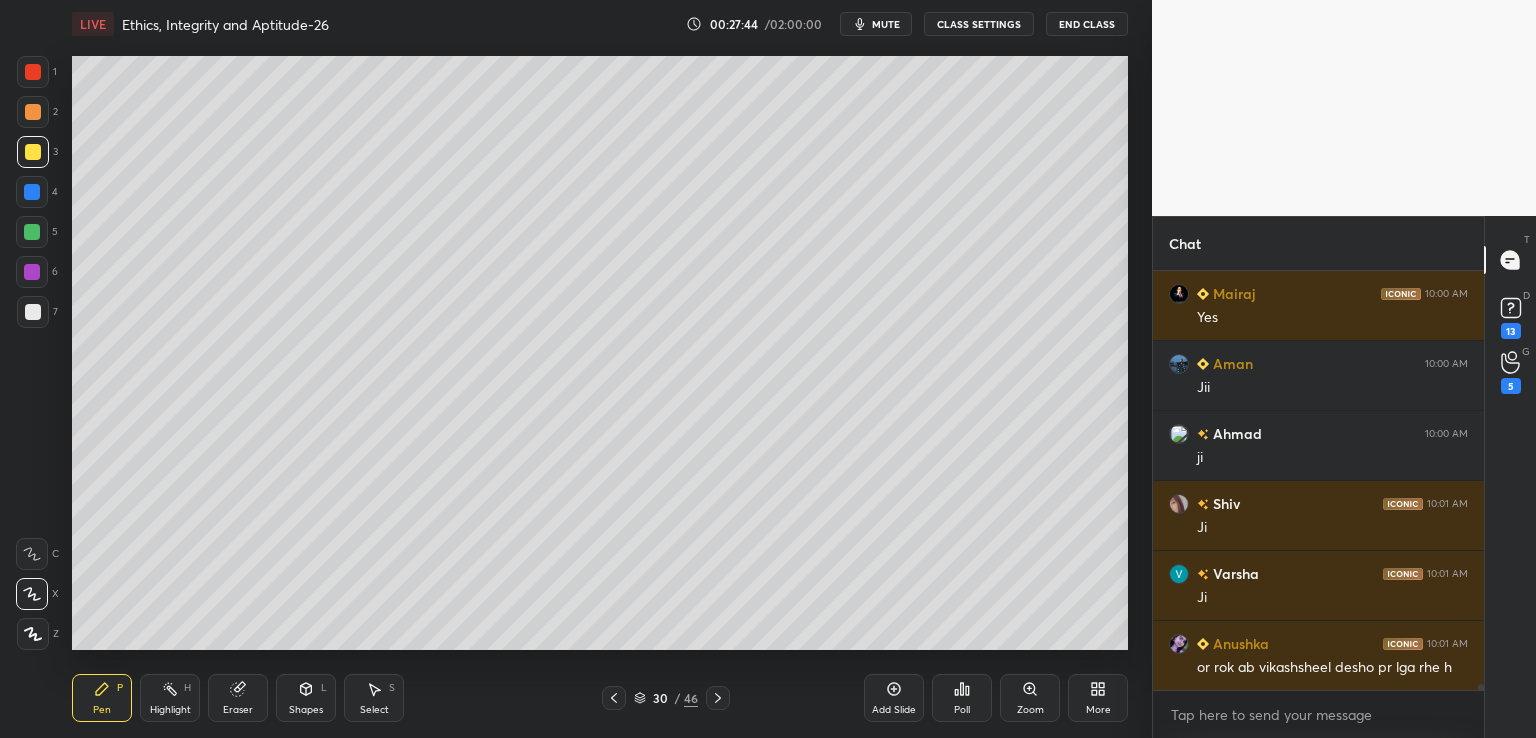scroll, scrollTop: 29382, scrollLeft: 0, axis: vertical 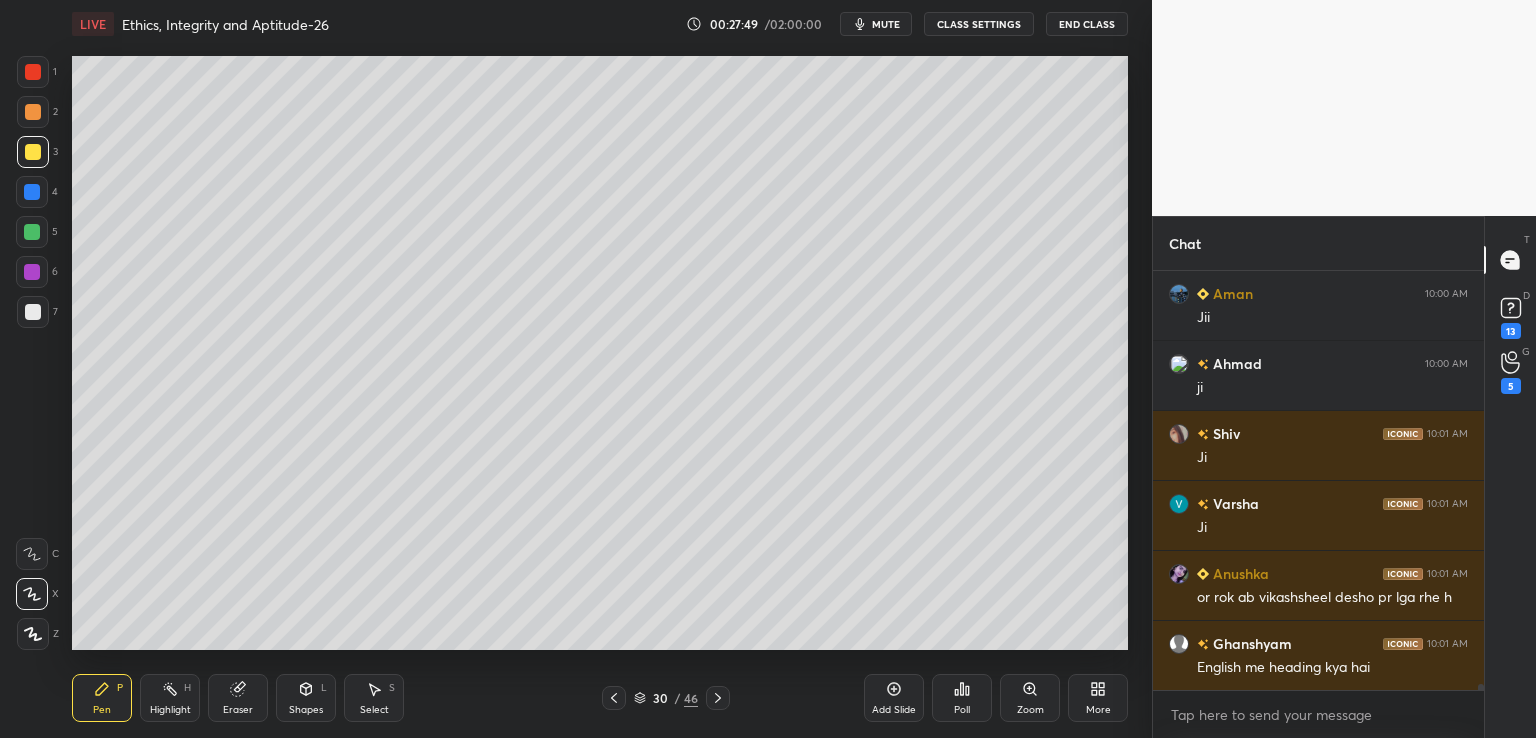 click 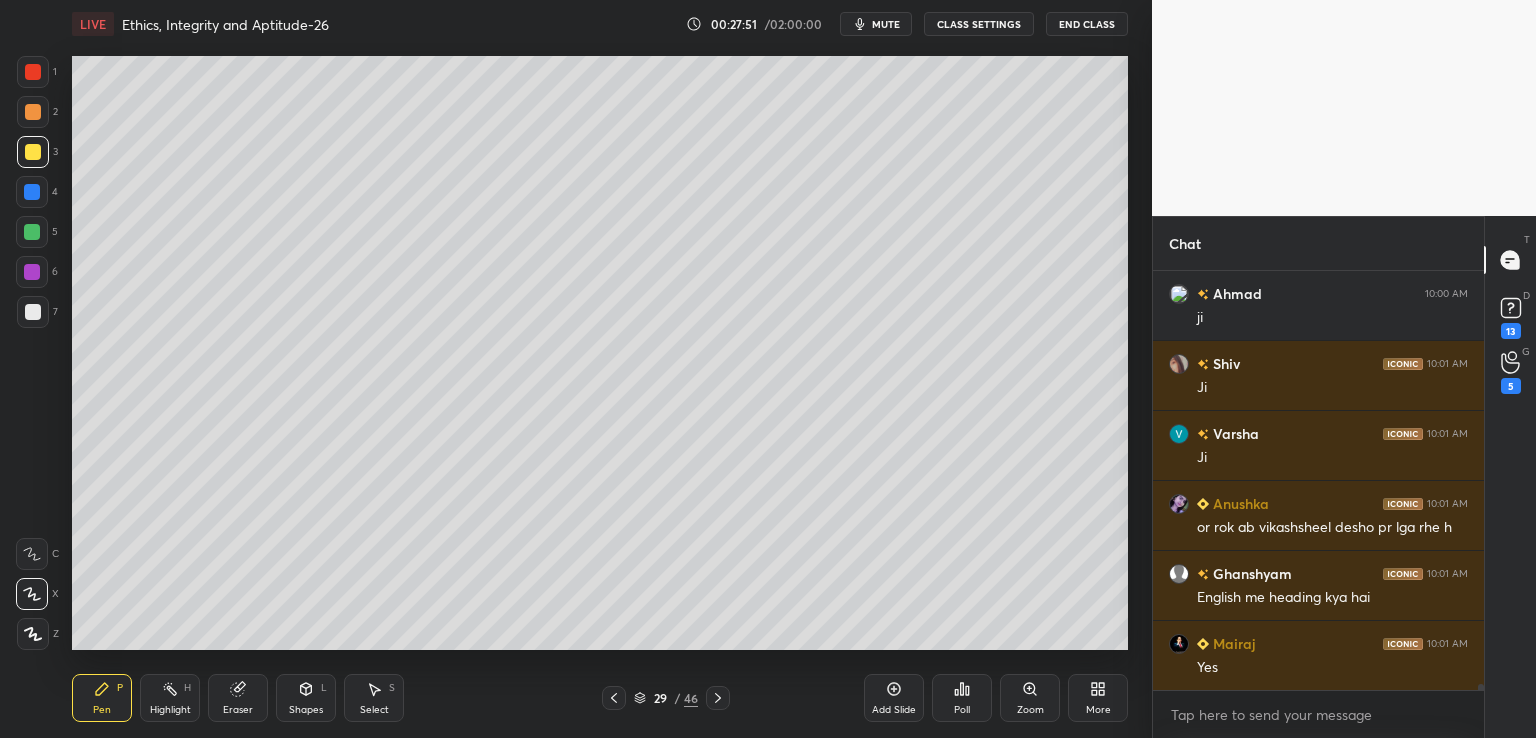 scroll, scrollTop: 29522, scrollLeft: 0, axis: vertical 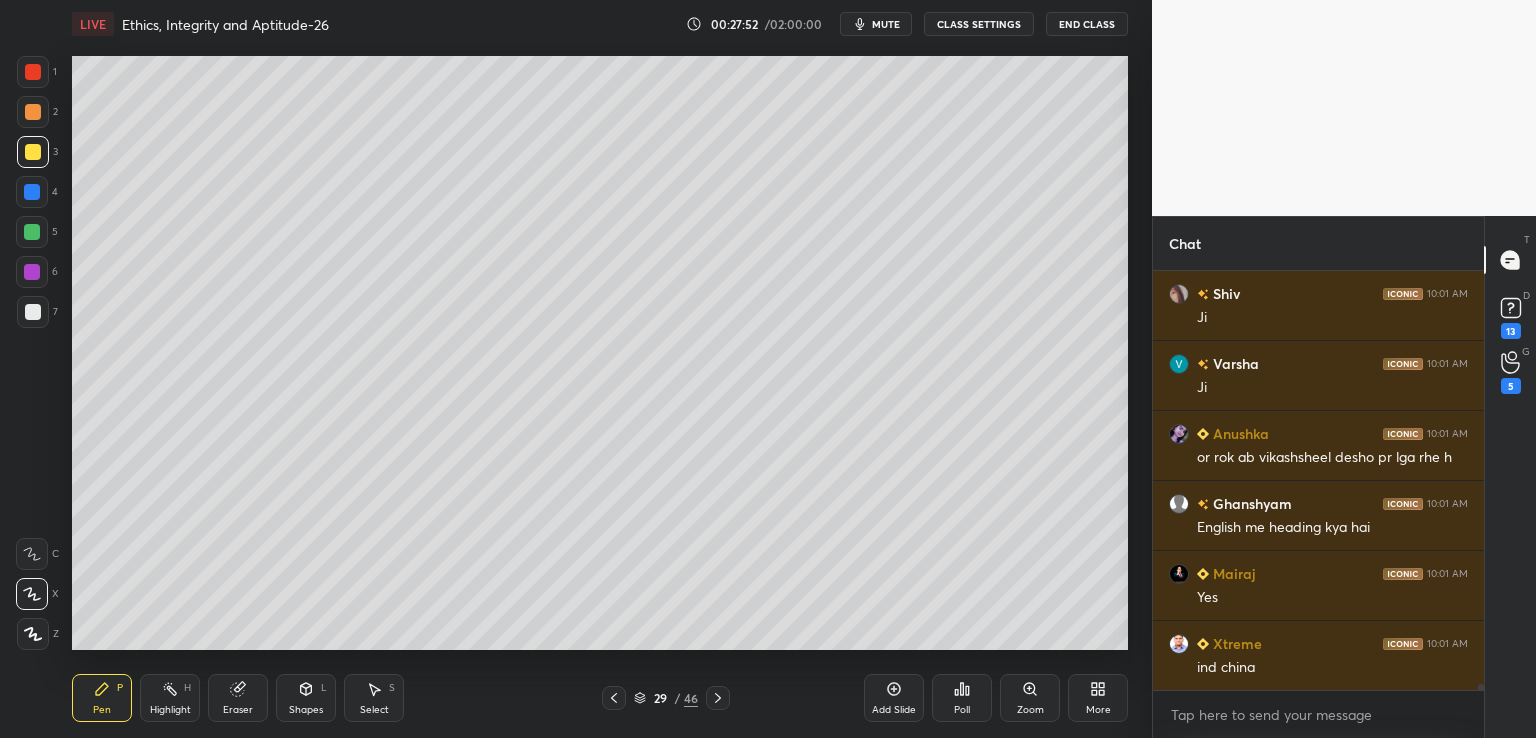 click 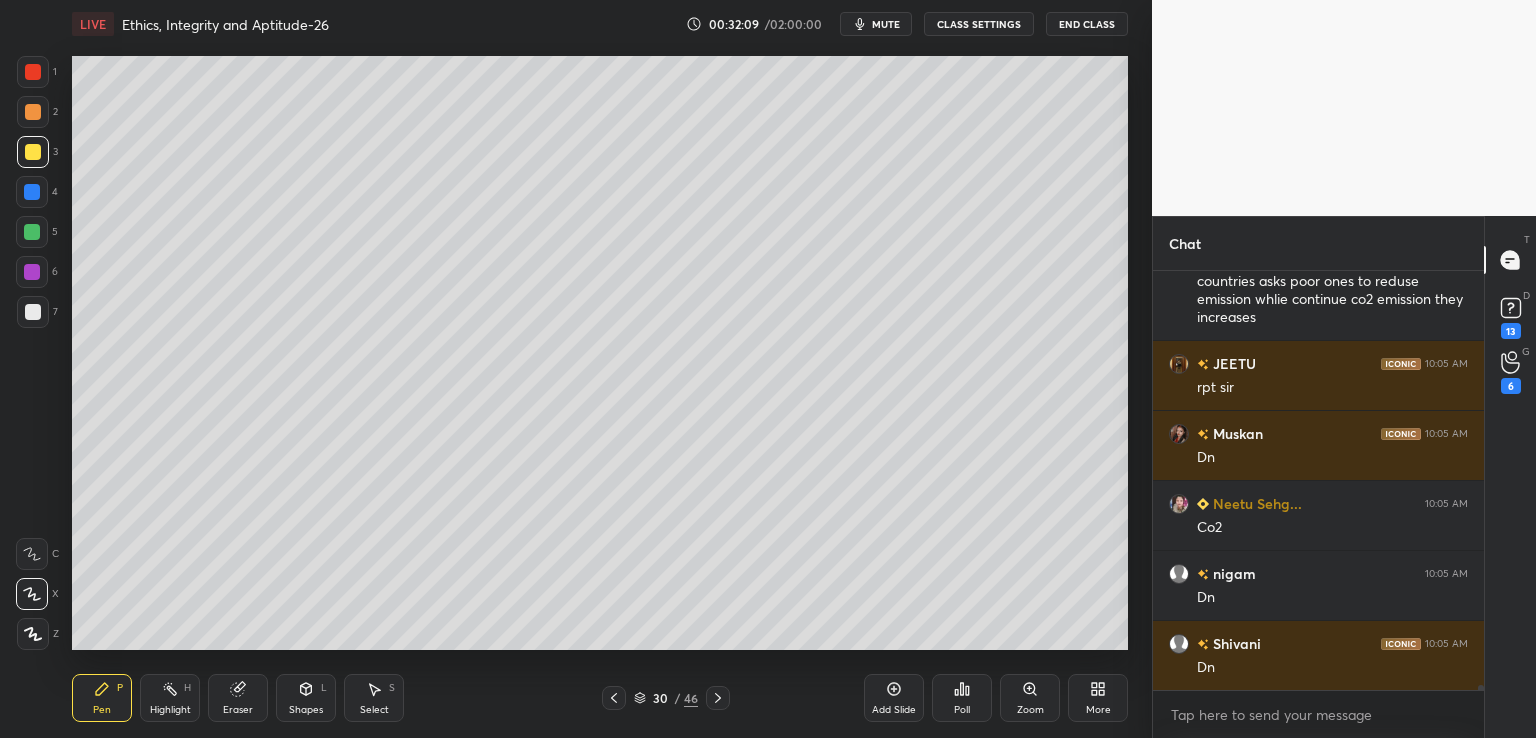 scroll, scrollTop: 32564, scrollLeft: 0, axis: vertical 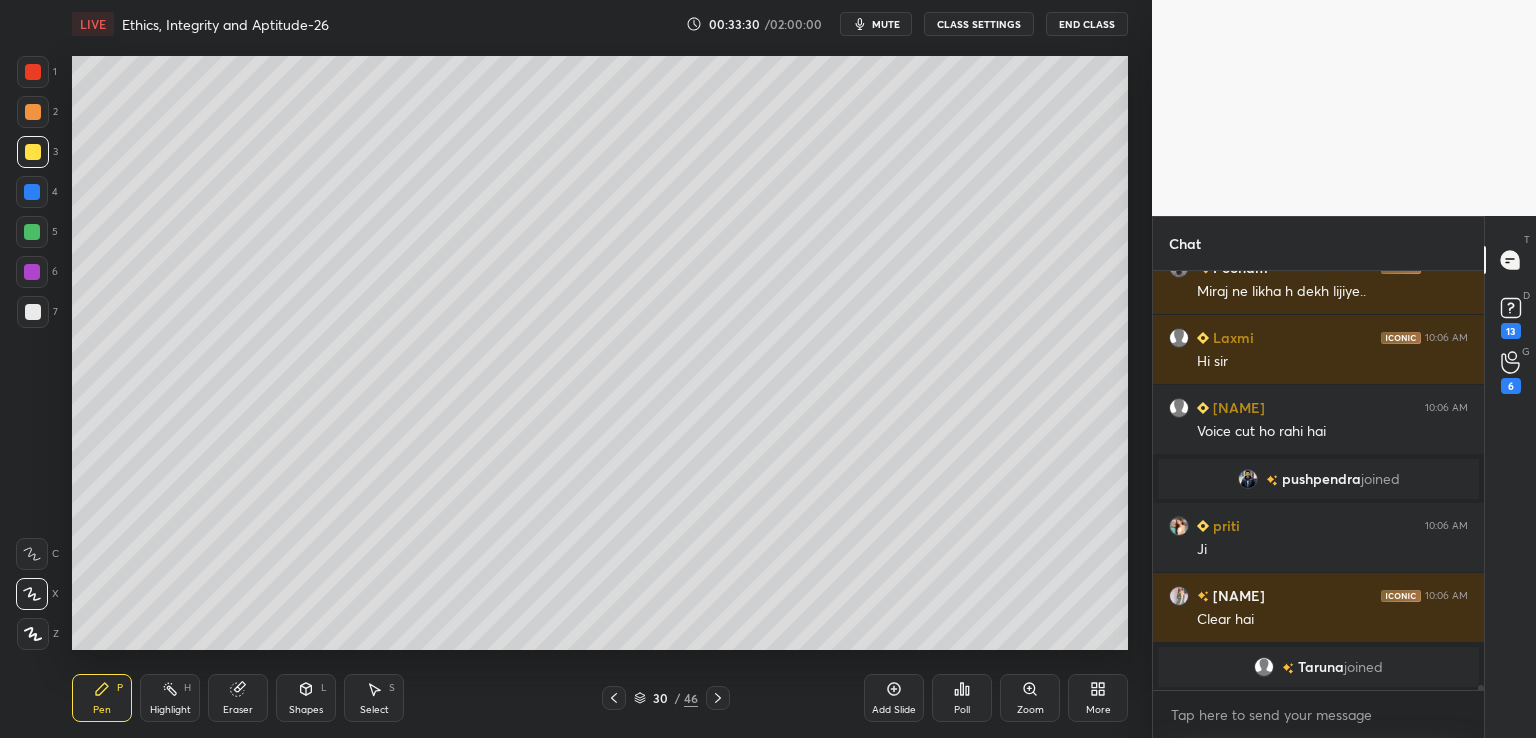 click 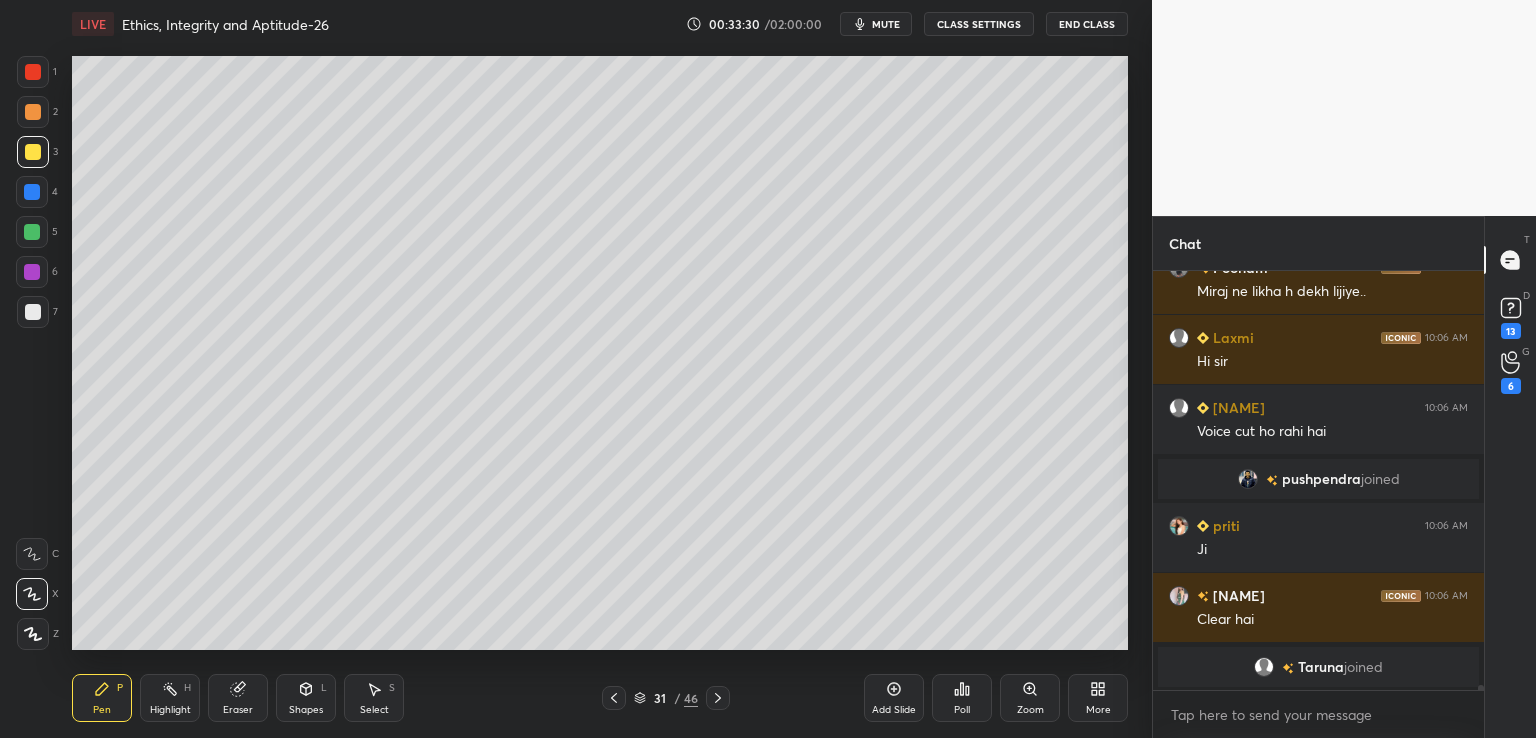 scroll, scrollTop: 33868, scrollLeft: 0, axis: vertical 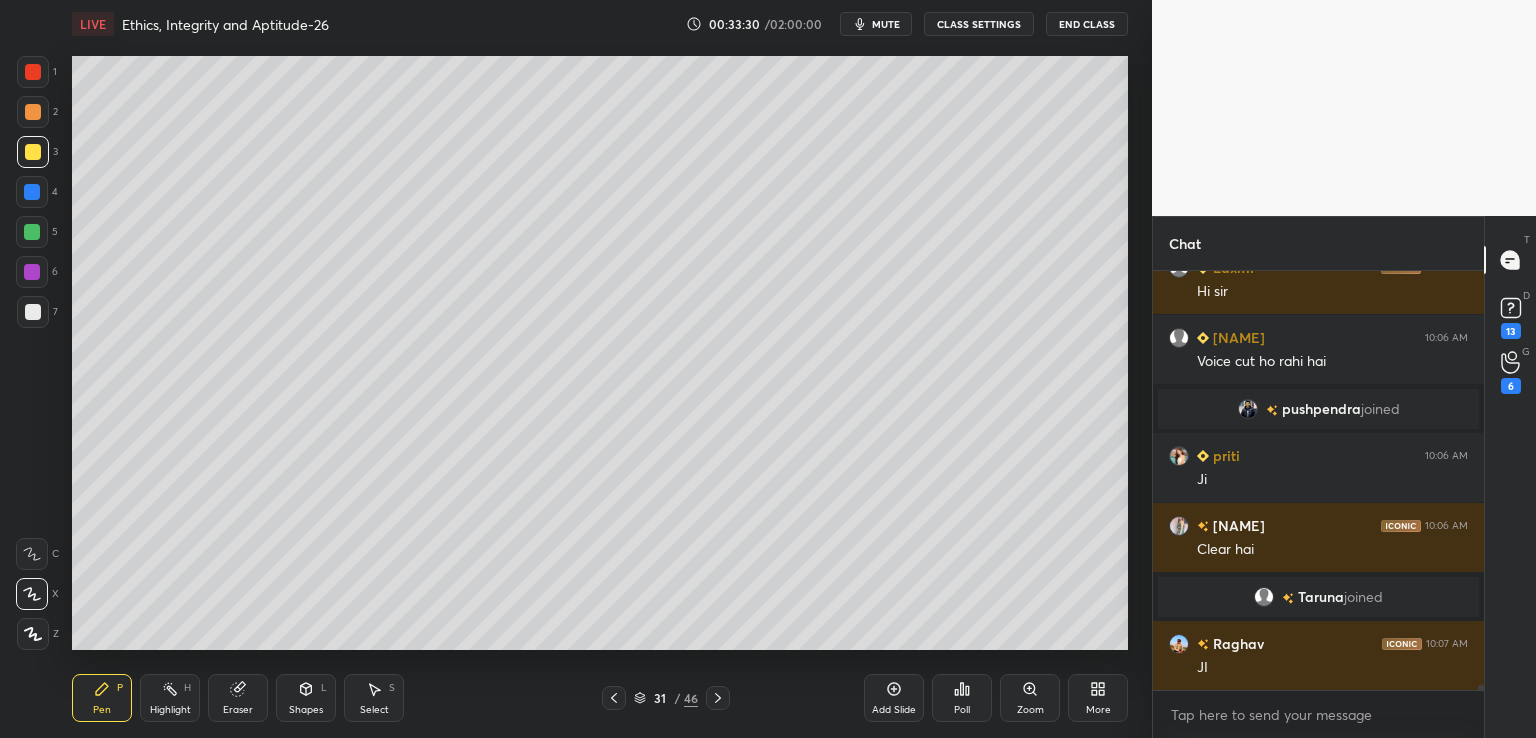 click at bounding box center [718, 698] 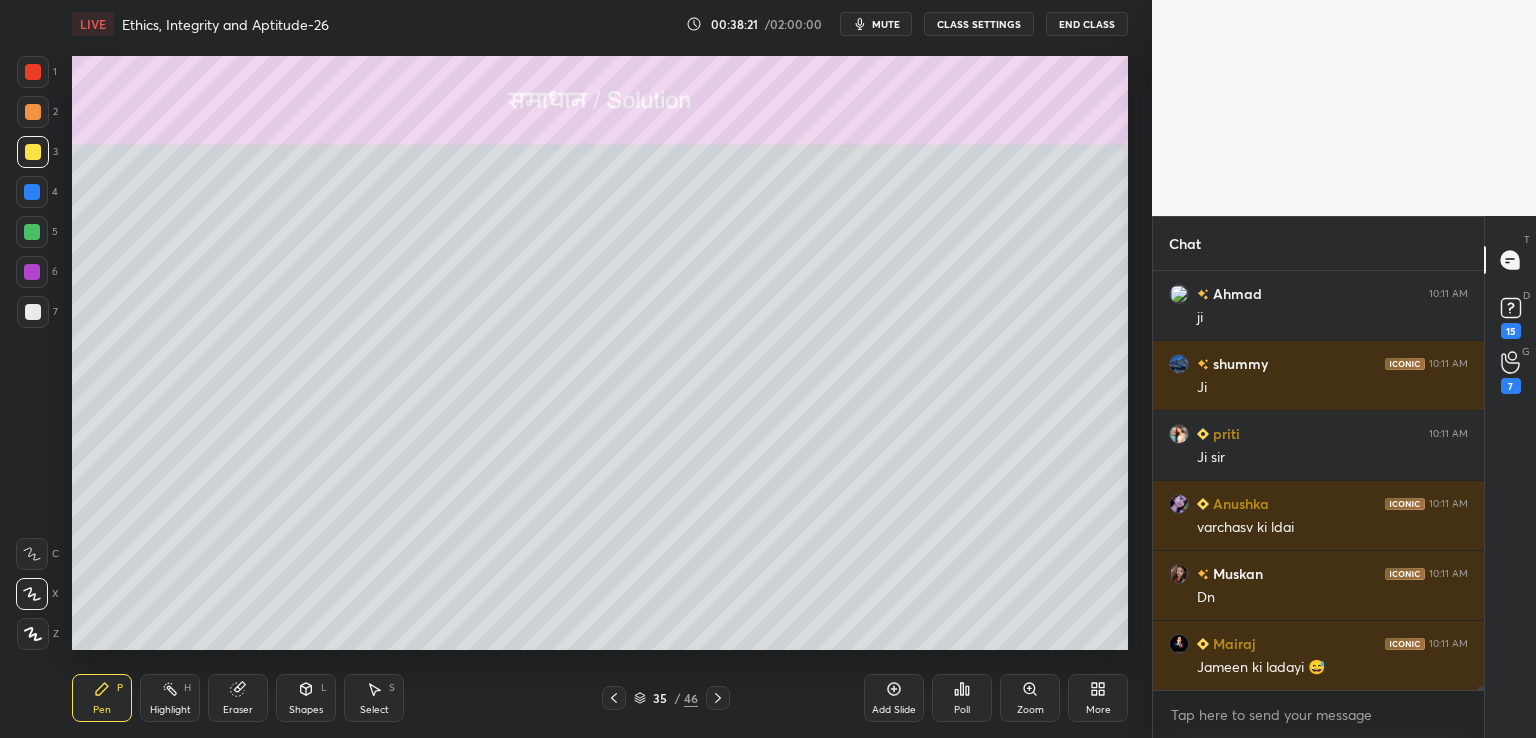 scroll, scrollTop: 41002, scrollLeft: 0, axis: vertical 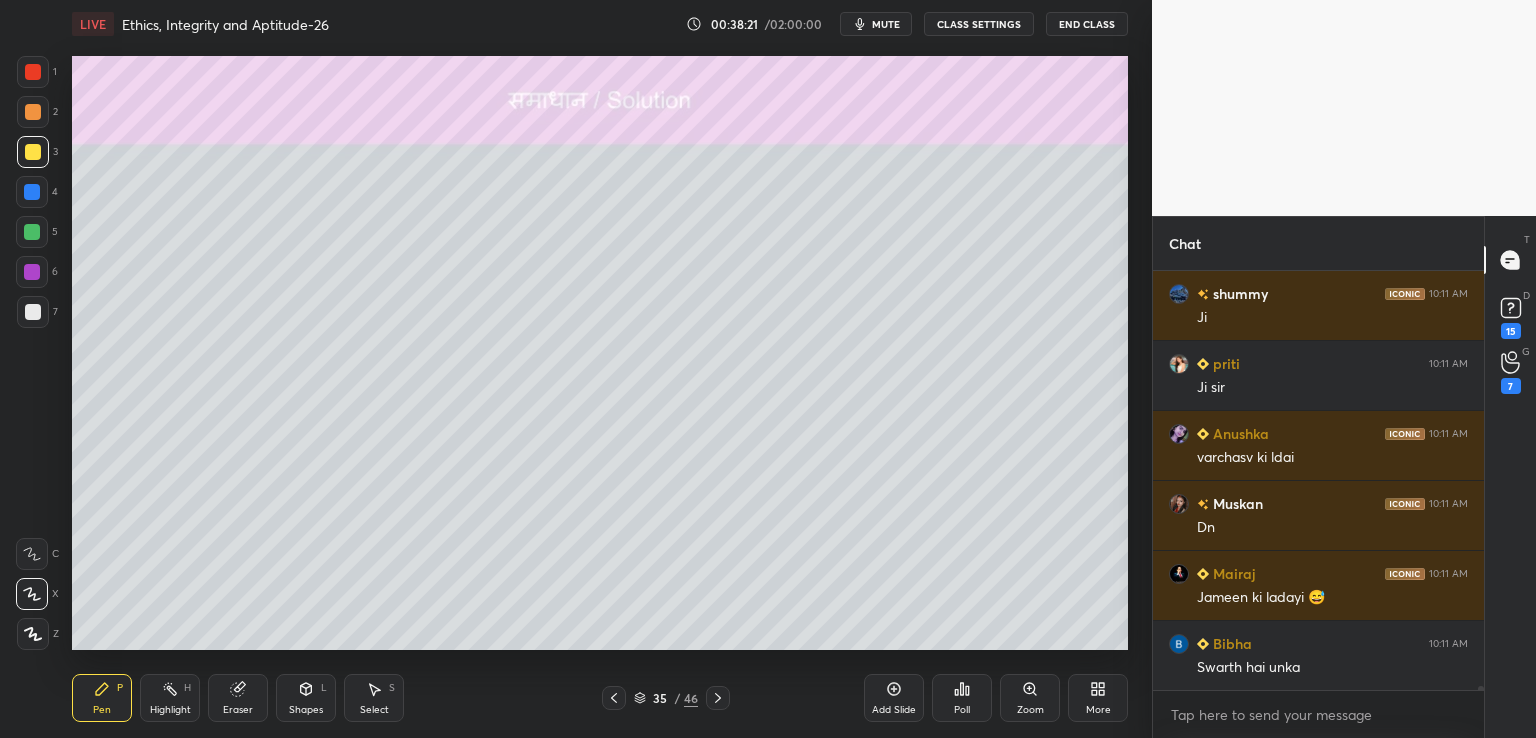 click 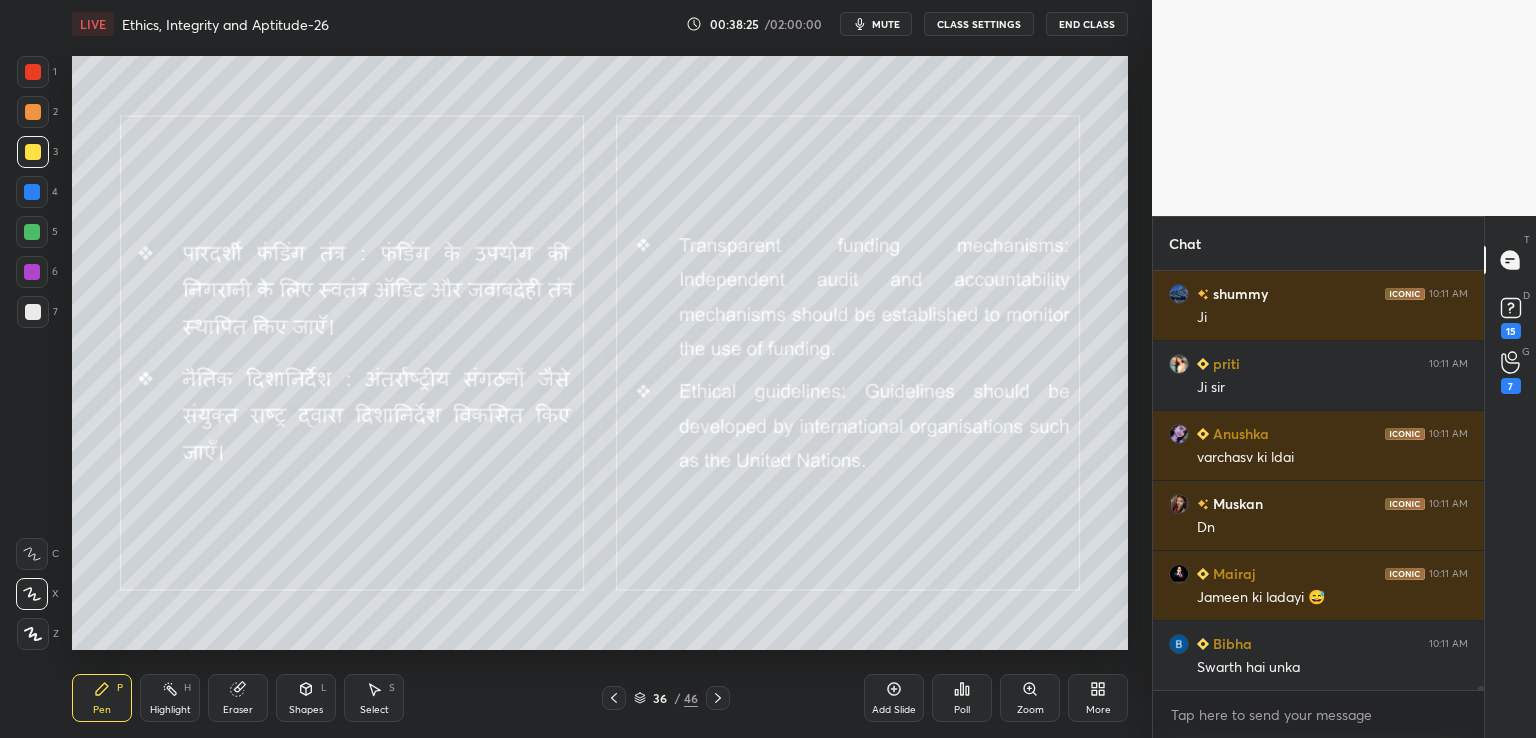 scroll, scrollTop: 41072, scrollLeft: 0, axis: vertical 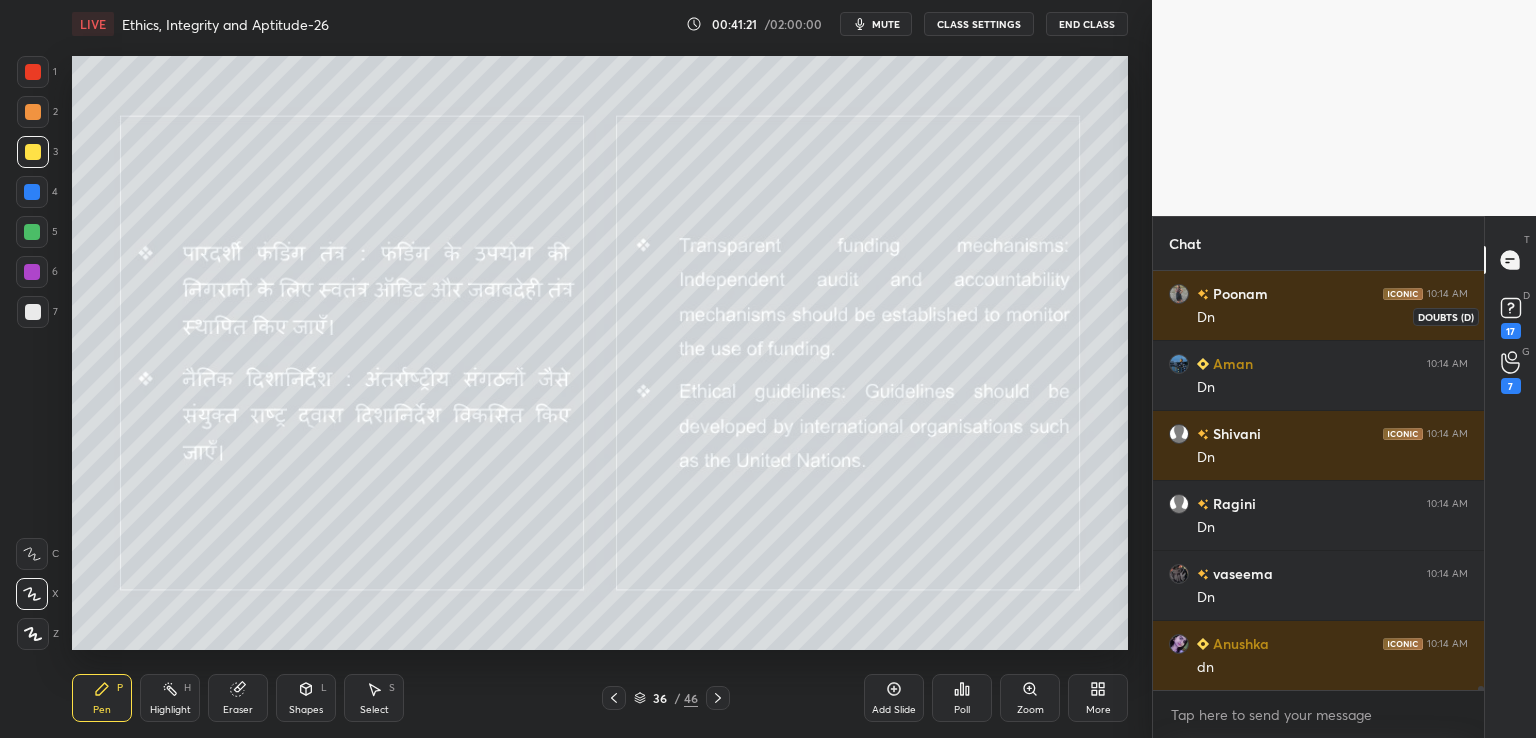 click on "17" at bounding box center [1511, 331] 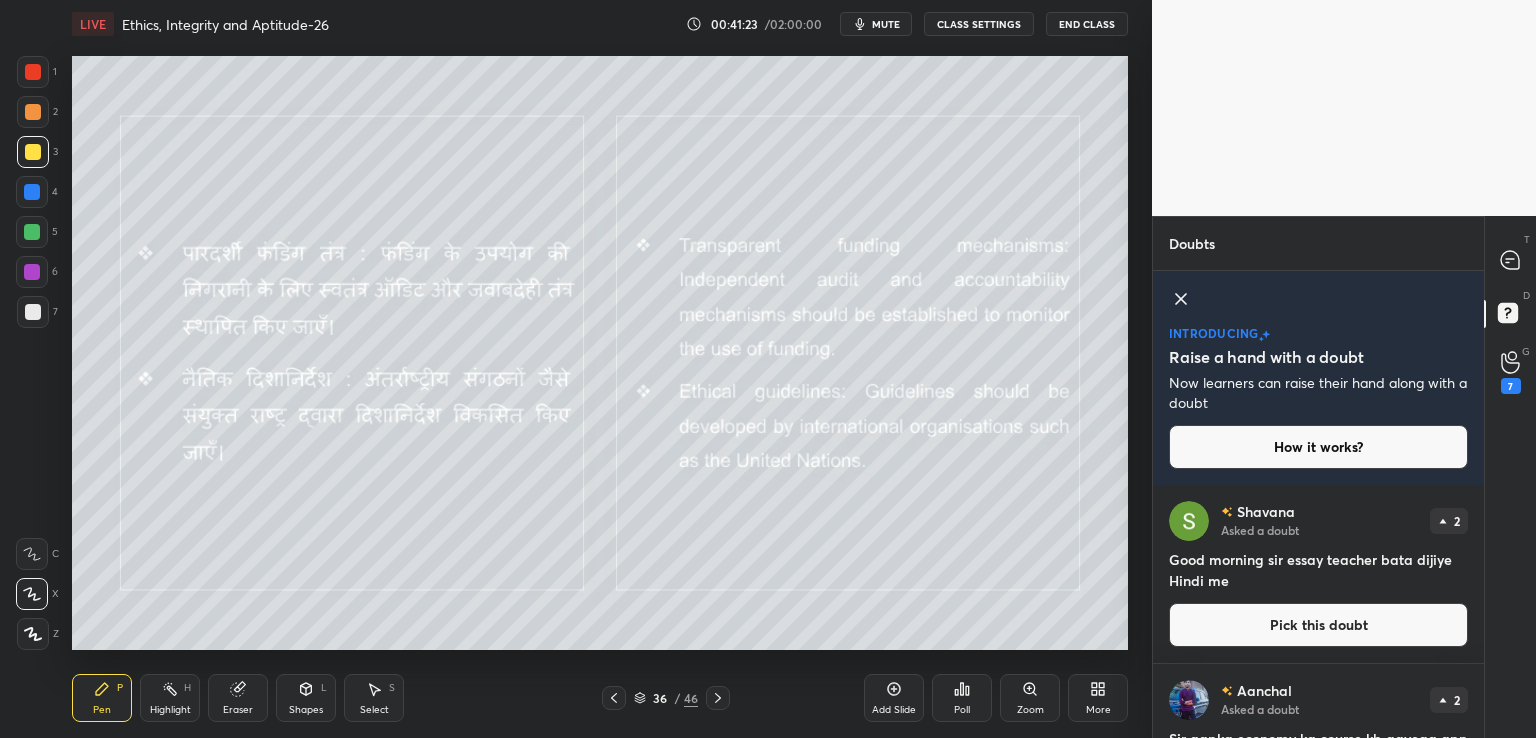 click 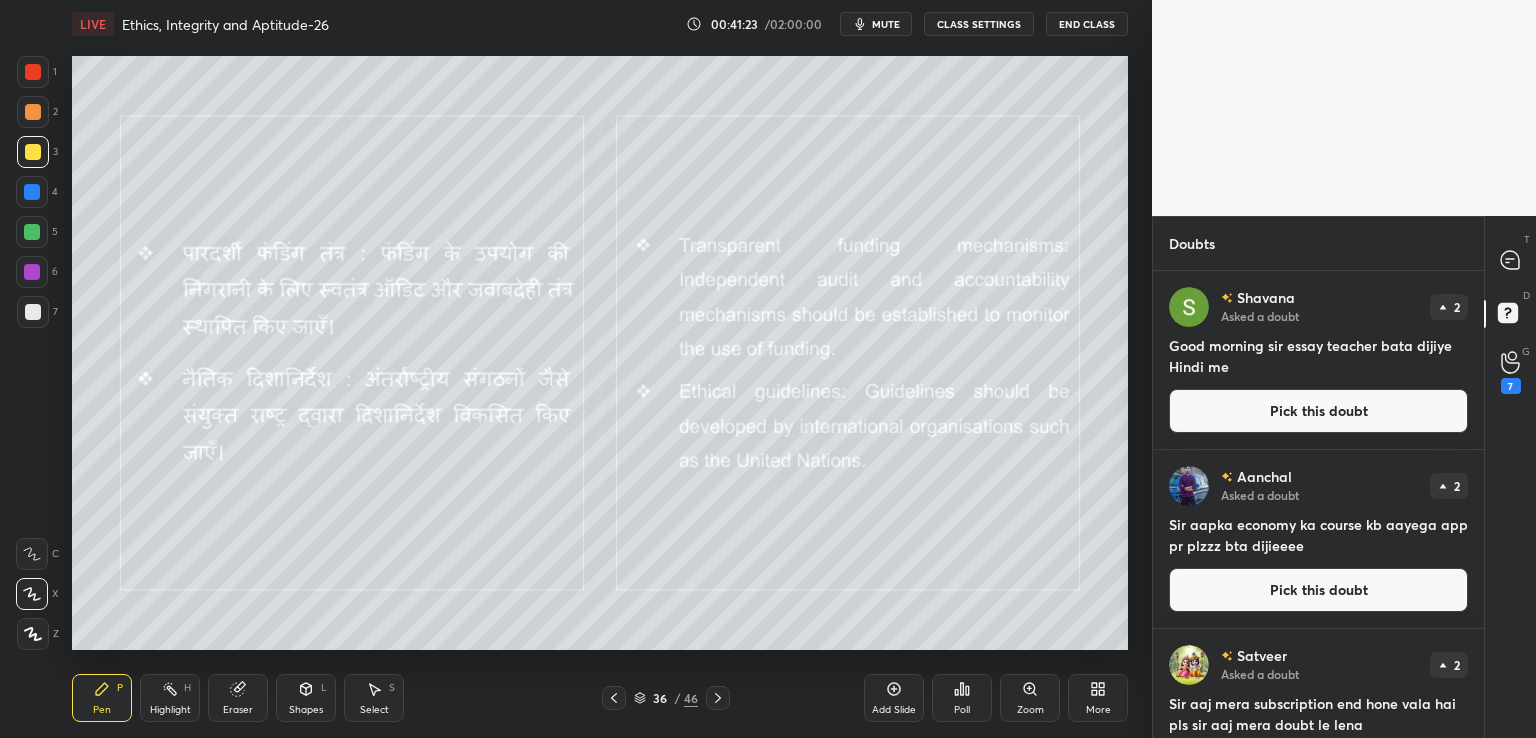 scroll, scrollTop: 6, scrollLeft: 6, axis: both 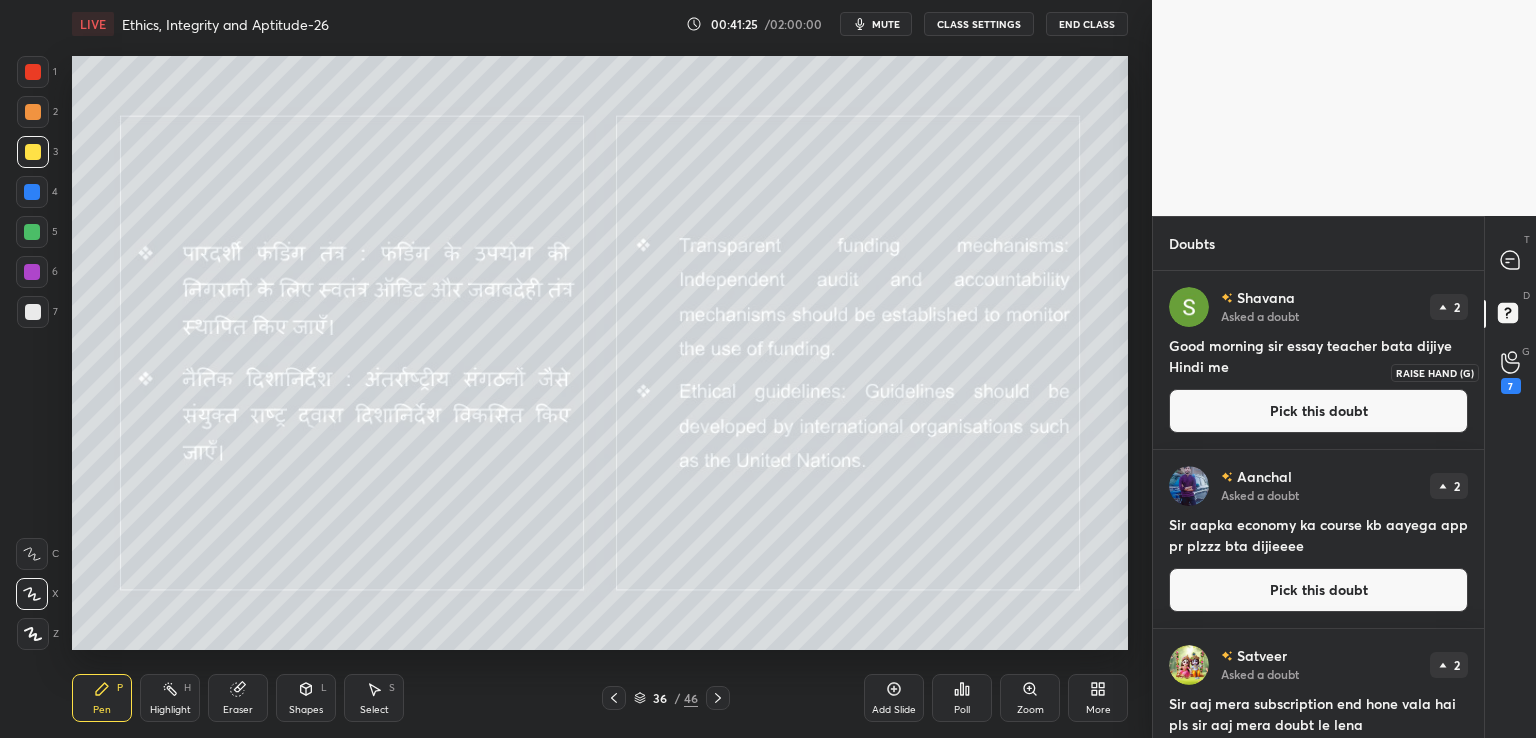 click 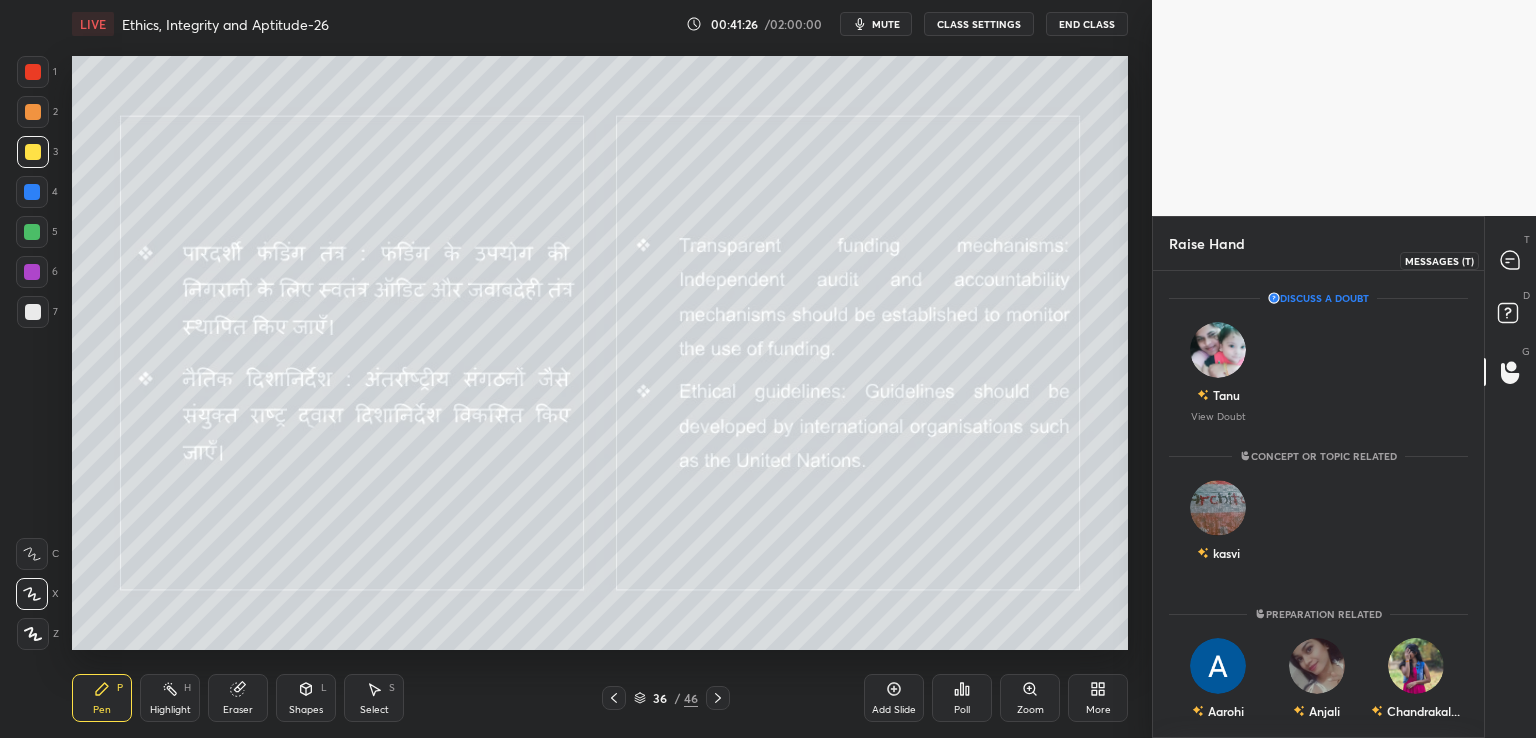 click 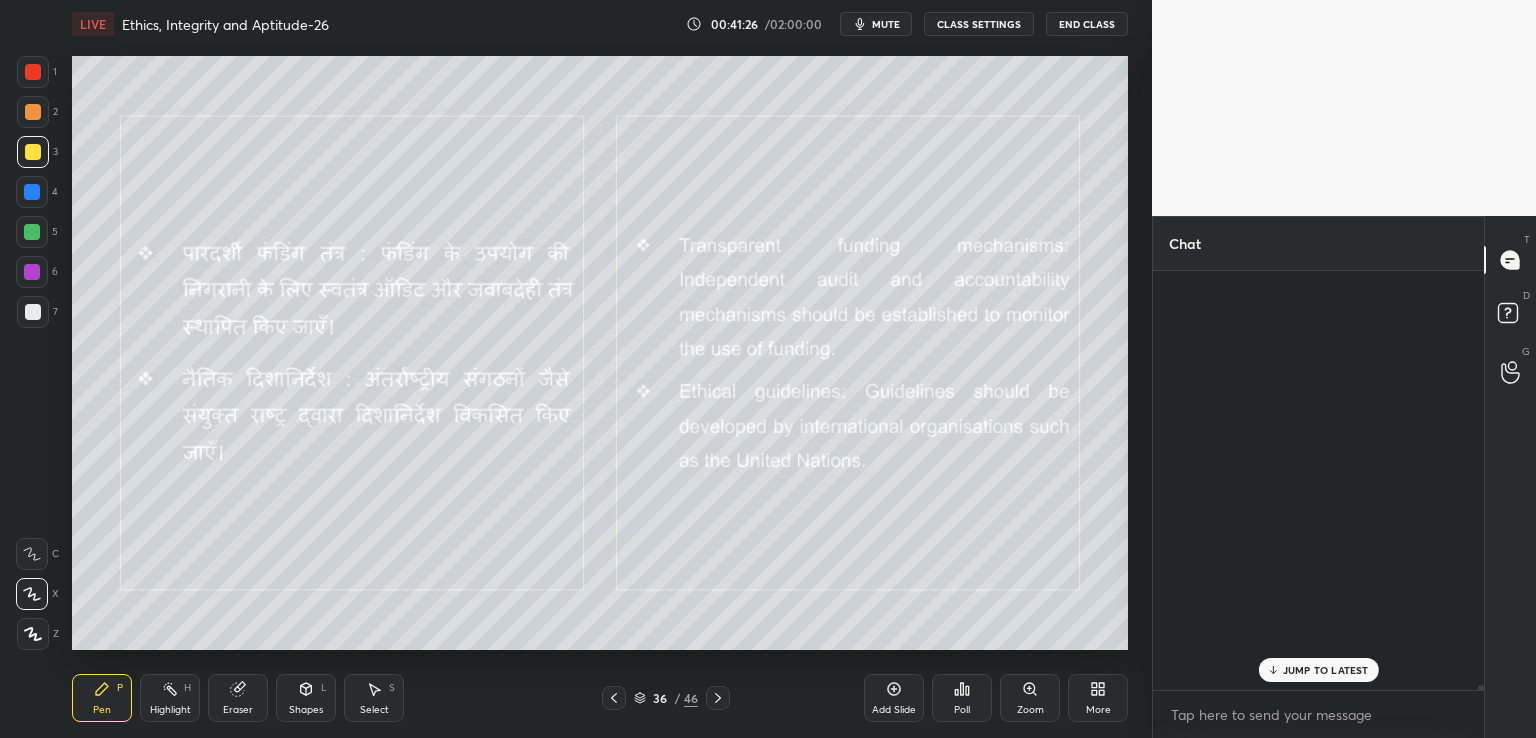 scroll, scrollTop: 42922, scrollLeft: 0, axis: vertical 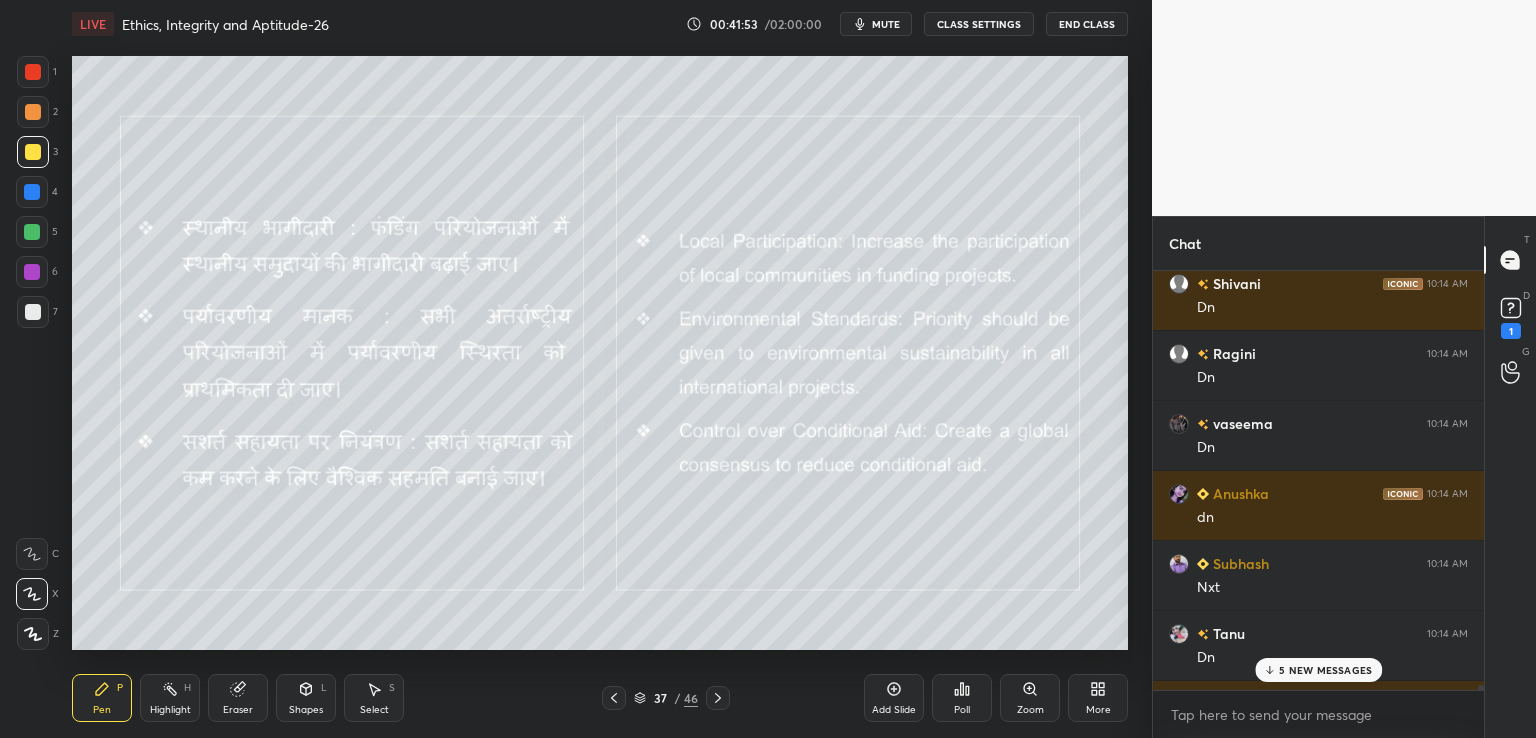 click on "5 NEW MESSAGES" at bounding box center (1325, 670) 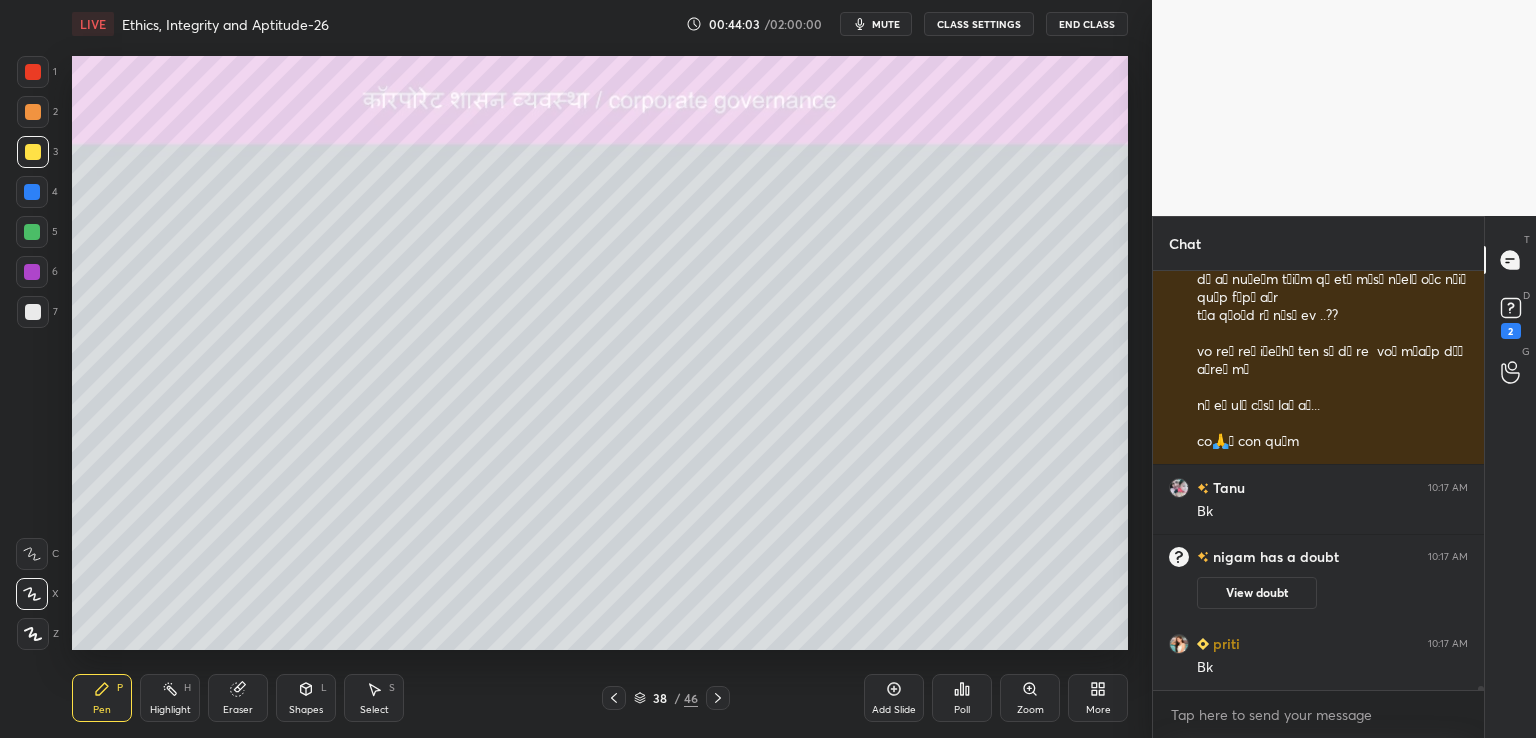 scroll, scrollTop: 43954, scrollLeft: 0, axis: vertical 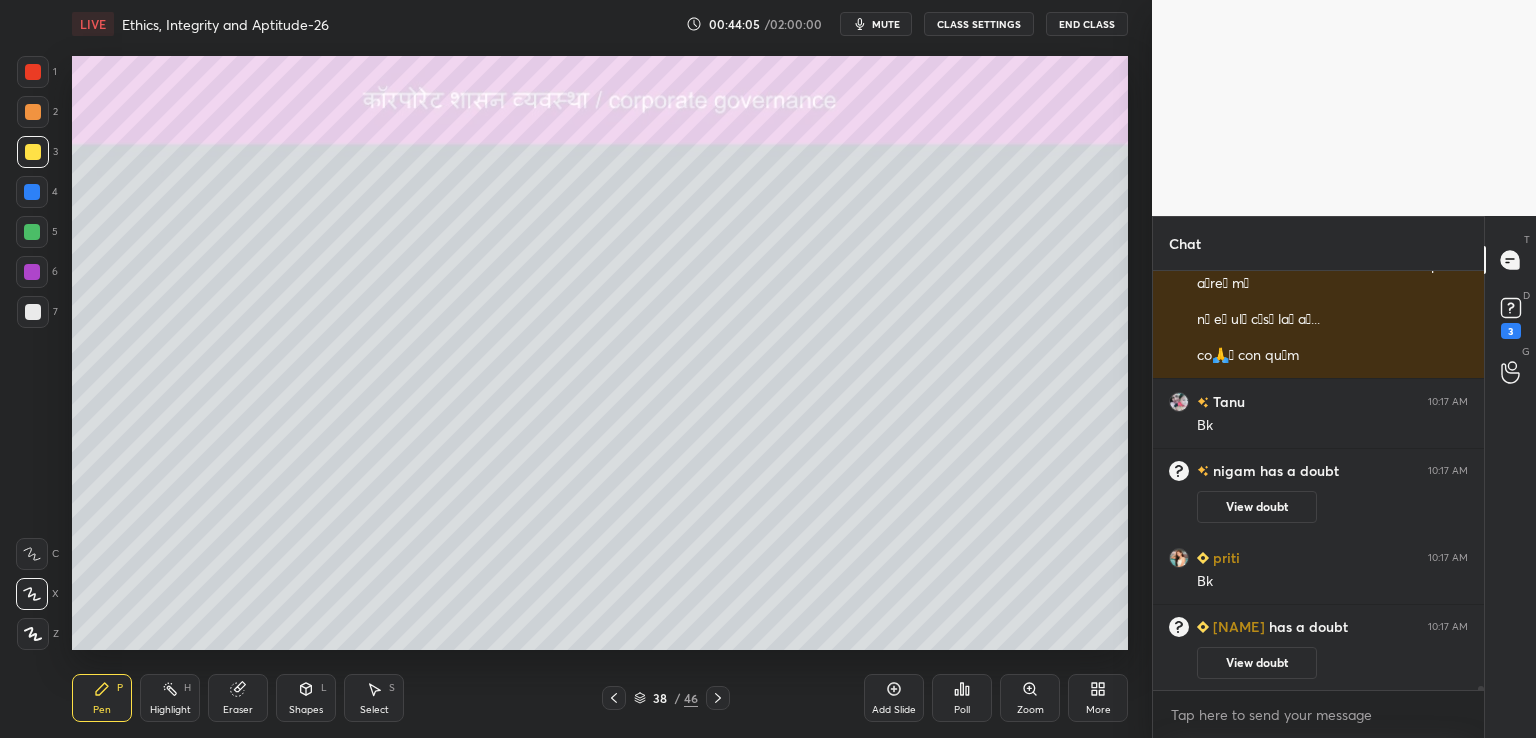 click on "Subhash 10:17 AM Dn Deepak 10:17 AM Tanu 10:17 AM Bk nigam   has a doubt 10:17 AM View doubt priti 10:17 AM Bk shazli   has a doubt 10:17 AM View doubt JUMP TO LATEST Enable hand raising Enable raise hand to speak to learners. Once enabled, chat will be turned off temporarily. Enable x" at bounding box center [1318, 504] 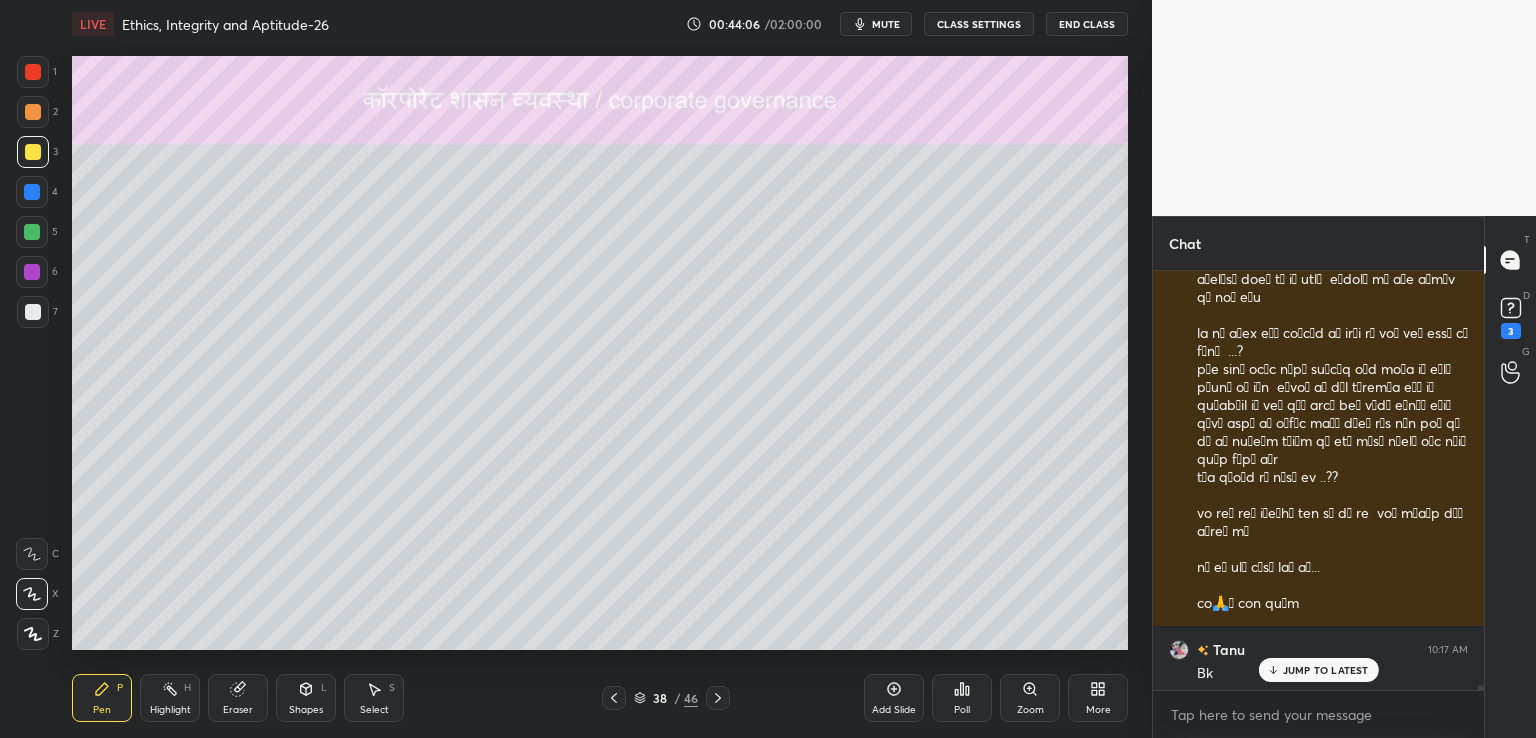 scroll, scrollTop: 43600, scrollLeft: 0, axis: vertical 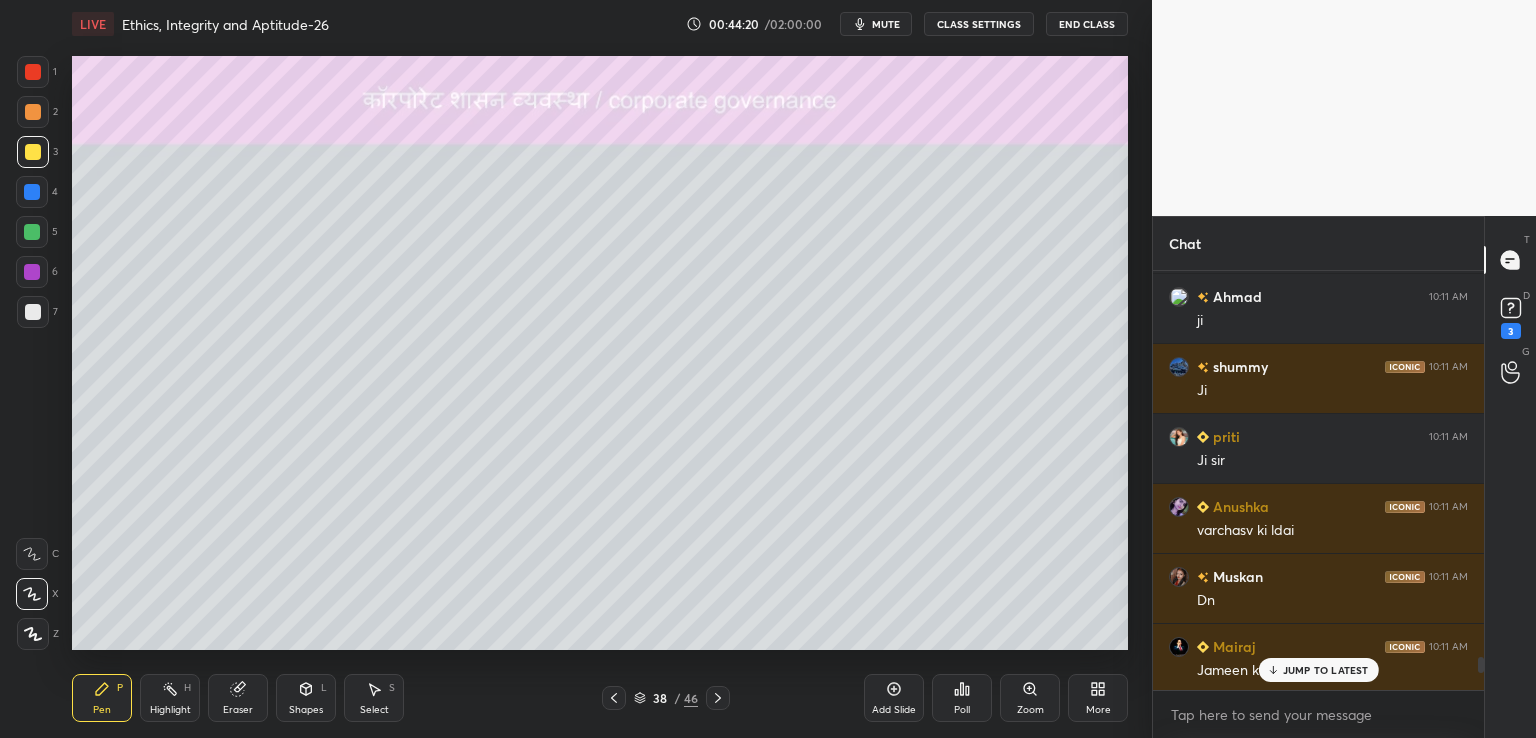 click on "priti 10:11 AM Dharm ki ladai me manavta haar gyi Kanika 10:11 AM Ok Laxmi 10:11 AM Sir Obama  present  time m normal  people k saath  company m job karte h ? Anjali 10:11 AM Ye america dwara kiya gya Ahmad 10:11 AM ji shummy 10:11 AM Ji priti 10:11 AM Ji sir Anushka 10:11 AM varchasv ki ldai Muskan 10:11 AM Dn Mairaj 10:11 AM Jameen ki ladayi 😅 Bibha 10:11 AM Swarth hai unka Jayshrii 10:11 AM Ji  sir Subhash 10:12 AM Manvta ka hanan h gaza me priti 10:12 AM Ha sir Hetal 10:12 AM Iss me amerika se kuch nahi bola jata ulta isareyl ki satellite lonch kar raha hai Anjali 10:12 AM Bhut glt ha sir ye to unki ladai me bechare aam log mar rhe hai Shiv 10:12 AM Ukrain me ek gaav hai jaha koi ab male nhi bachha hai...women sahit pura gaav bikk rha ..." at bounding box center (1318, 481) 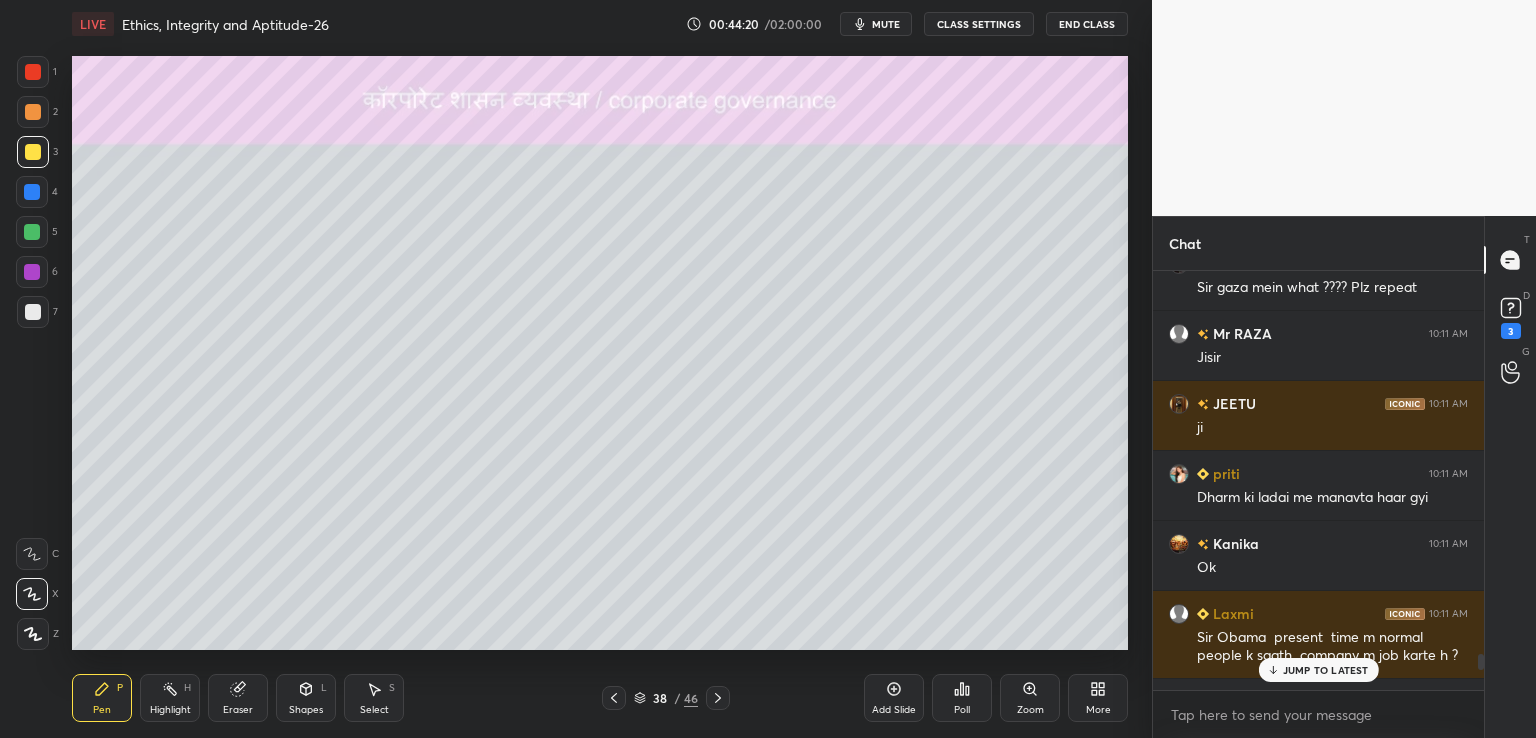 click on "JUMP TO LATEST" at bounding box center [1326, 670] 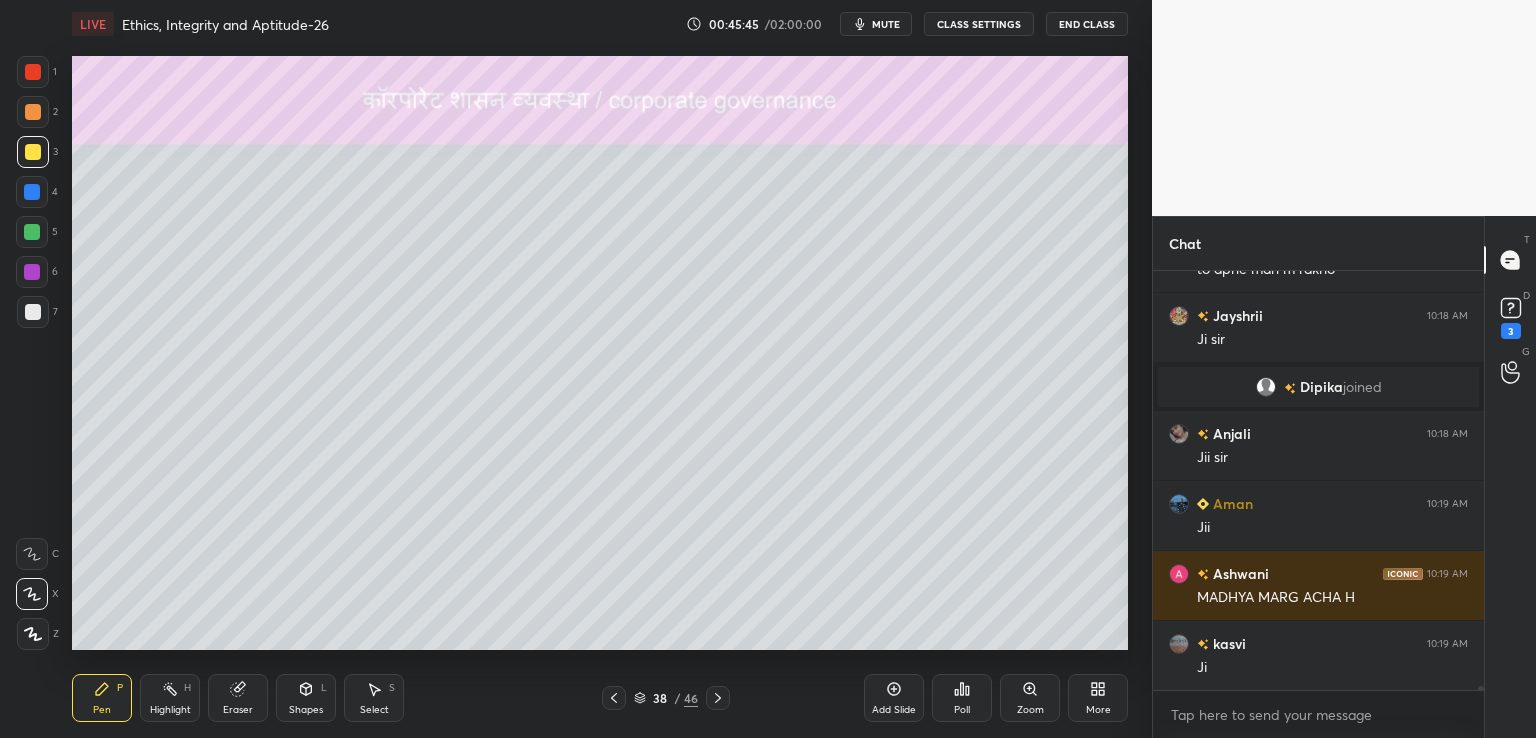 scroll, scrollTop: 44936, scrollLeft: 0, axis: vertical 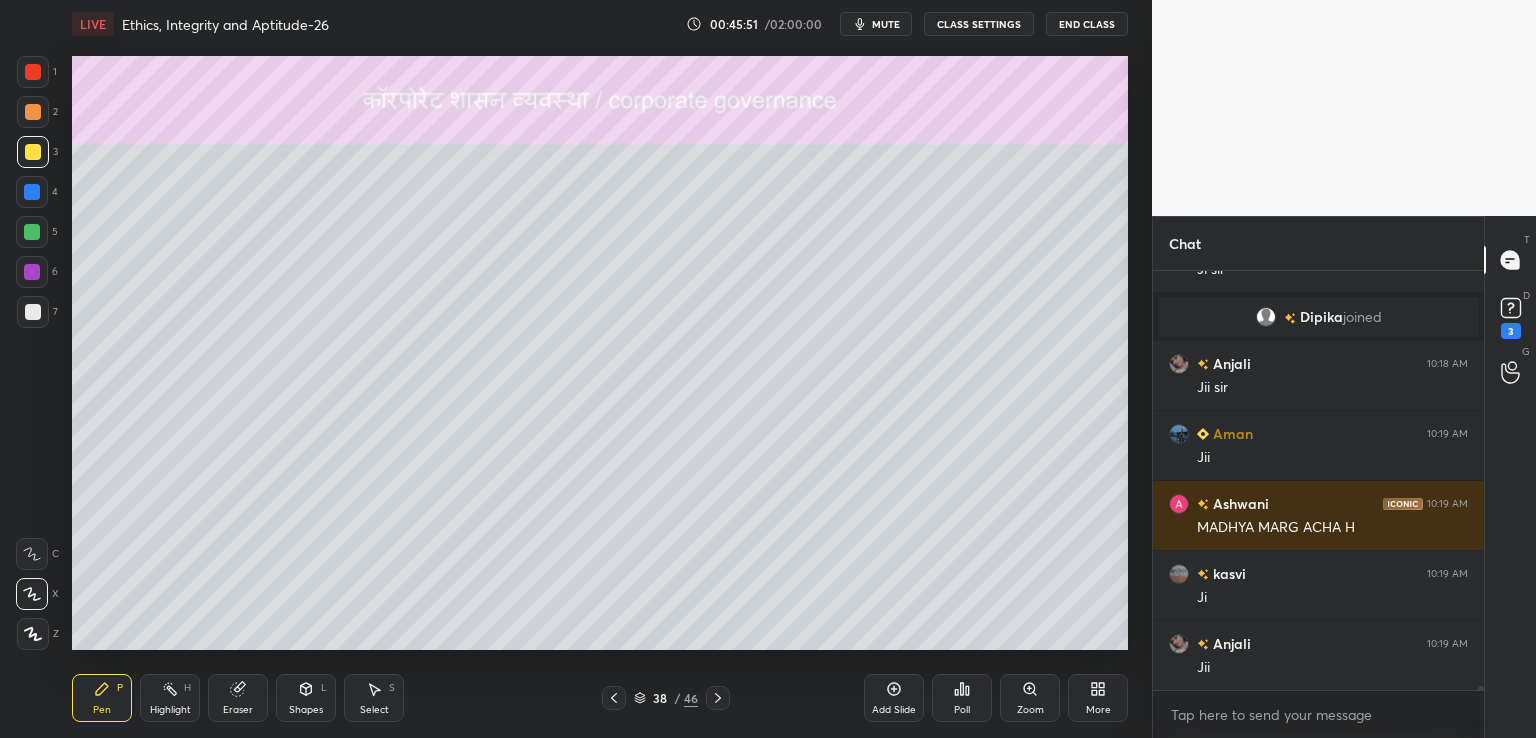 click 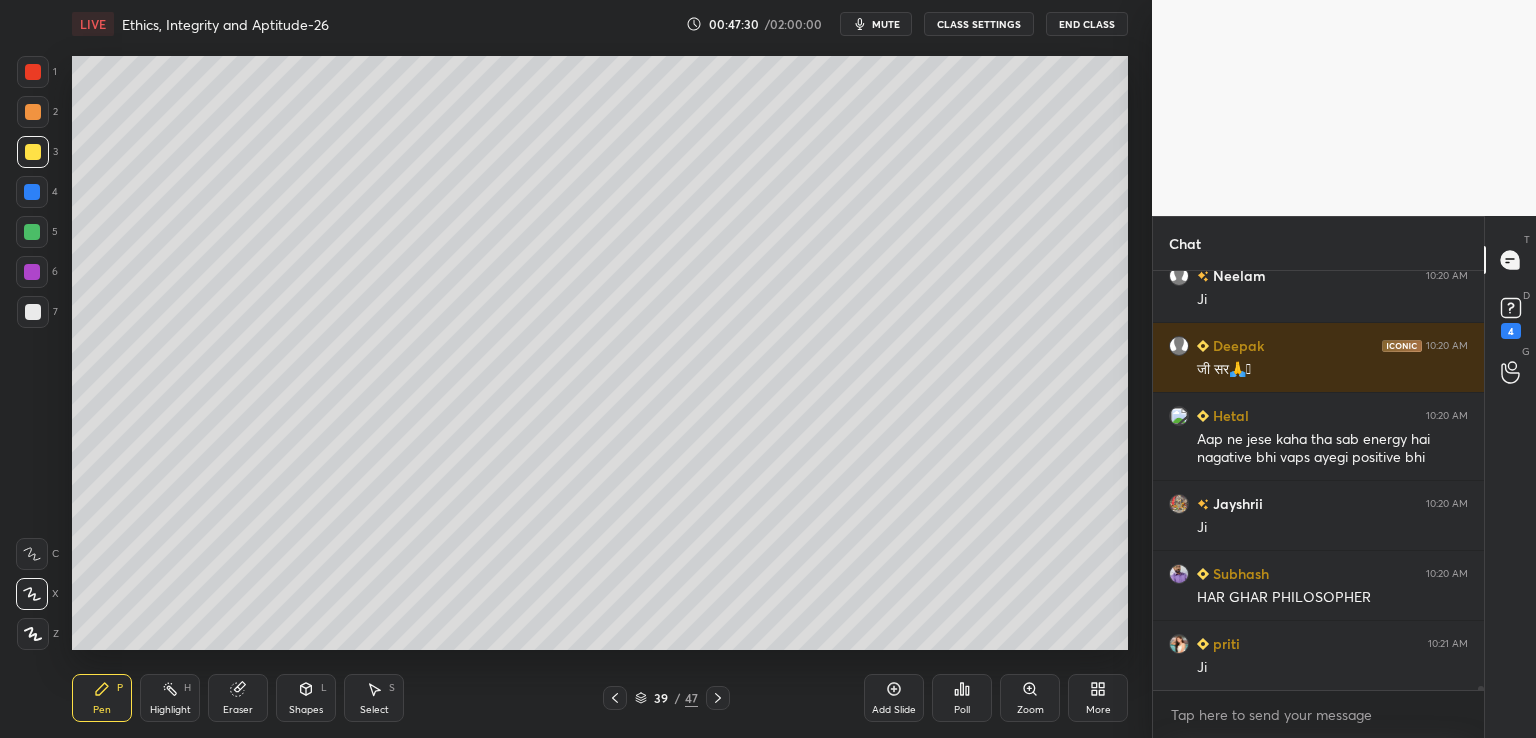 scroll, scrollTop: 46762, scrollLeft: 0, axis: vertical 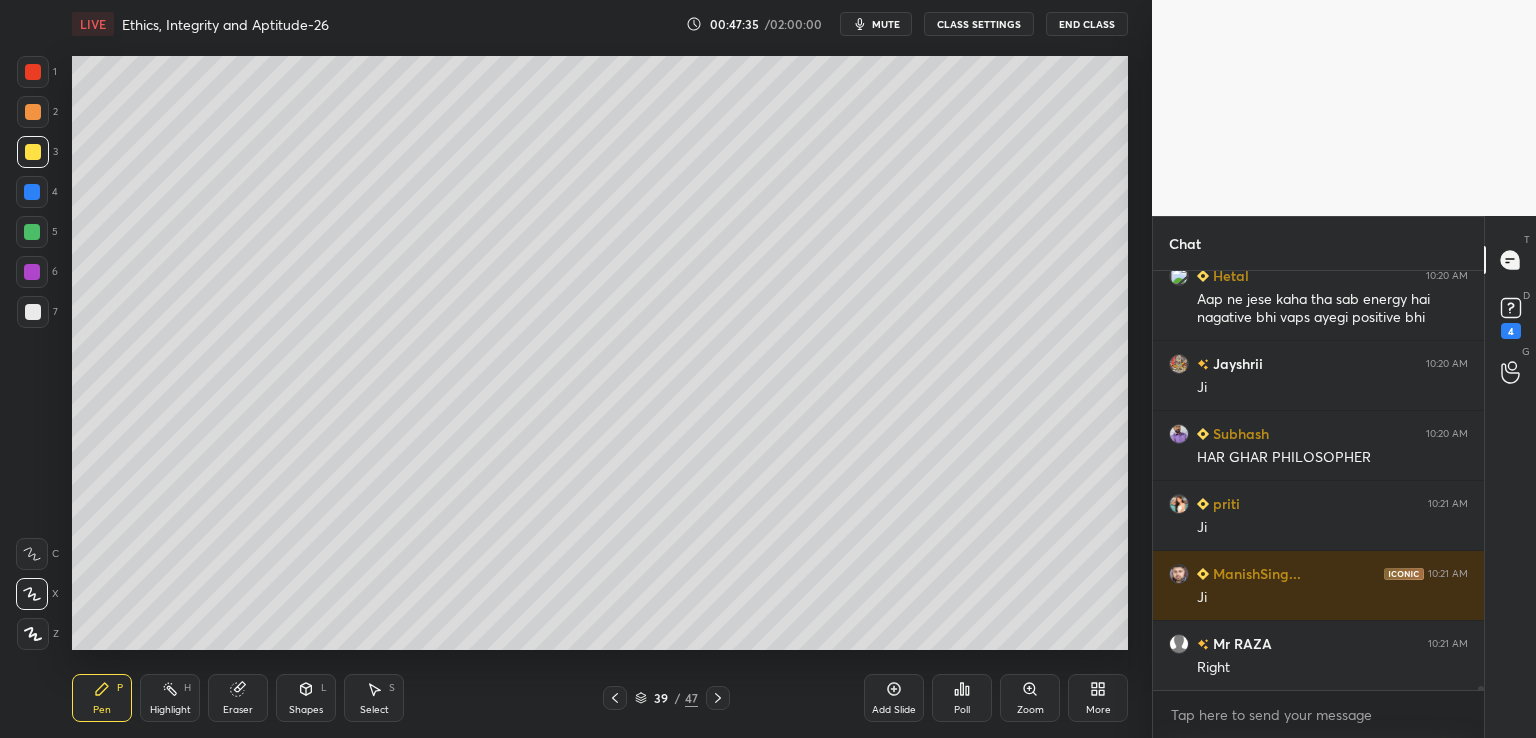 click 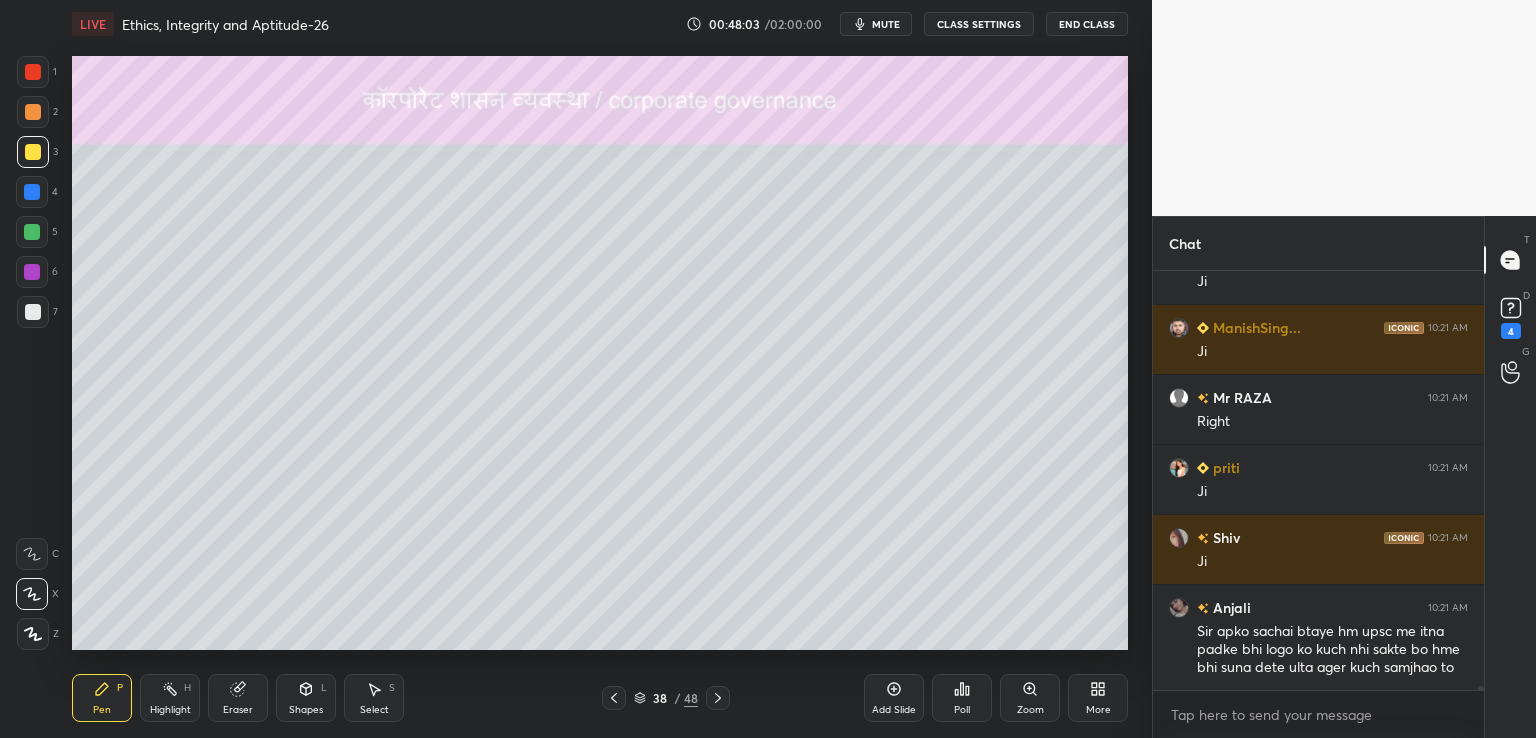 scroll, scrollTop: 47148, scrollLeft: 0, axis: vertical 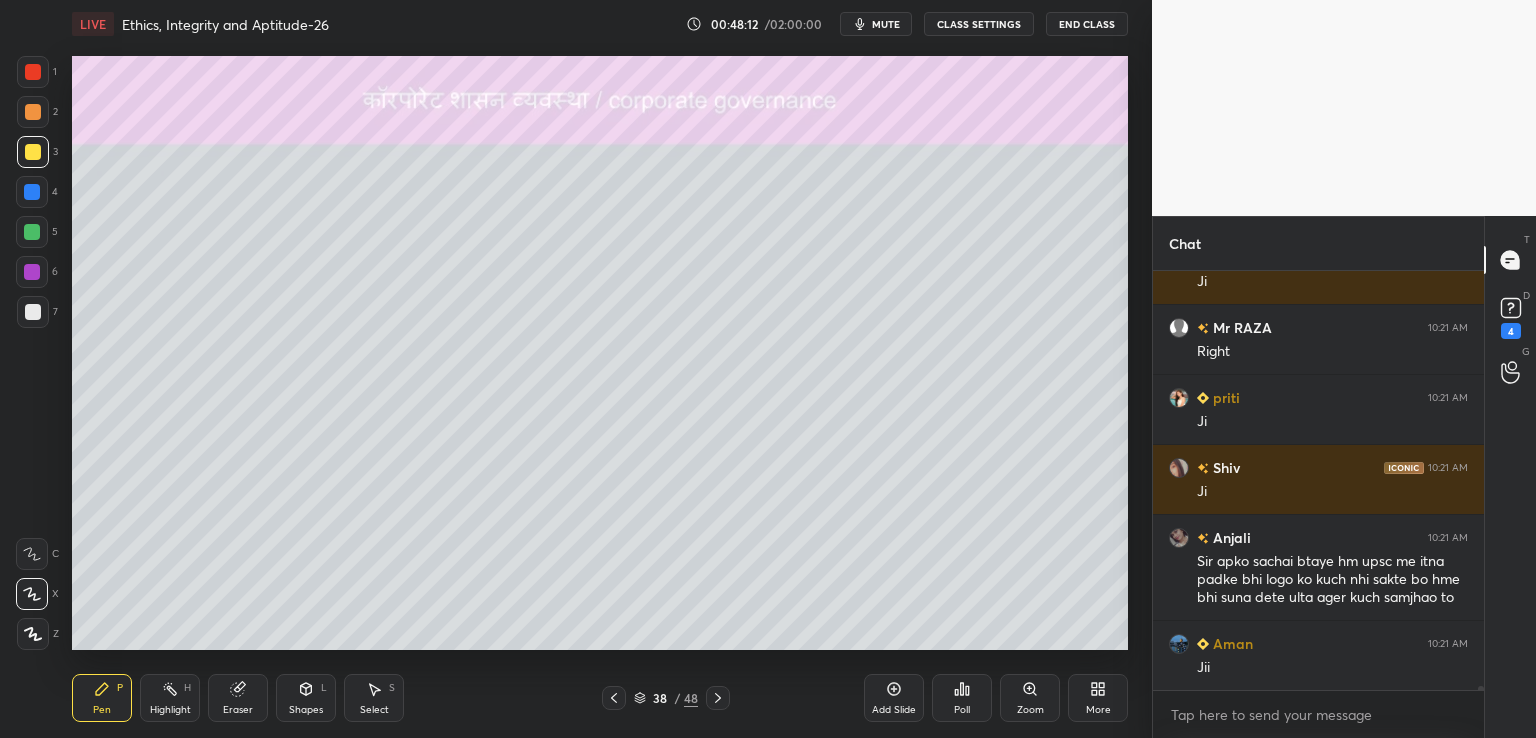 click 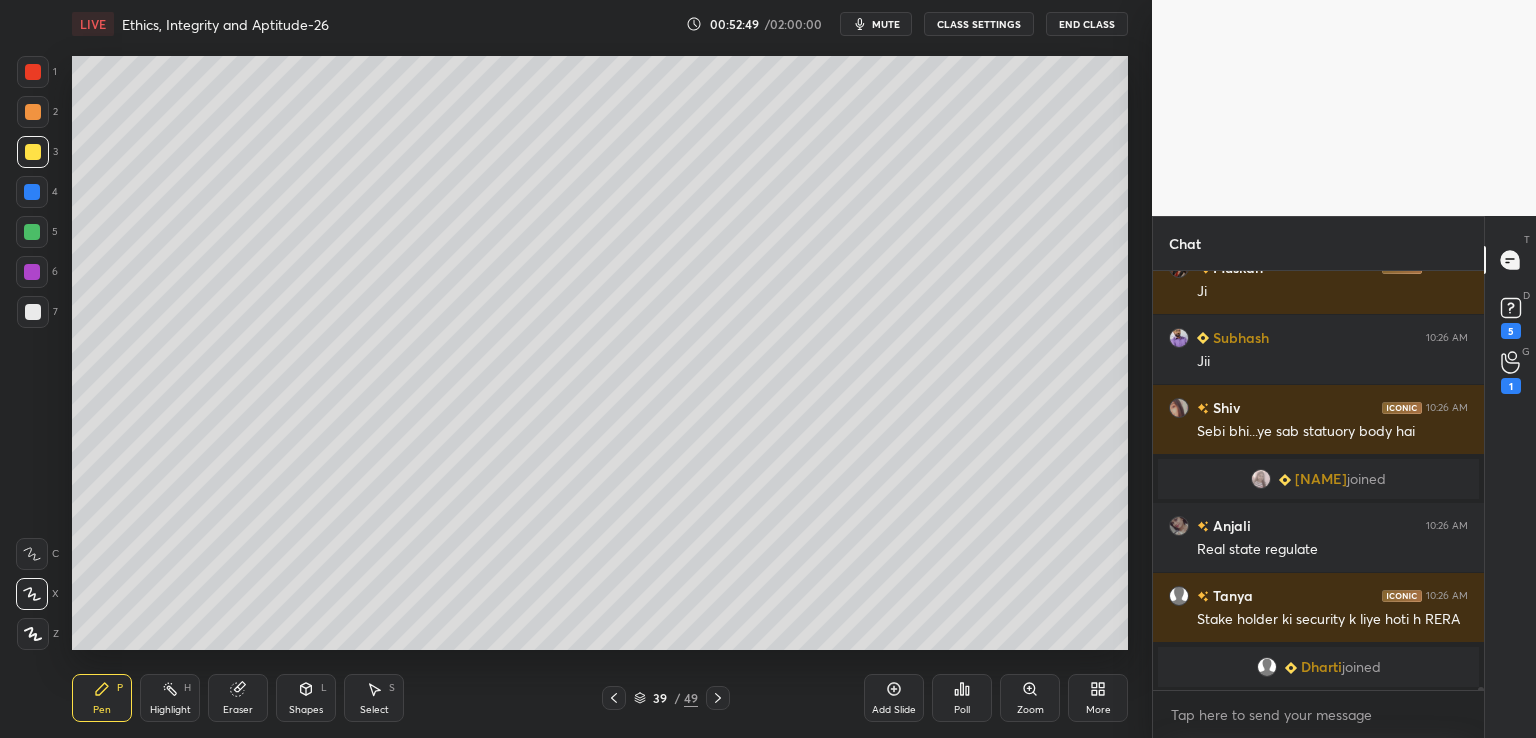 scroll, scrollTop: 51186, scrollLeft: 0, axis: vertical 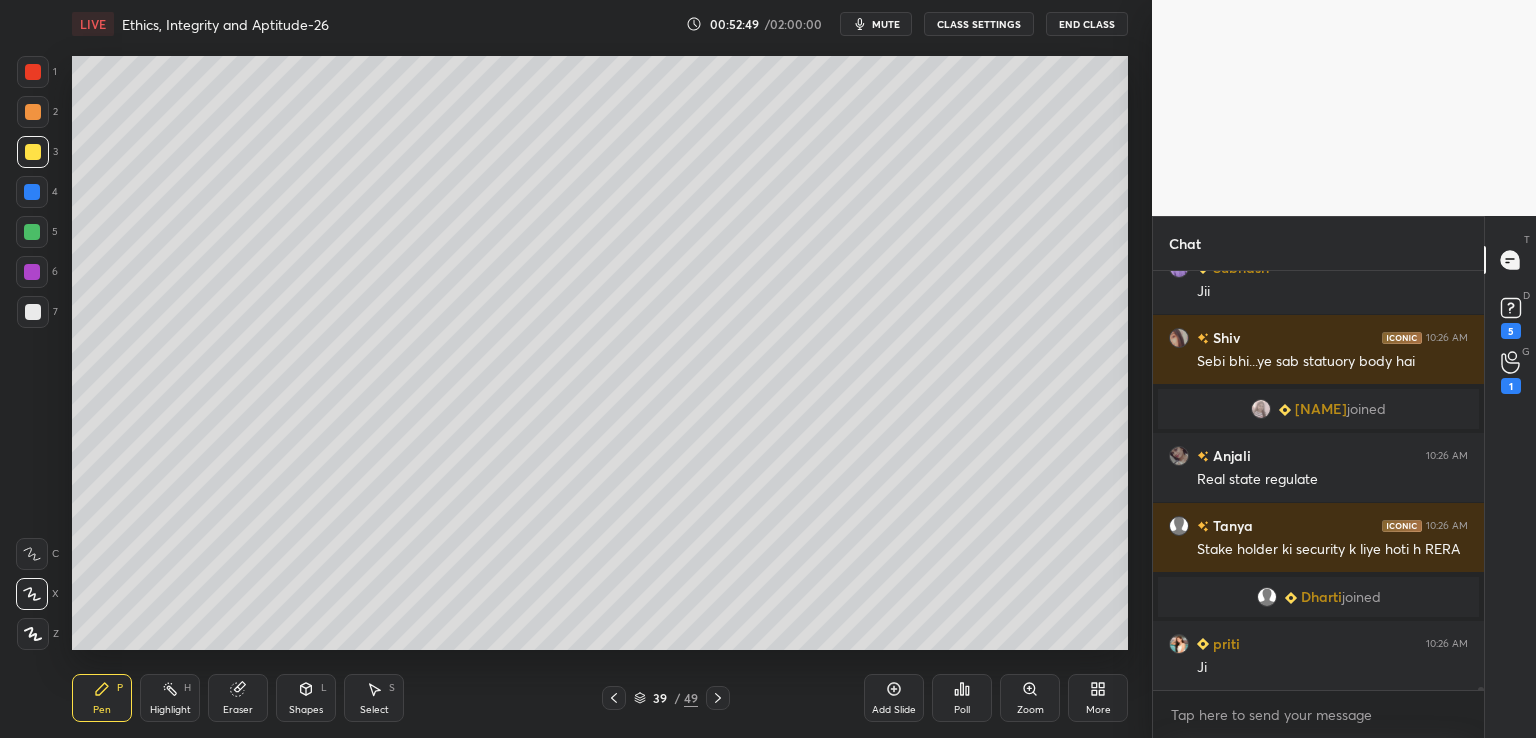 click 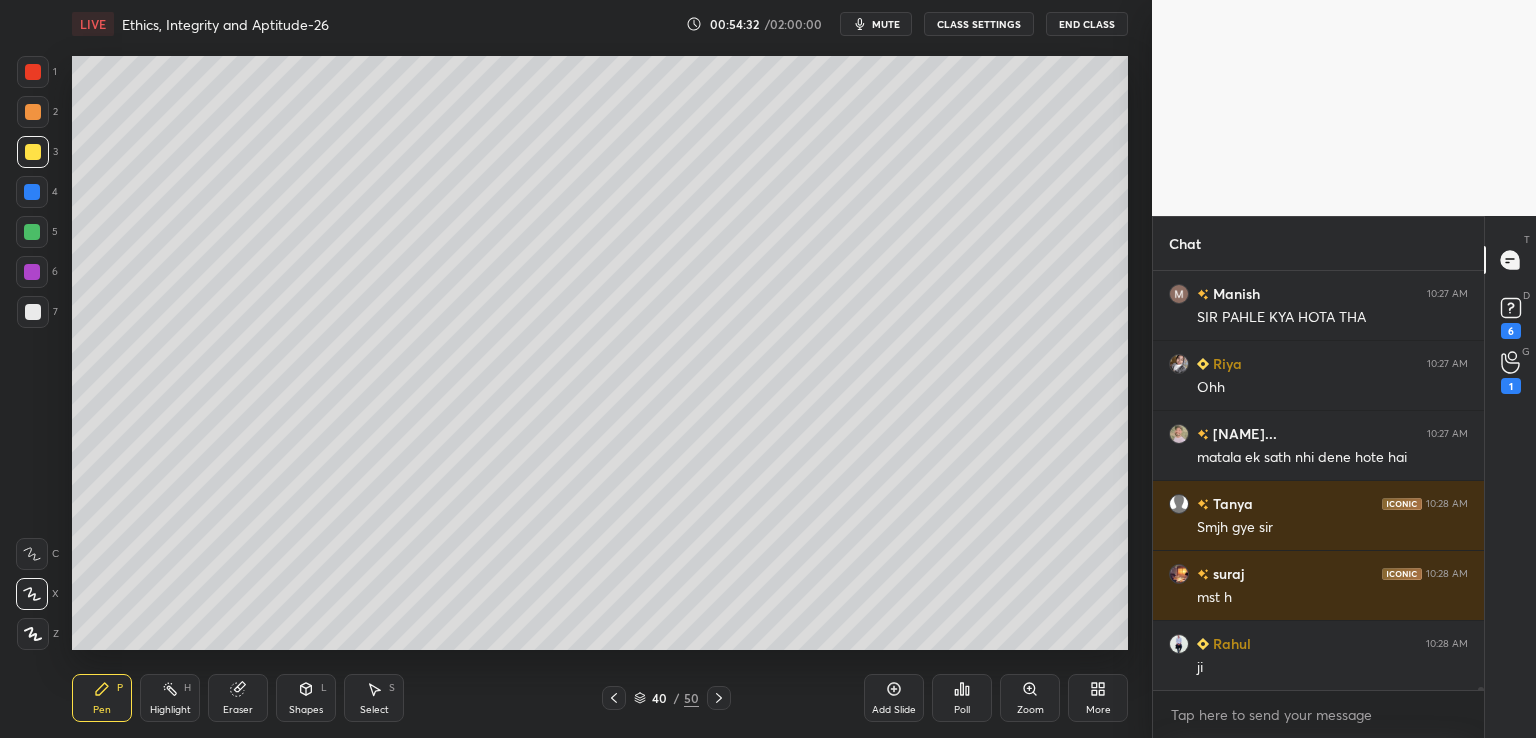 scroll, scrollTop: 53864, scrollLeft: 0, axis: vertical 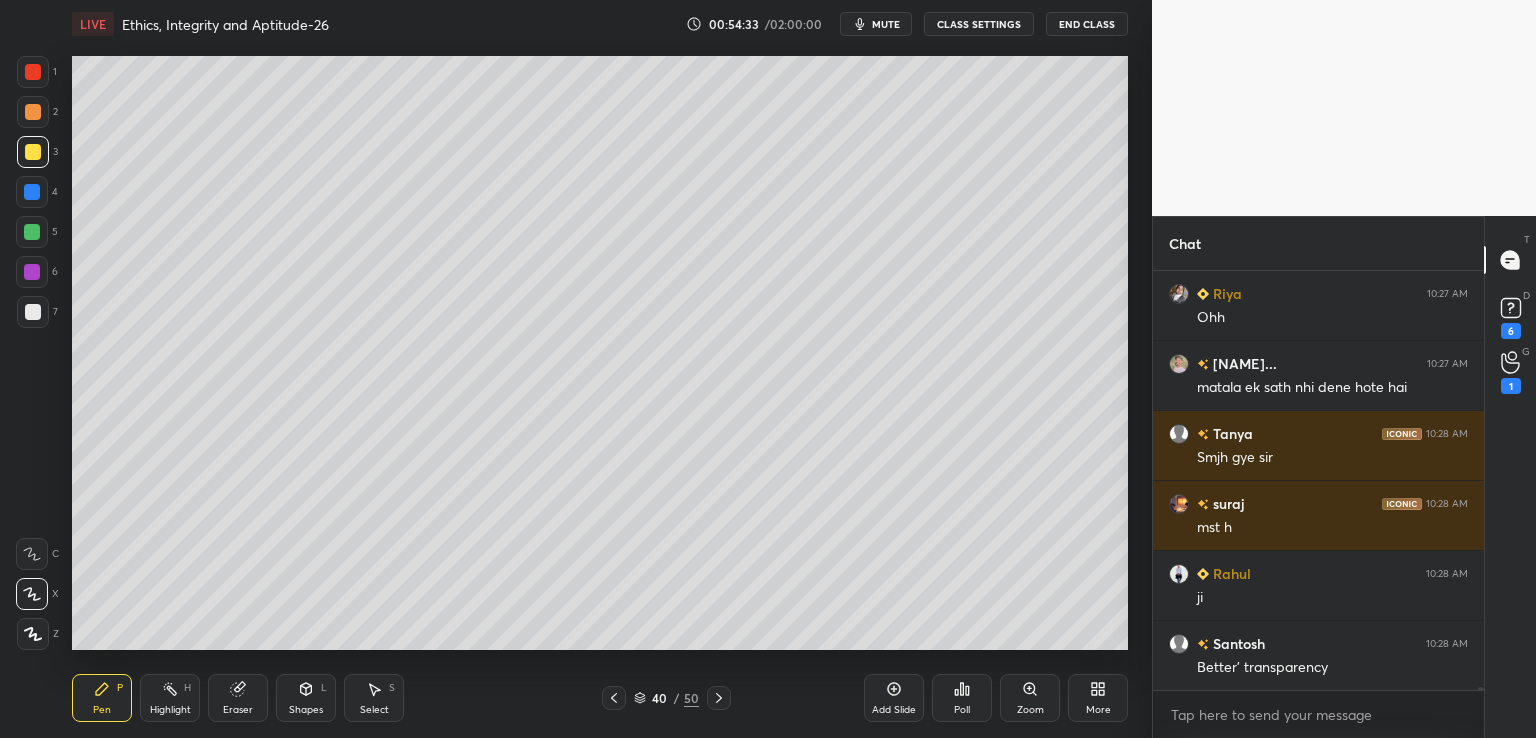 click 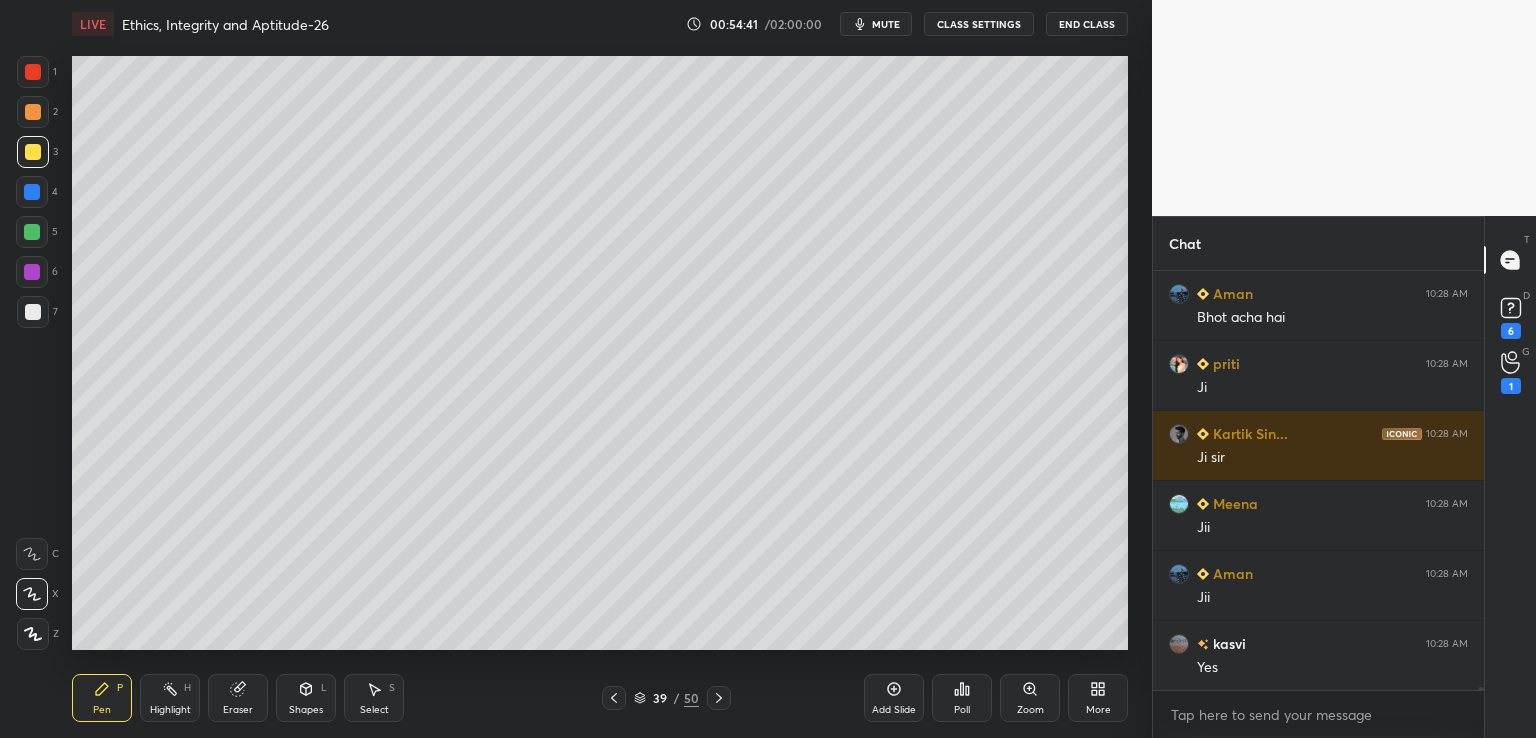 scroll, scrollTop: 54354, scrollLeft: 0, axis: vertical 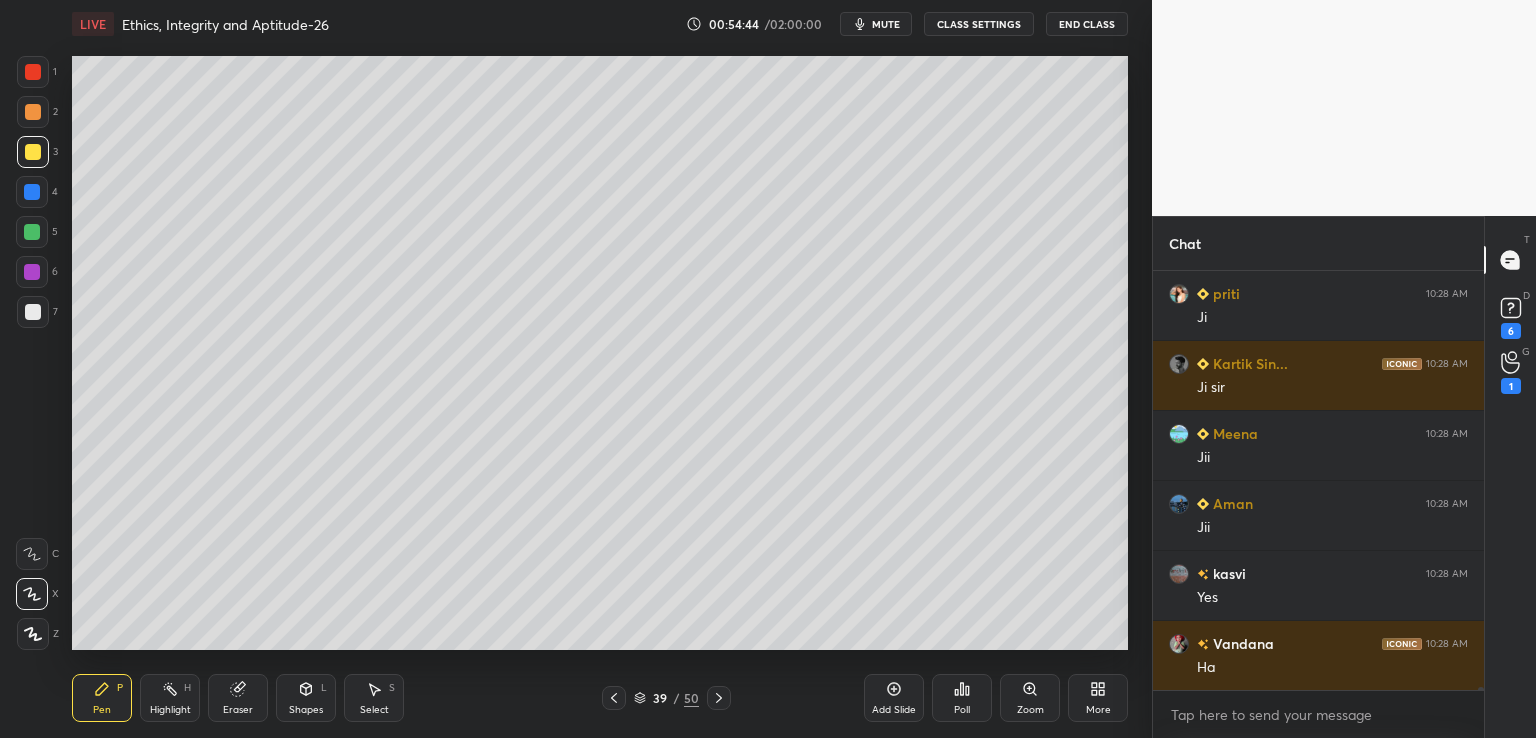 click on "Add Slide" at bounding box center (894, 698) 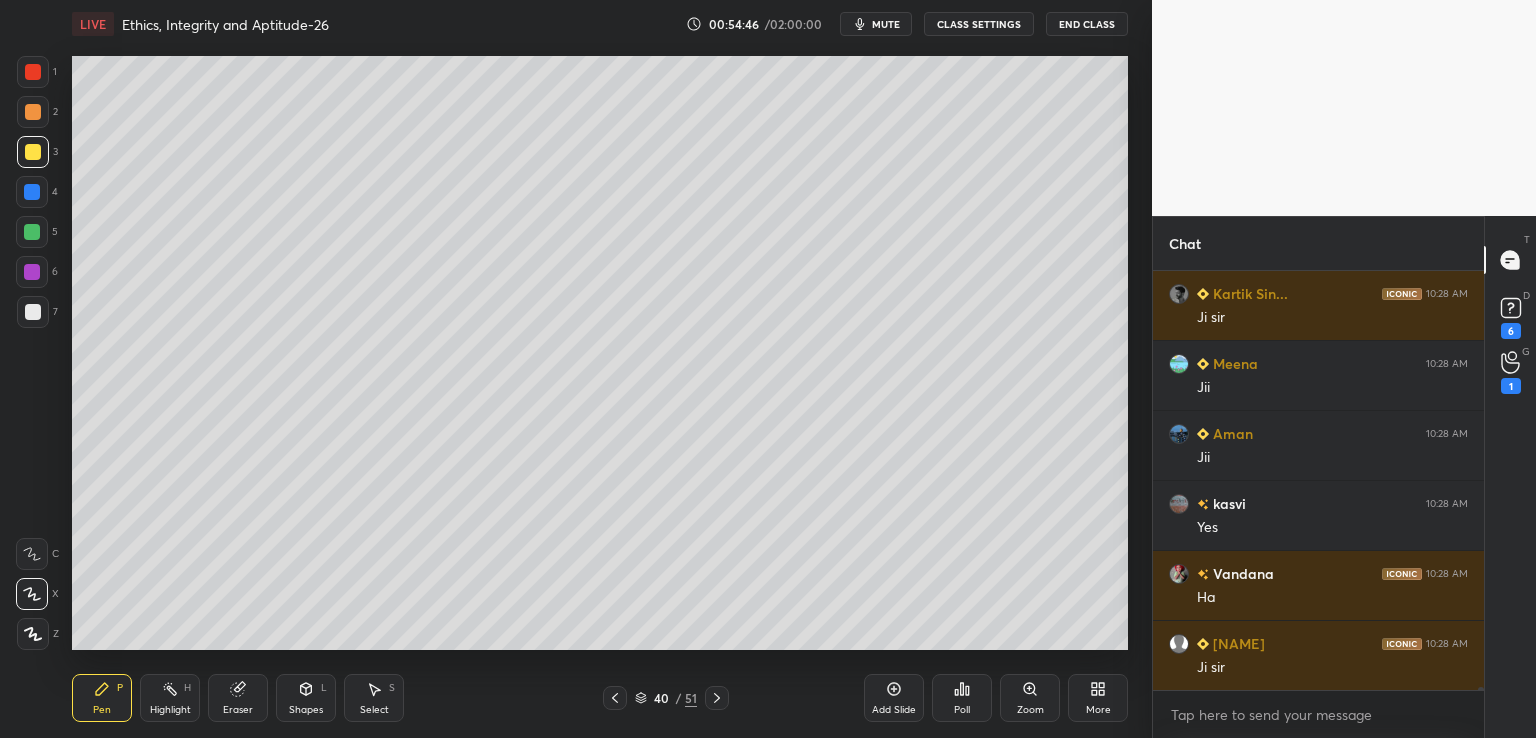 scroll, scrollTop: 54564, scrollLeft: 0, axis: vertical 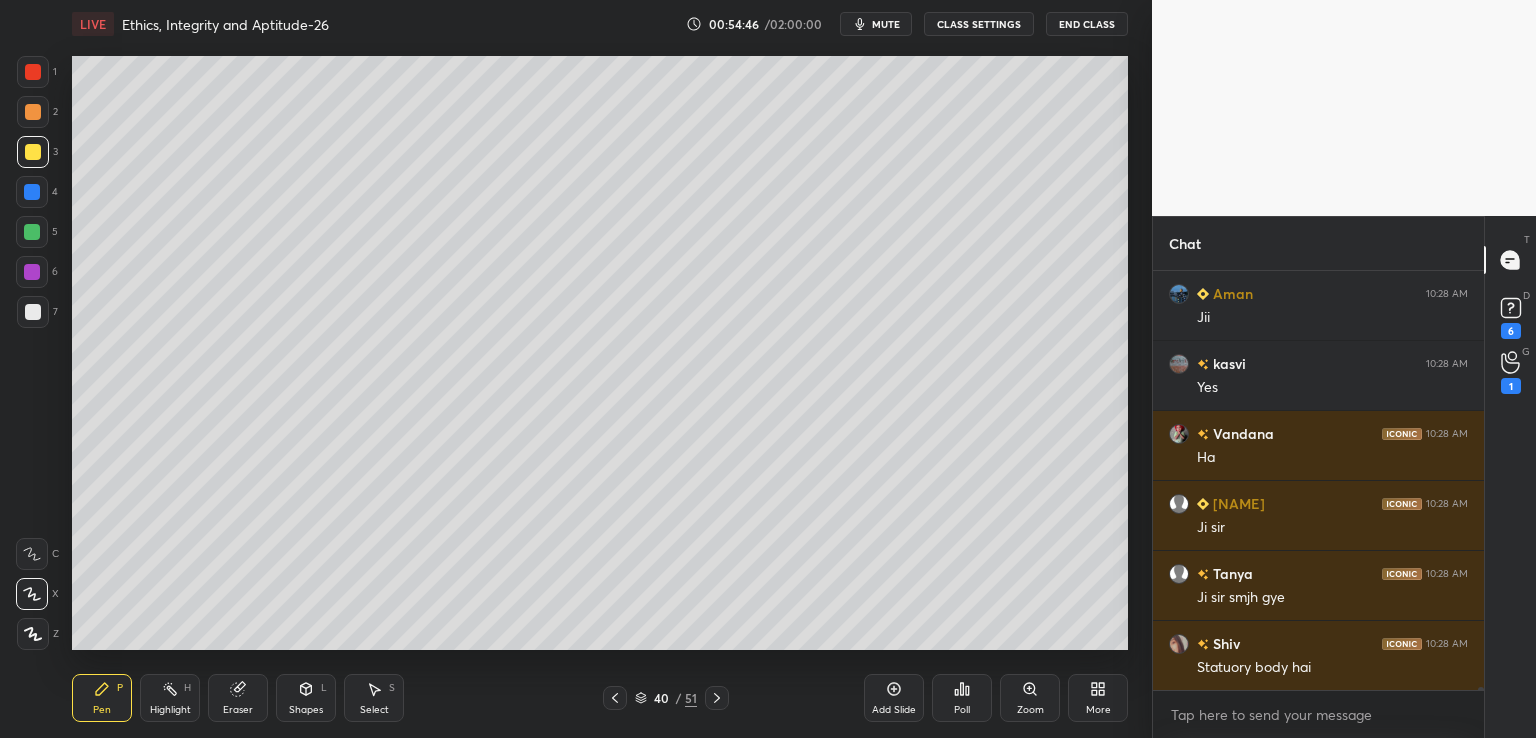 click 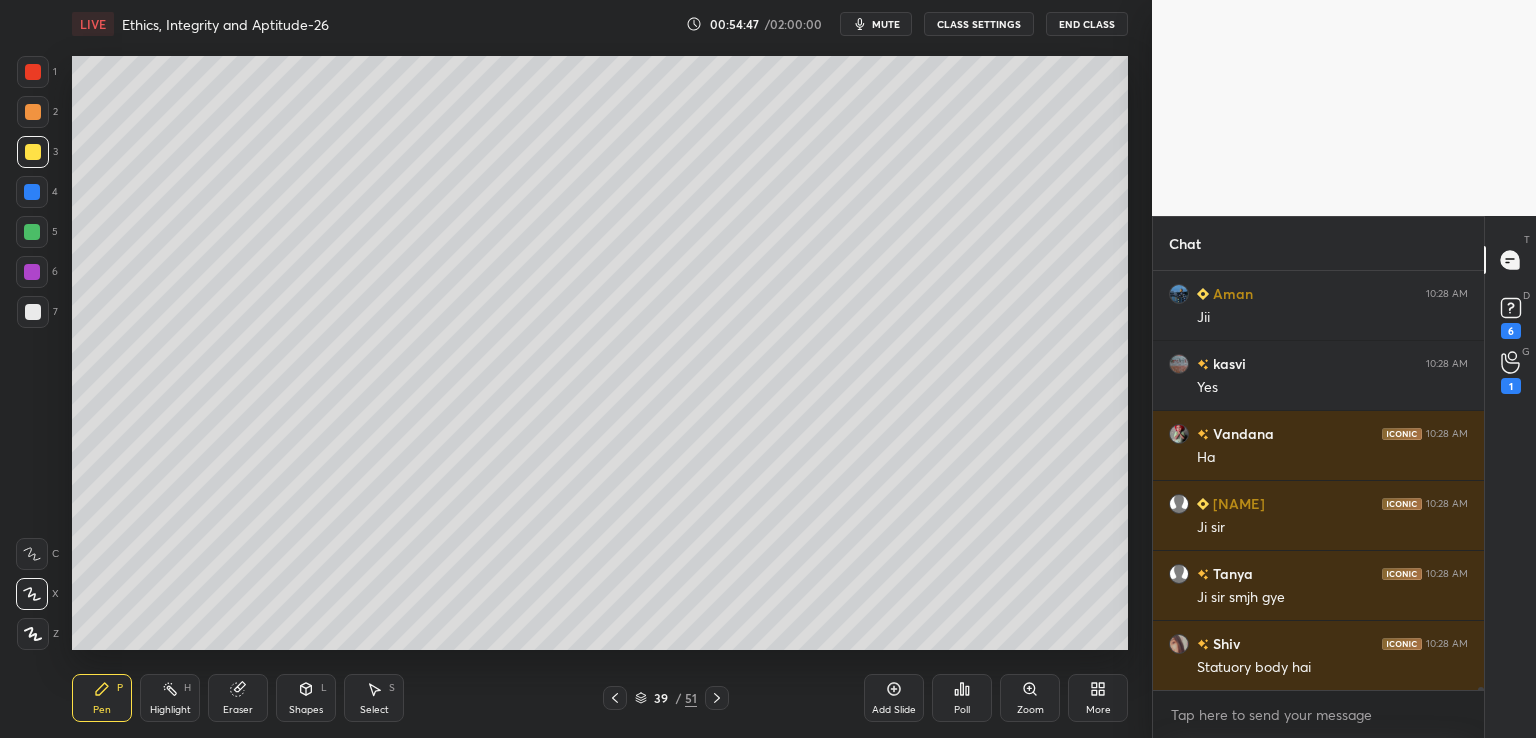 click 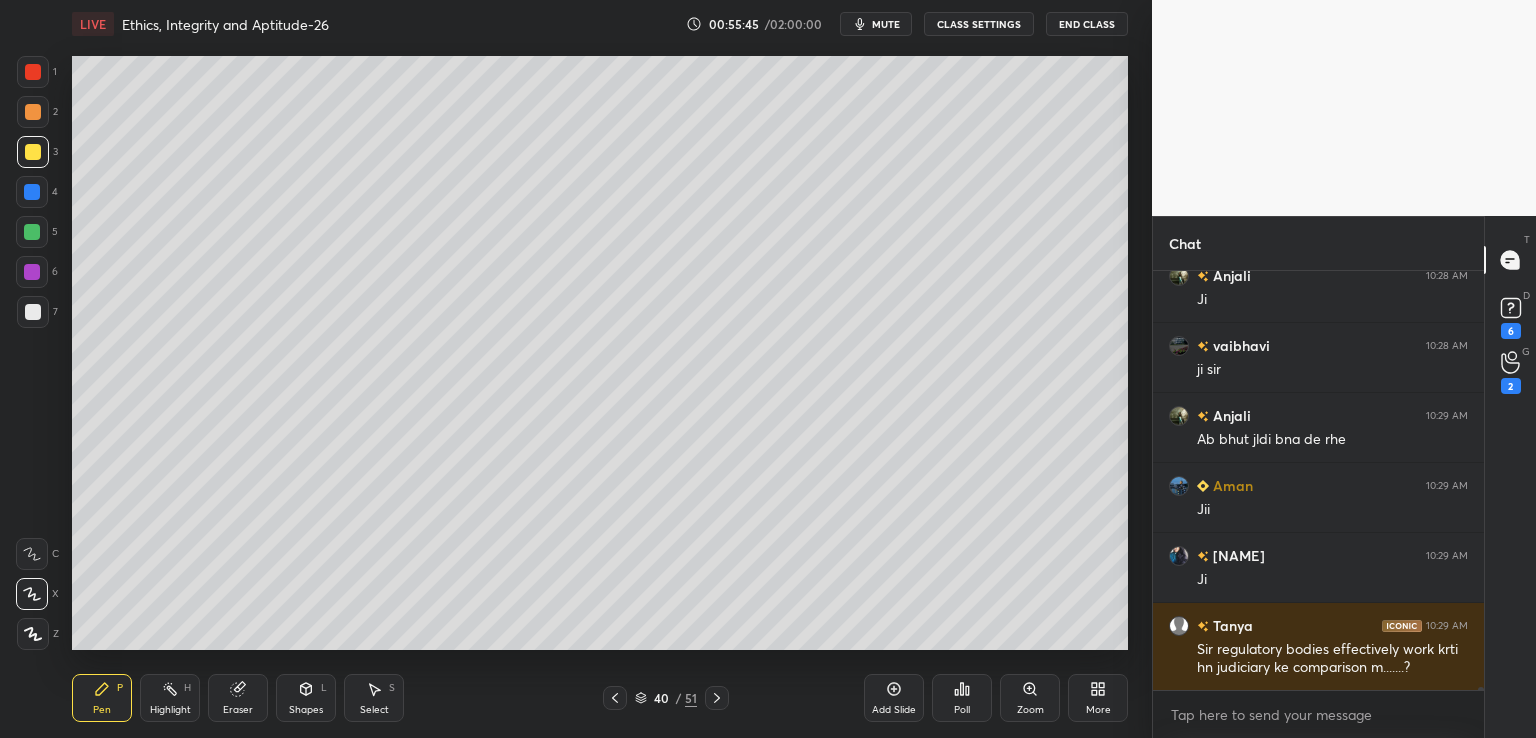 scroll, scrollTop: 55494, scrollLeft: 0, axis: vertical 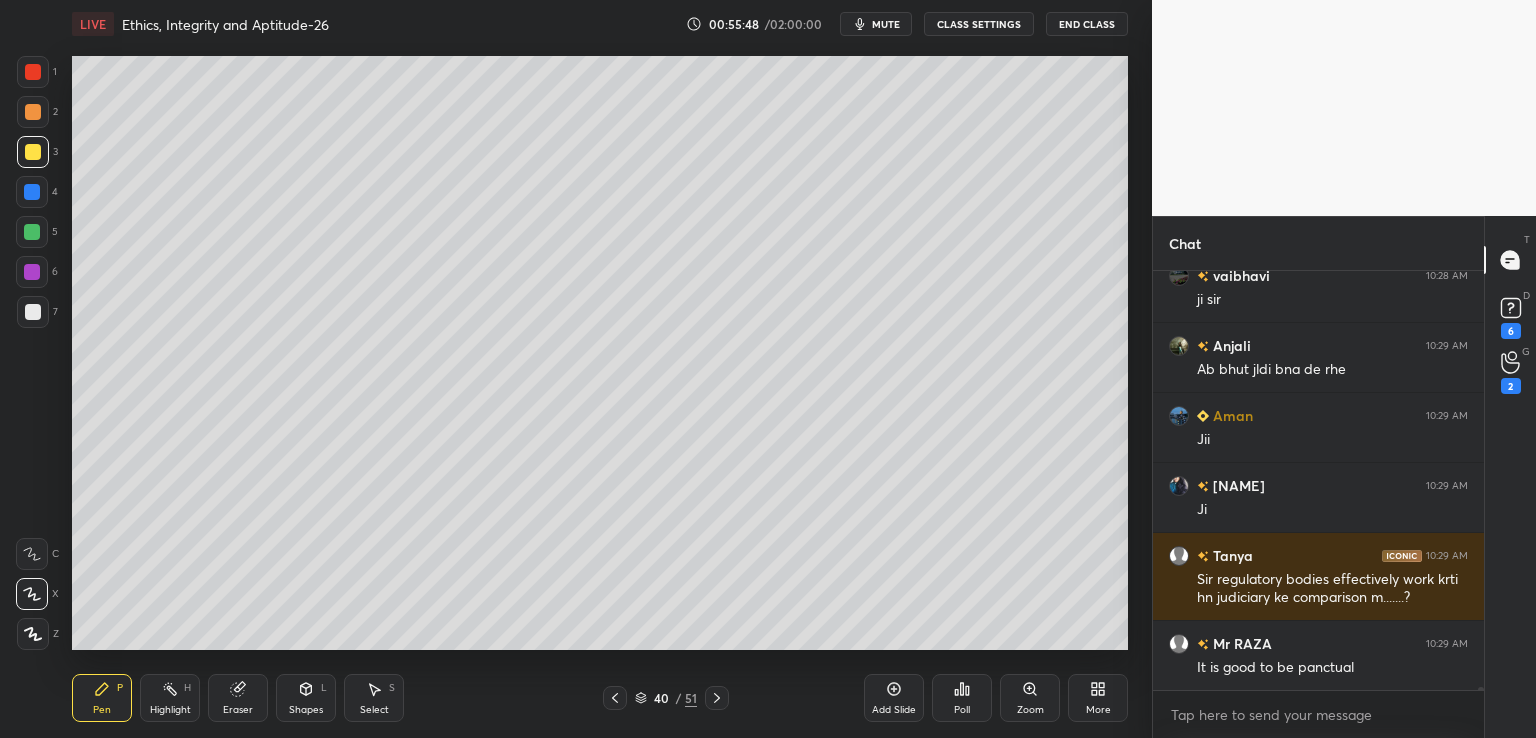 click 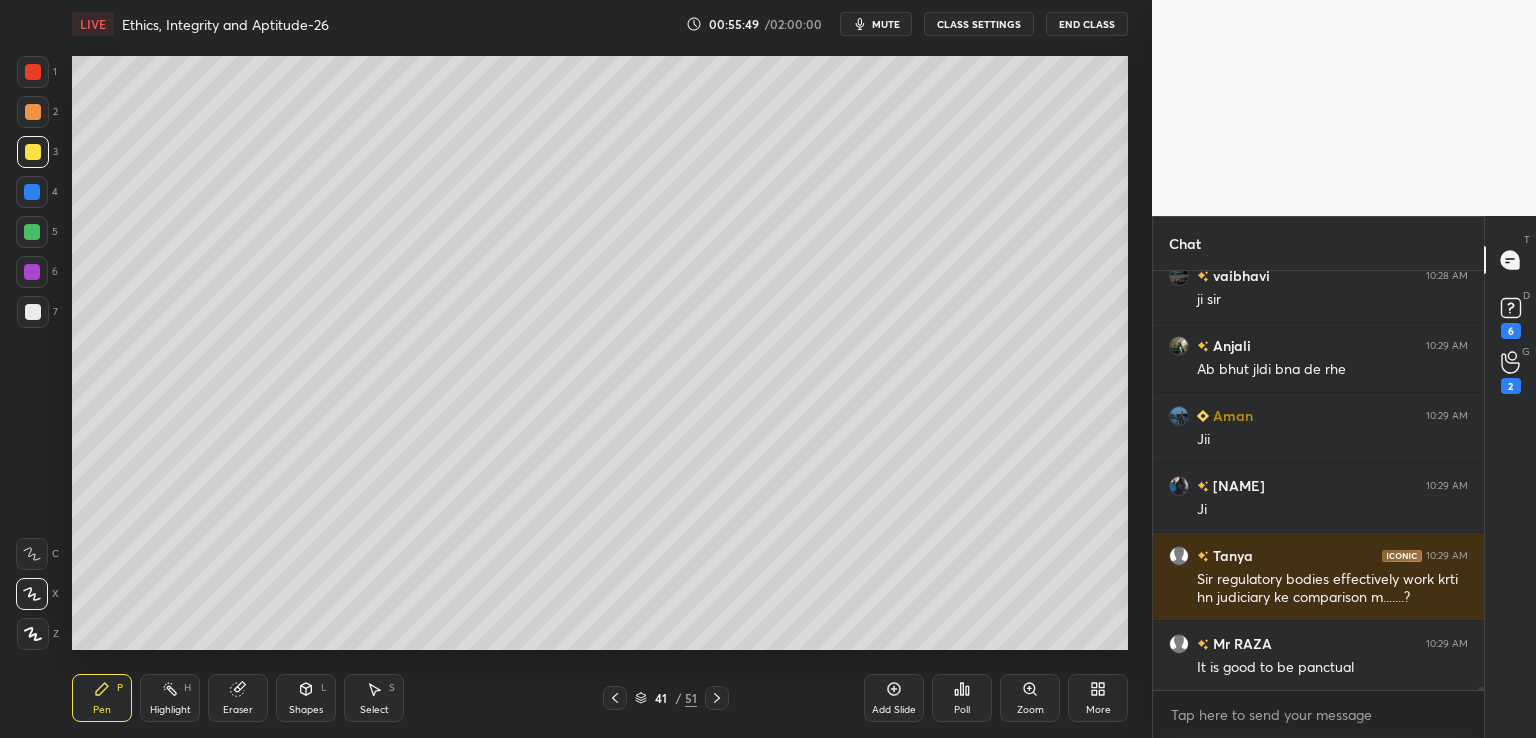click 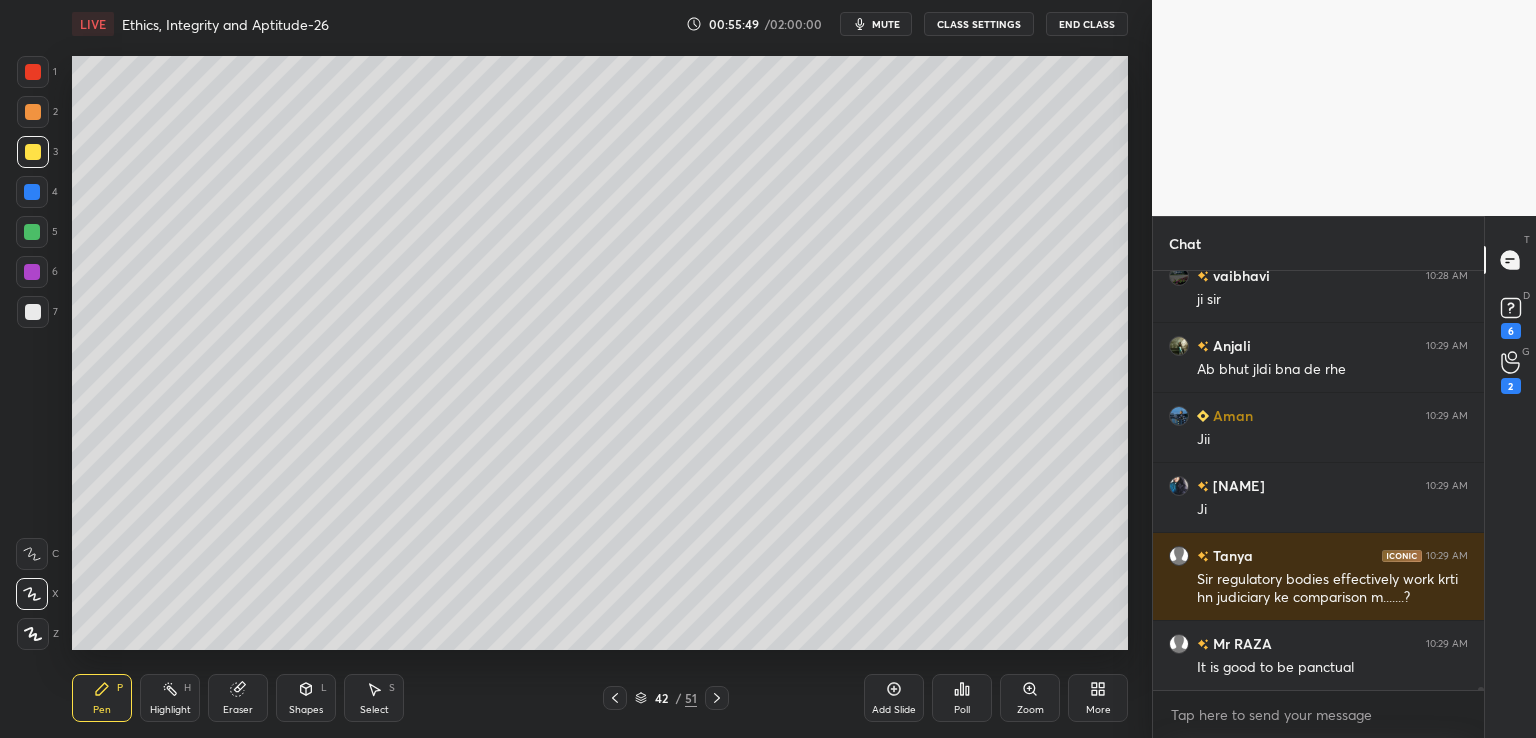 scroll, scrollTop: 55564, scrollLeft: 0, axis: vertical 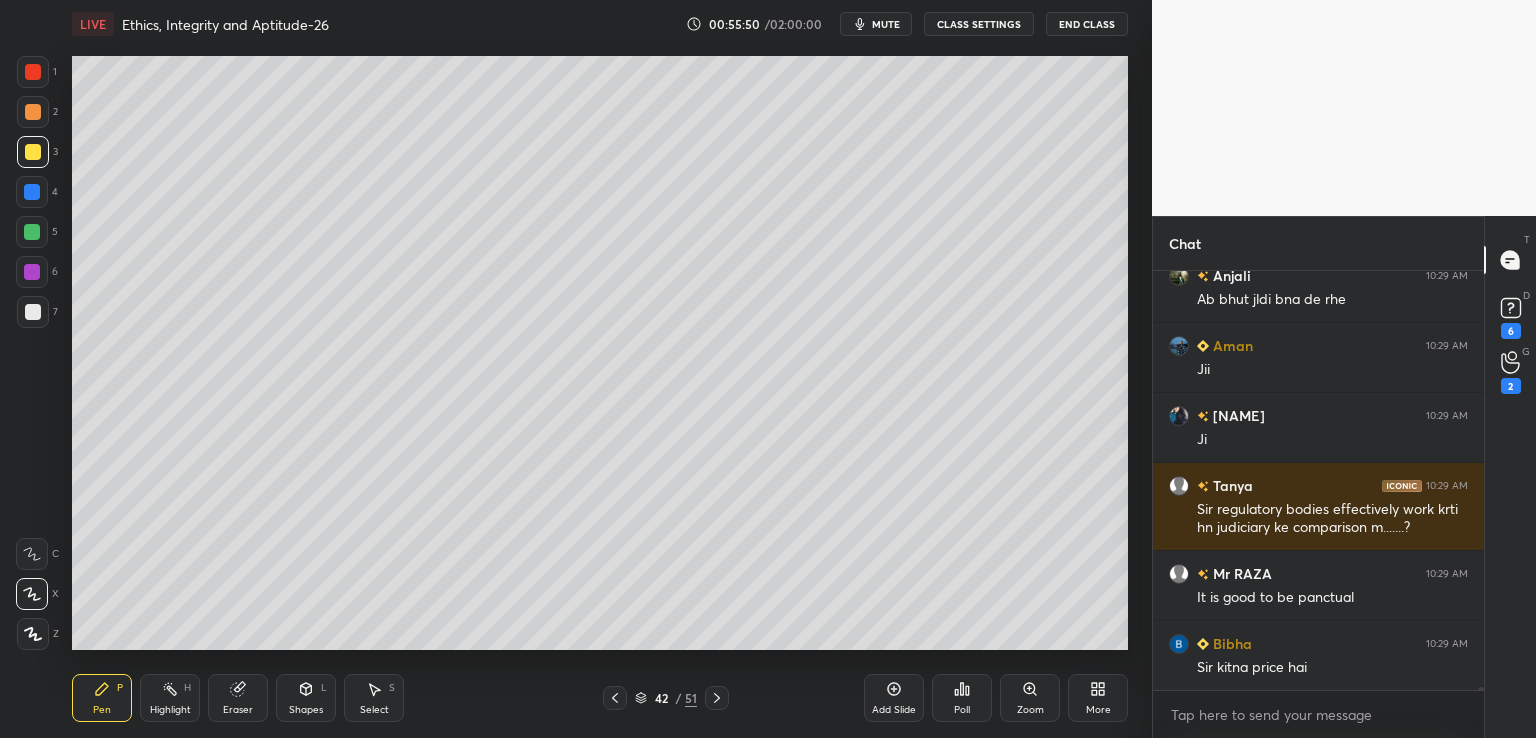 click 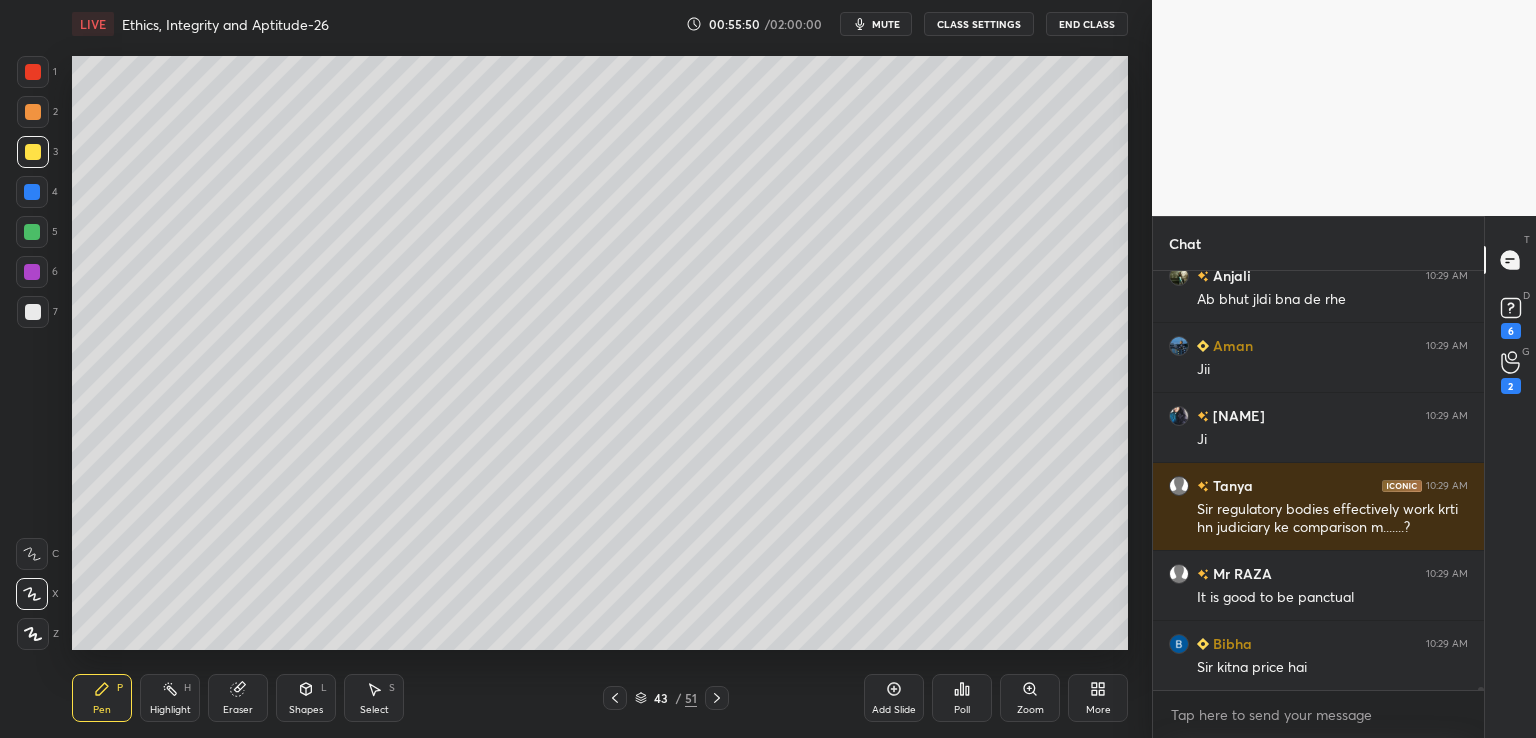 click 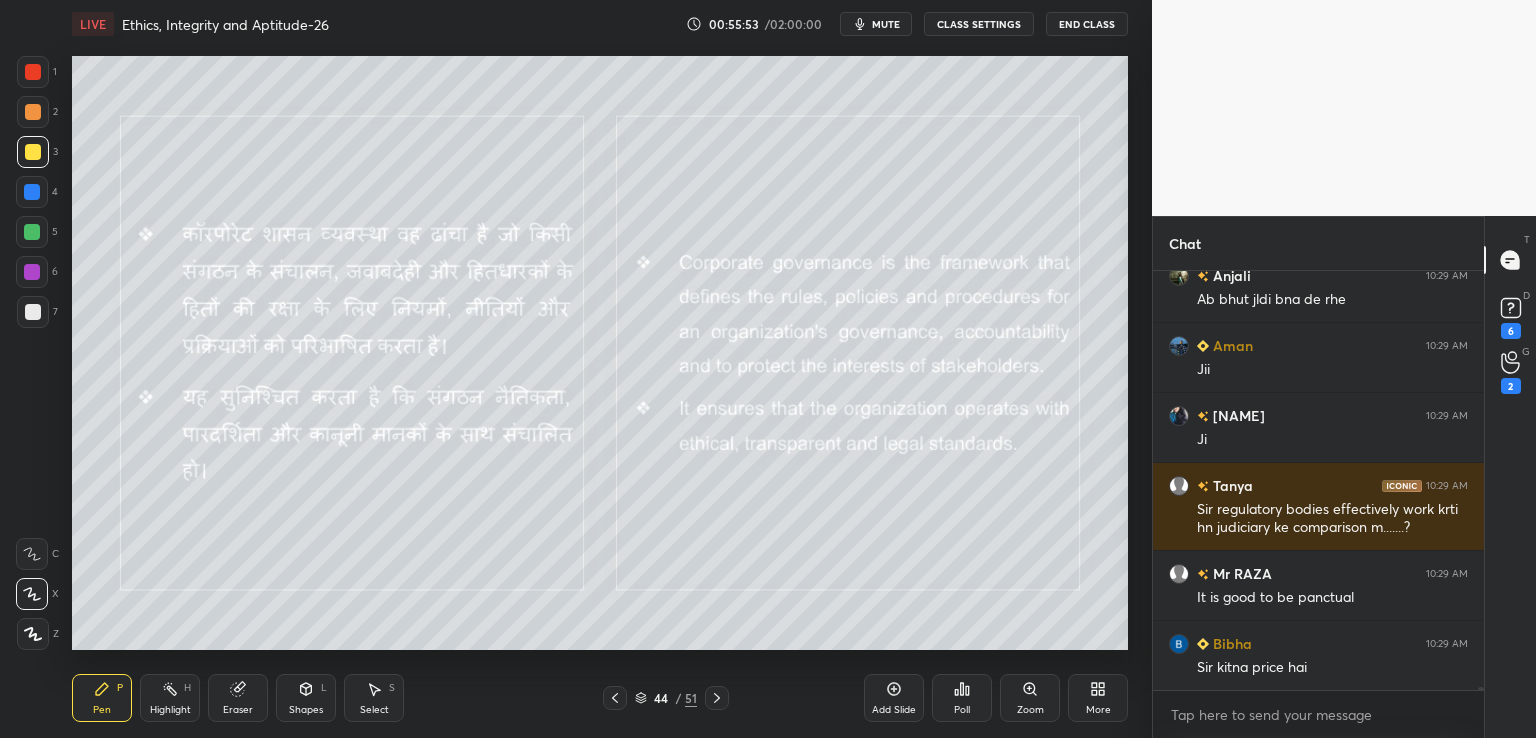 click 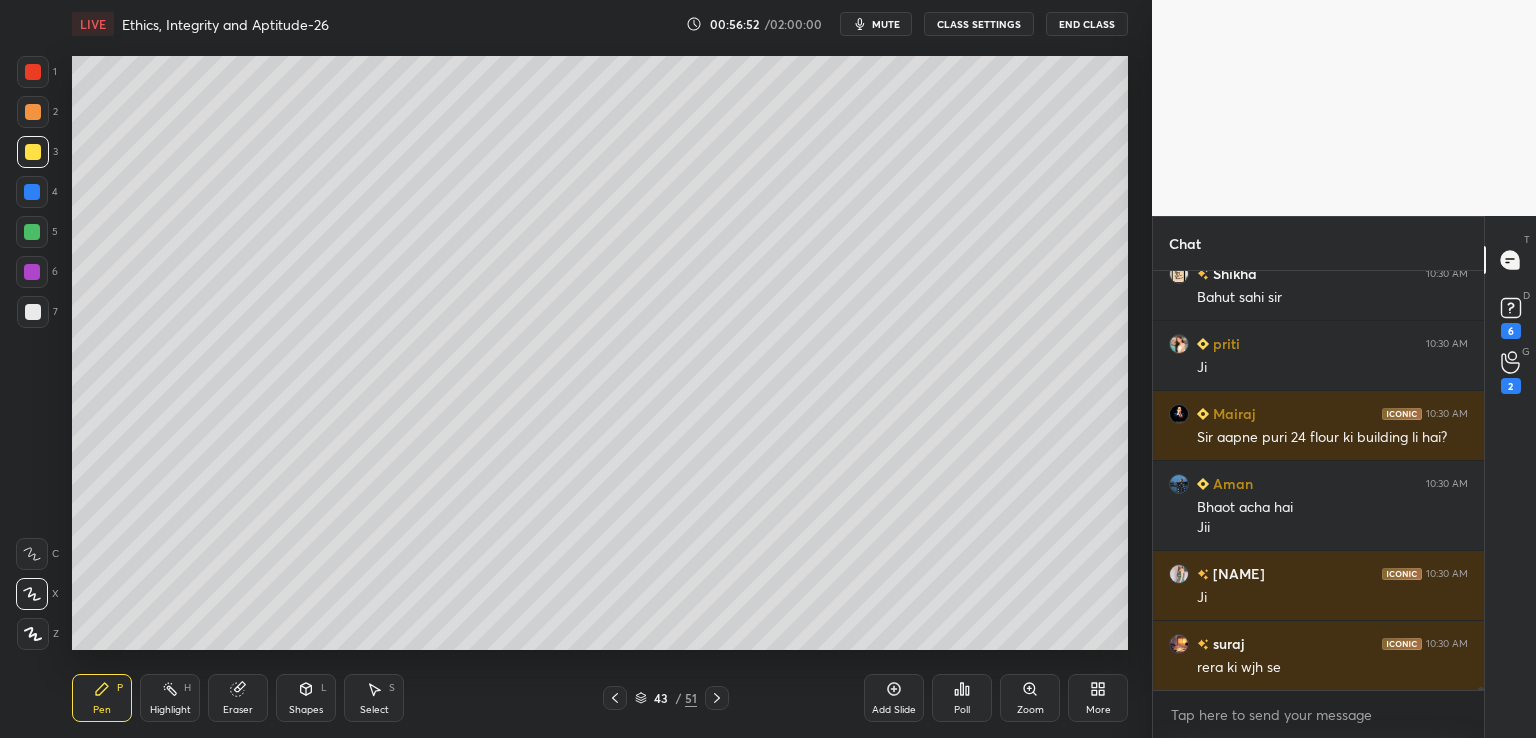 scroll, scrollTop: 56532, scrollLeft: 0, axis: vertical 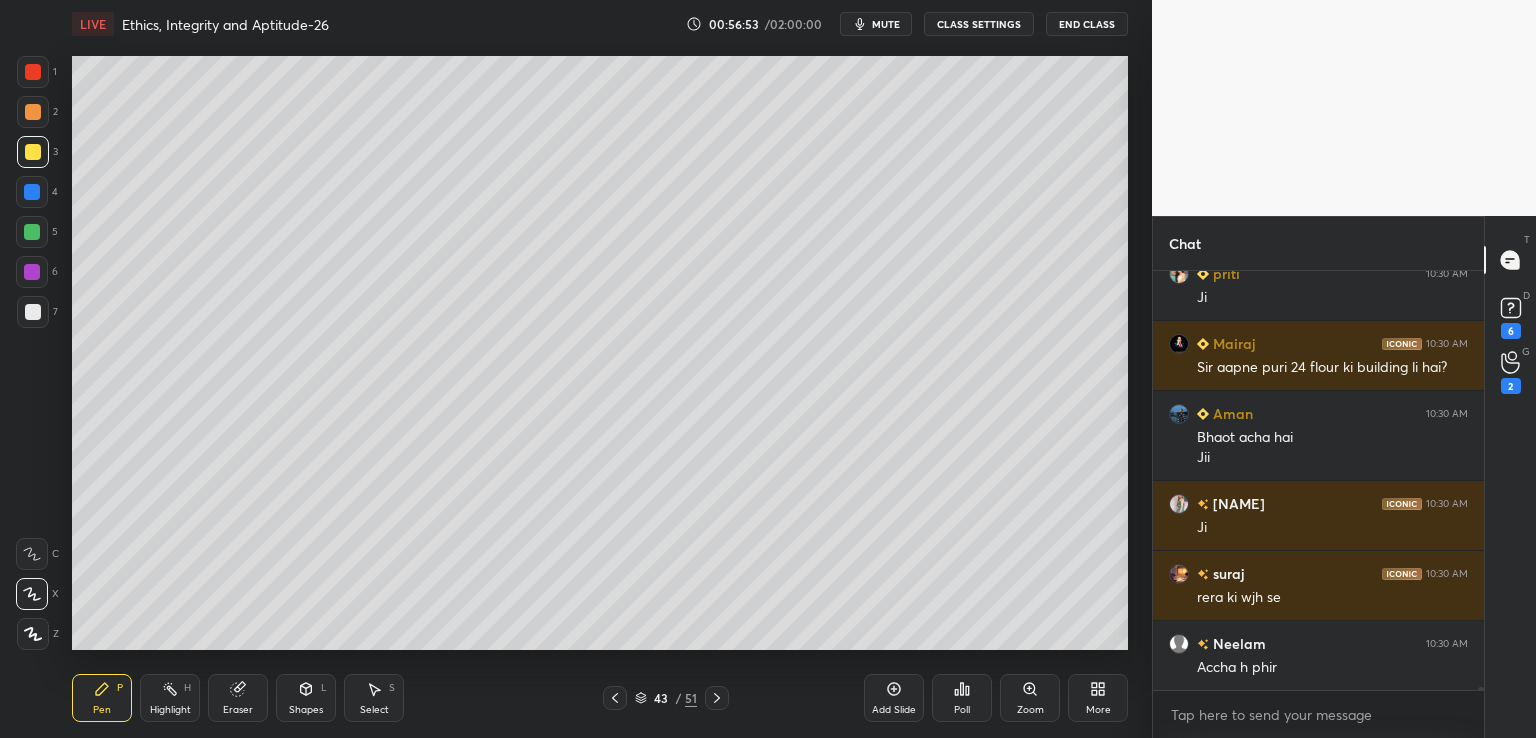 click on "Add Slide" at bounding box center (894, 698) 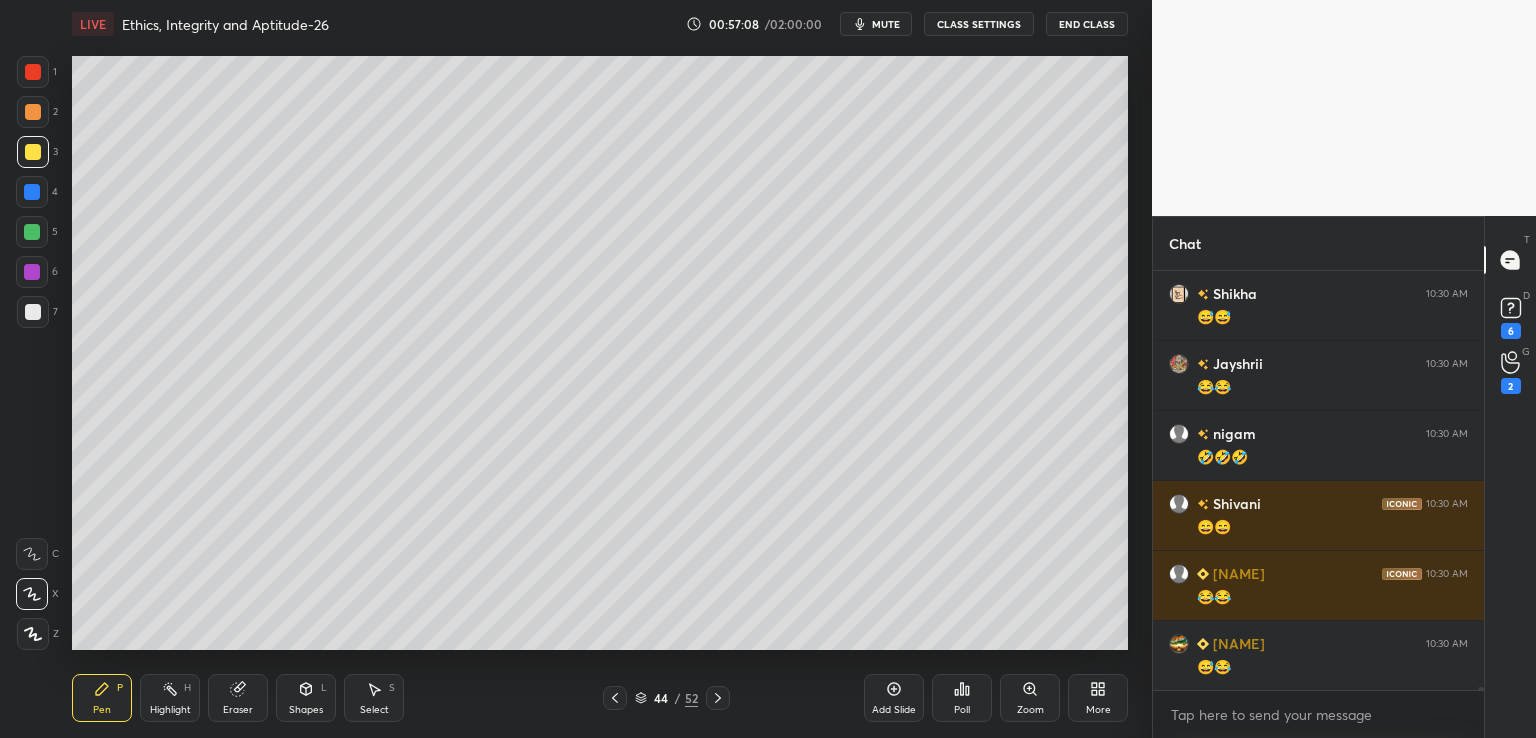 scroll, scrollTop: 57740, scrollLeft: 0, axis: vertical 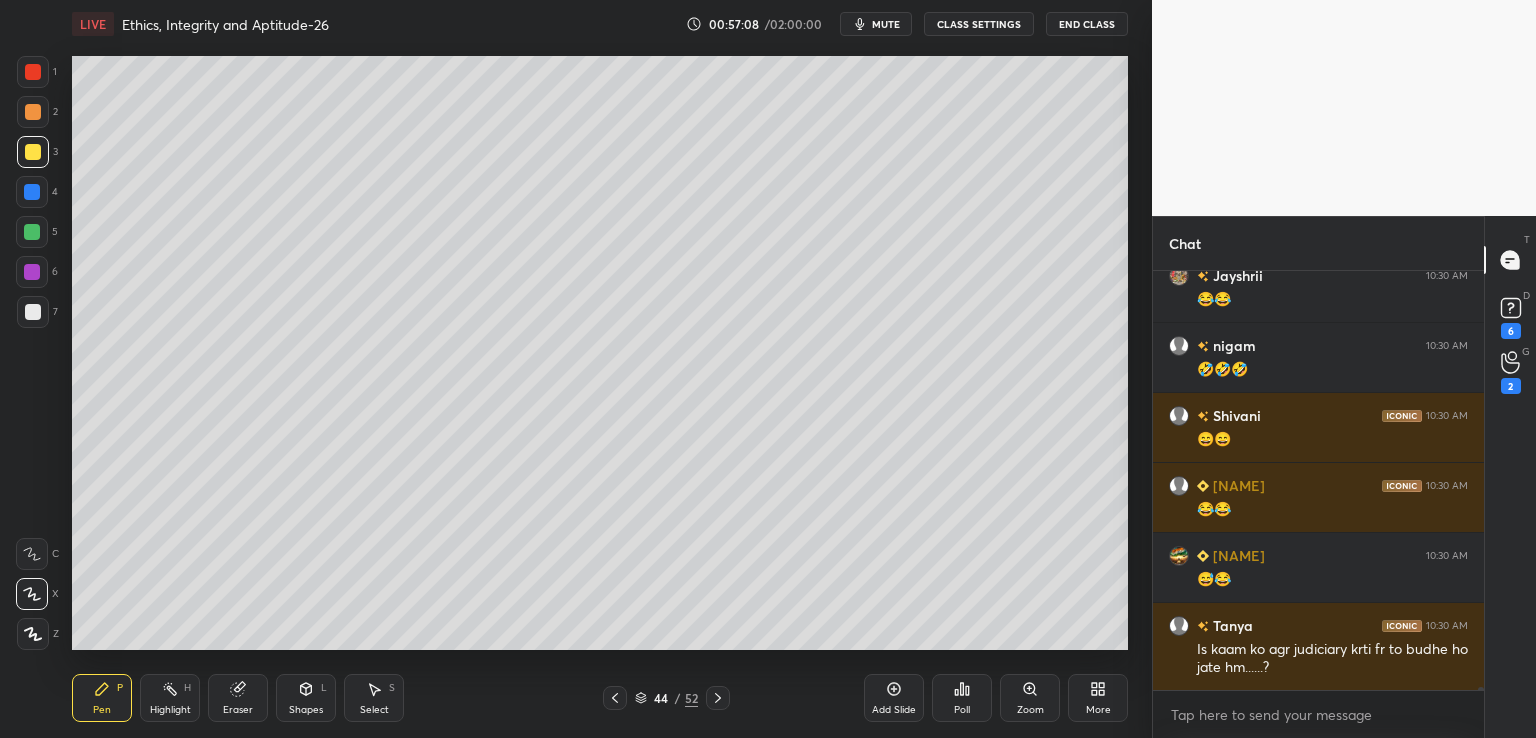 click 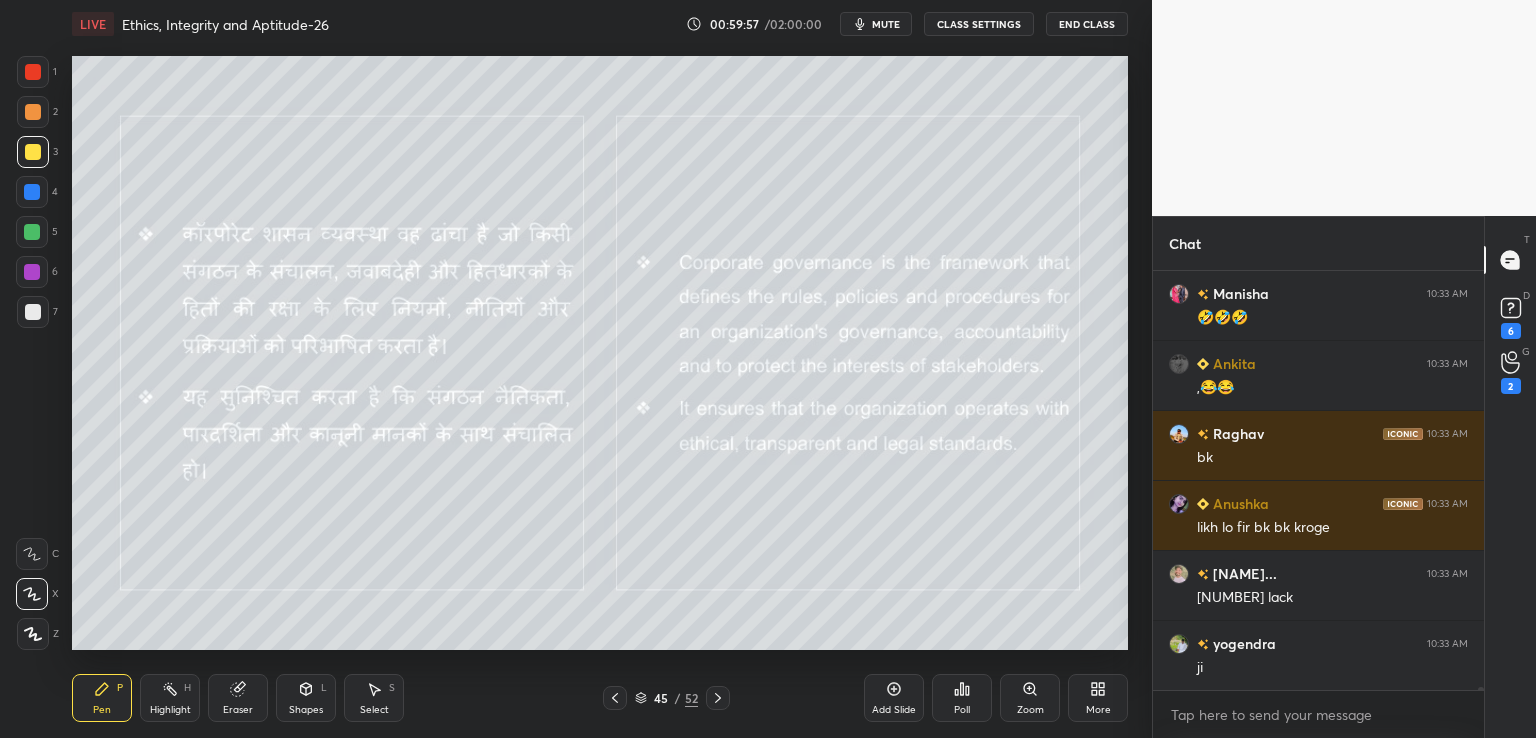 scroll, scrollTop: 63450, scrollLeft: 0, axis: vertical 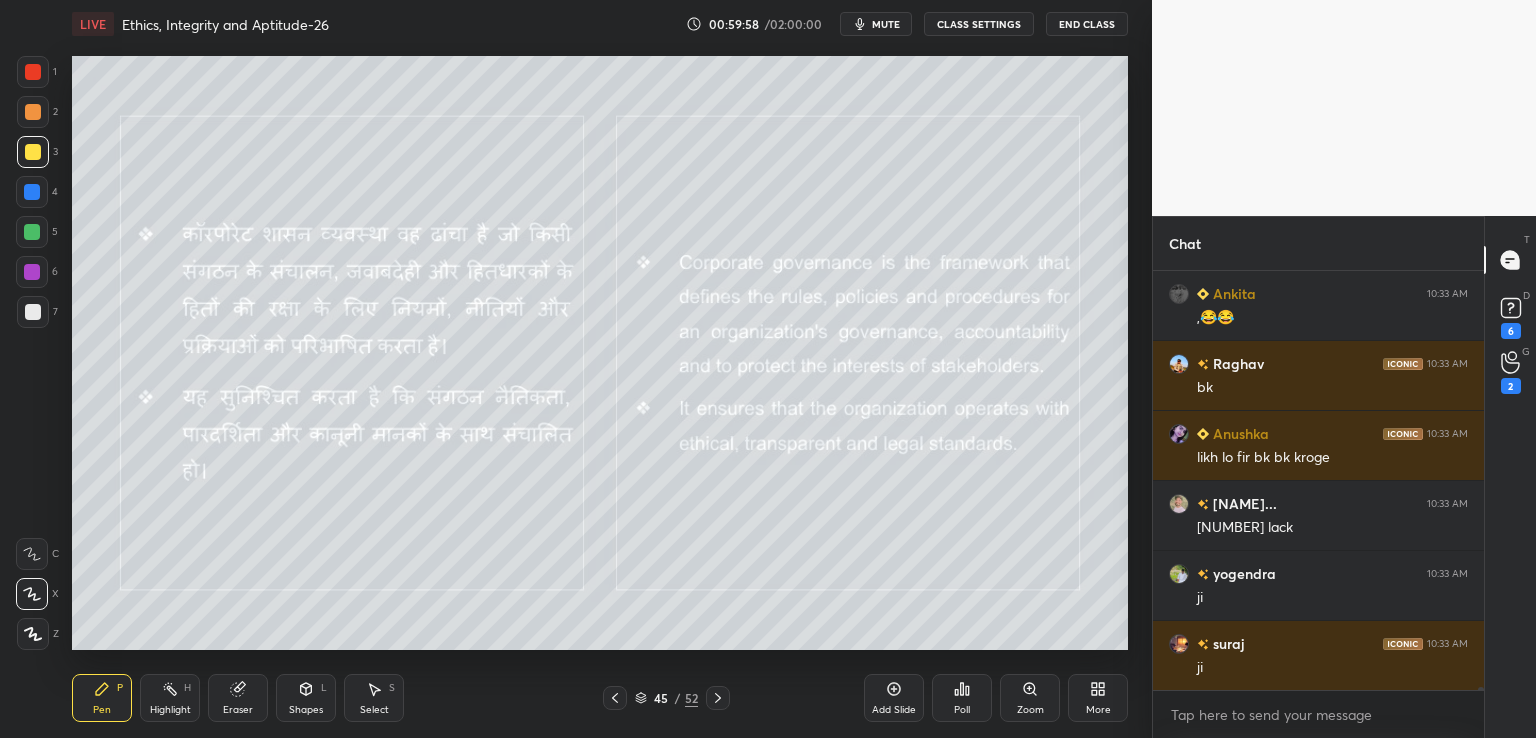 click 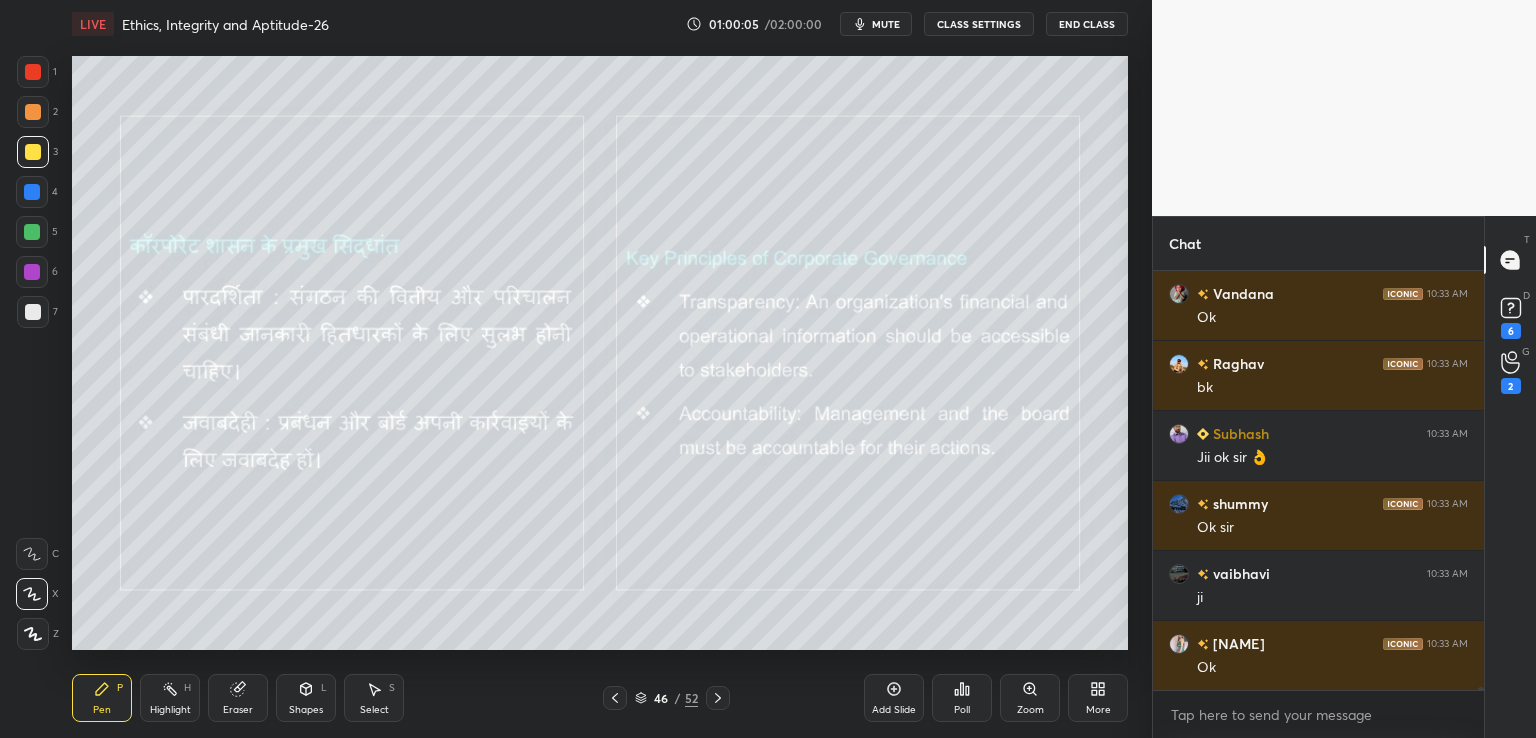 scroll, scrollTop: 64220, scrollLeft: 0, axis: vertical 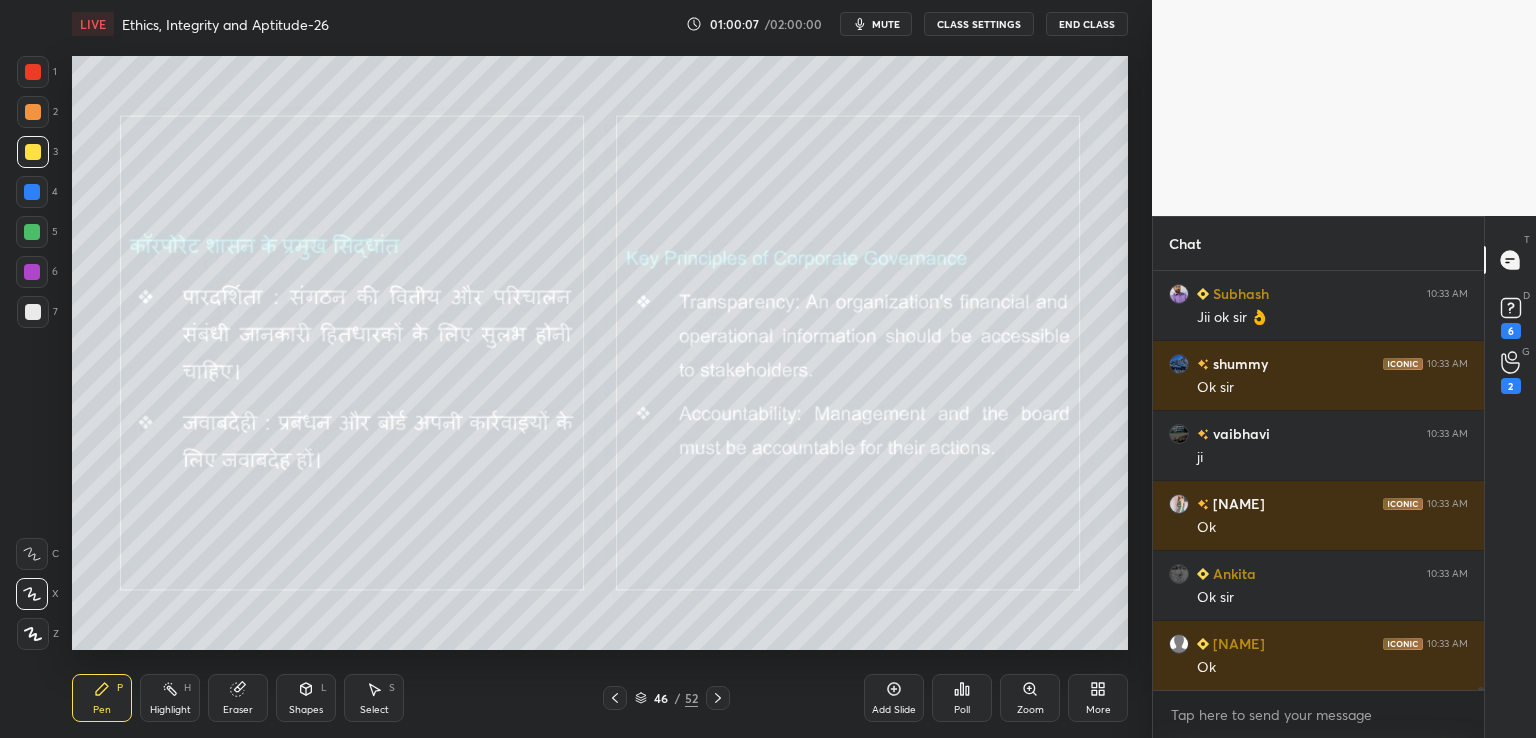 click 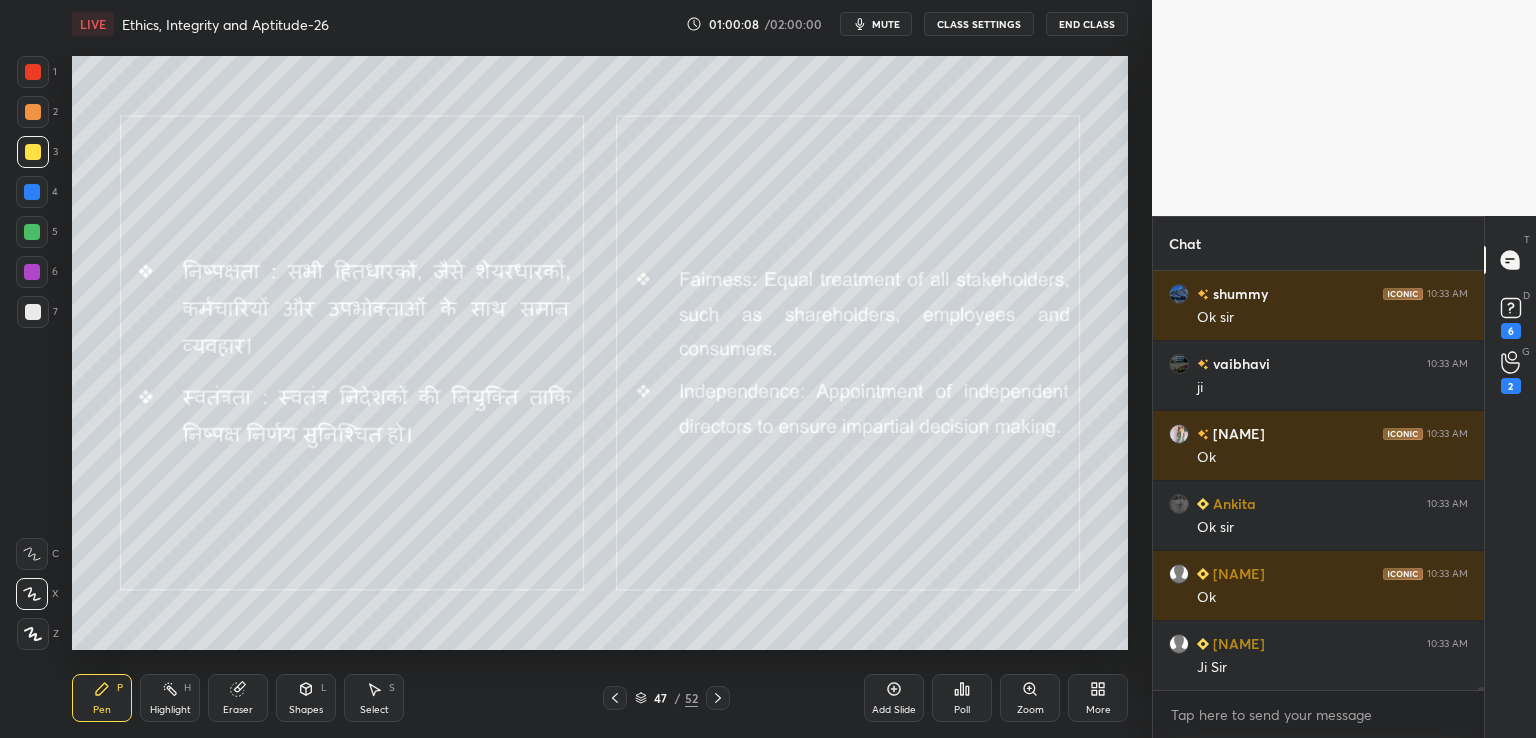 scroll, scrollTop: 64360, scrollLeft: 0, axis: vertical 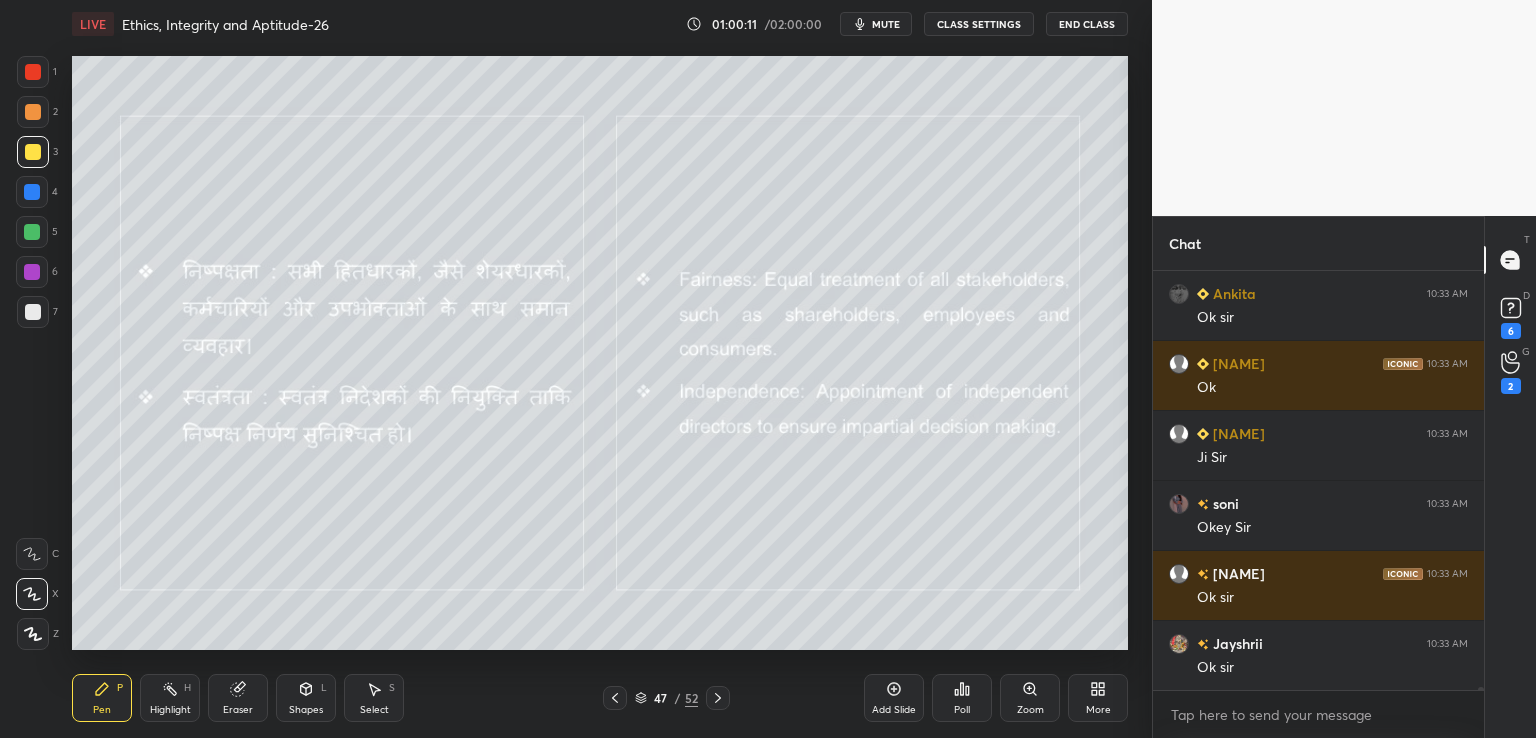 click on "Pen P Highlight H Eraser Shapes L Select S 47 / 52 Add Slide Poll Zoom More" at bounding box center [600, 698] 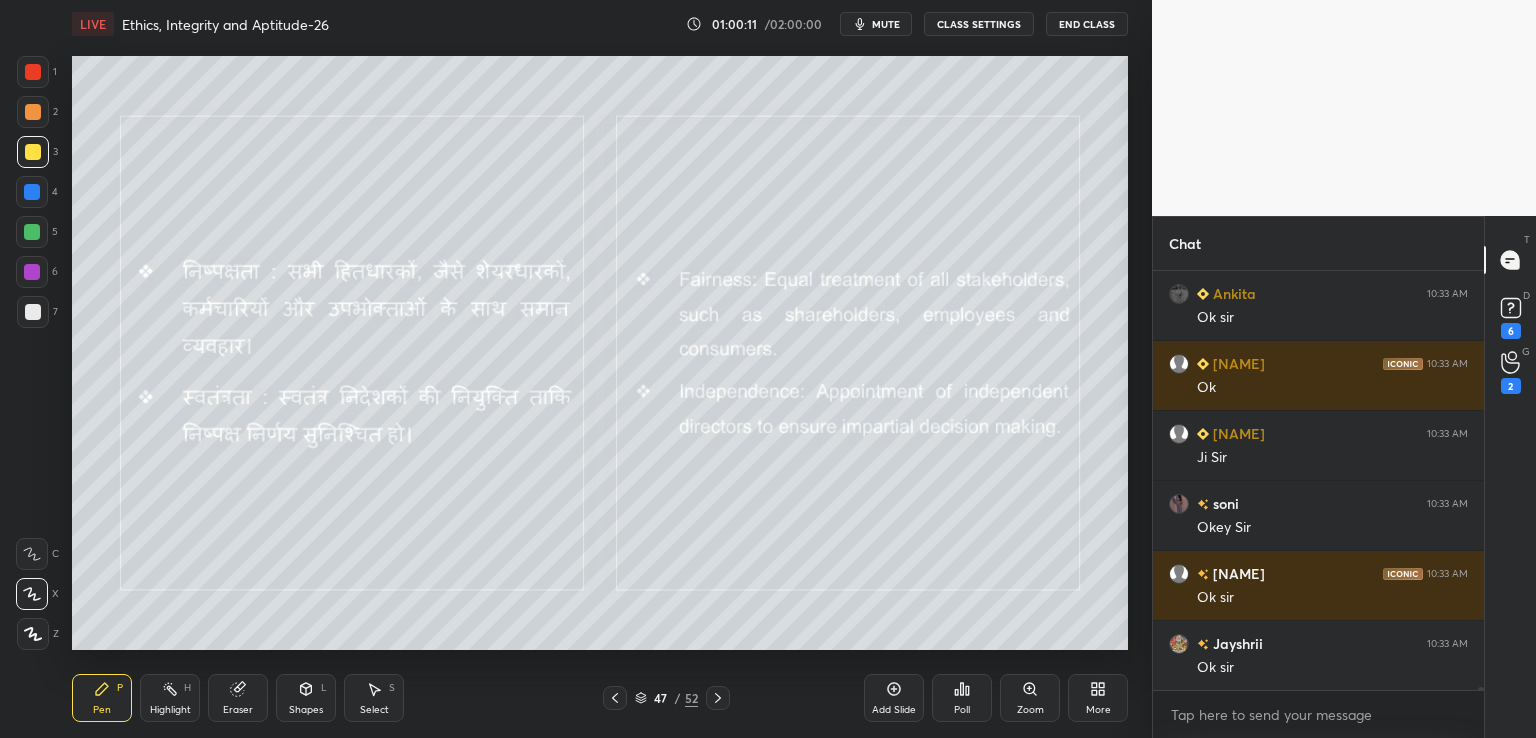 scroll, scrollTop: 64570, scrollLeft: 0, axis: vertical 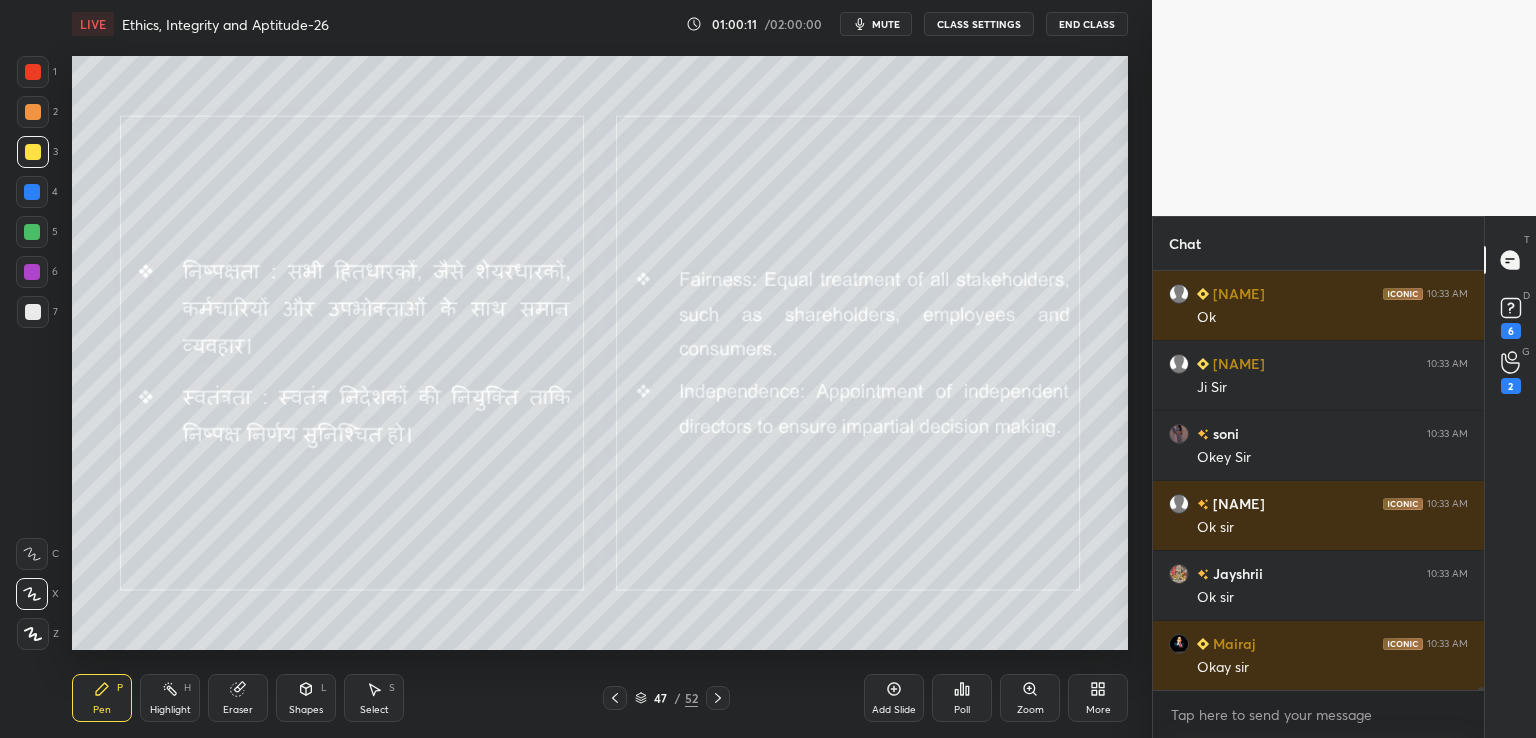 click 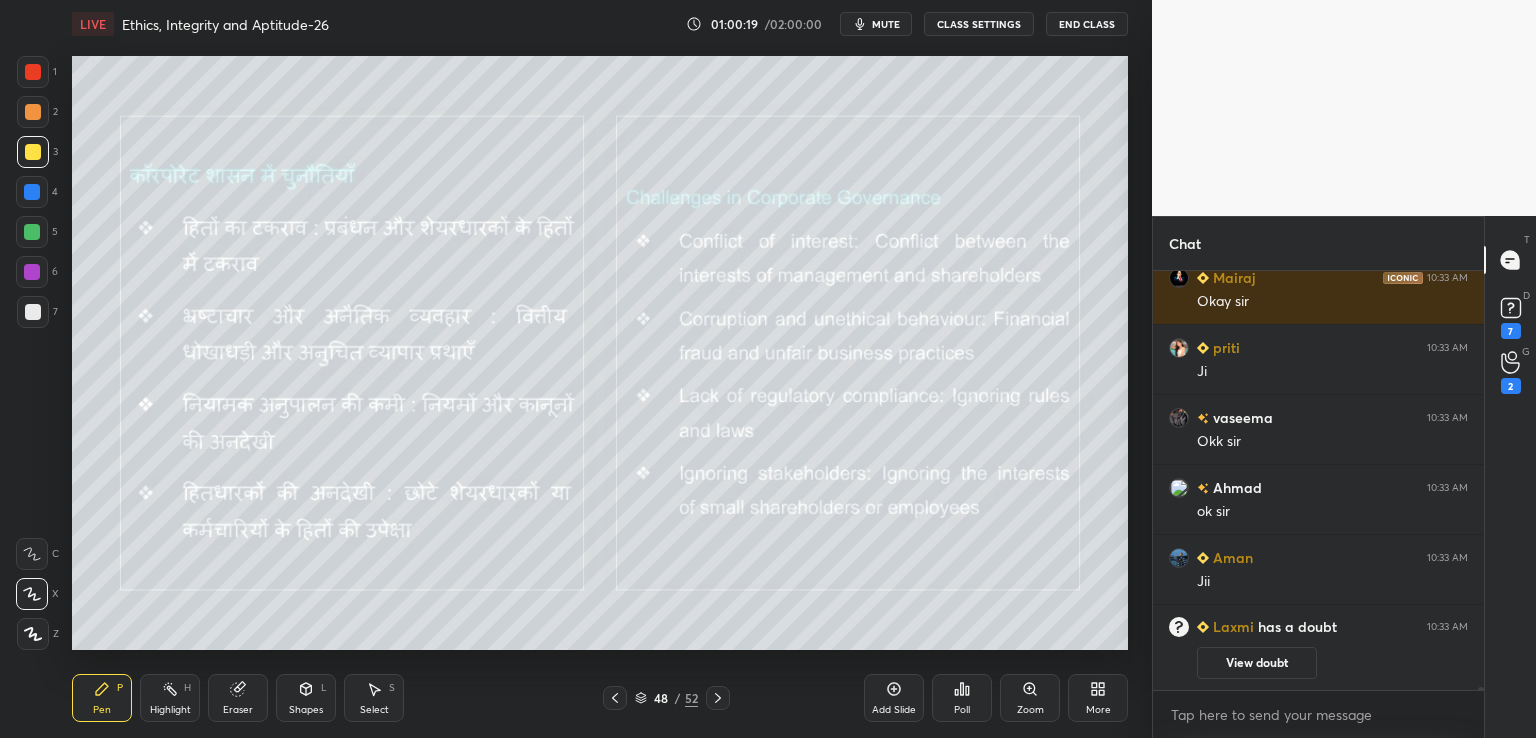 scroll, scrollTop: 62176, scrollLeft: 0, axis: vertical 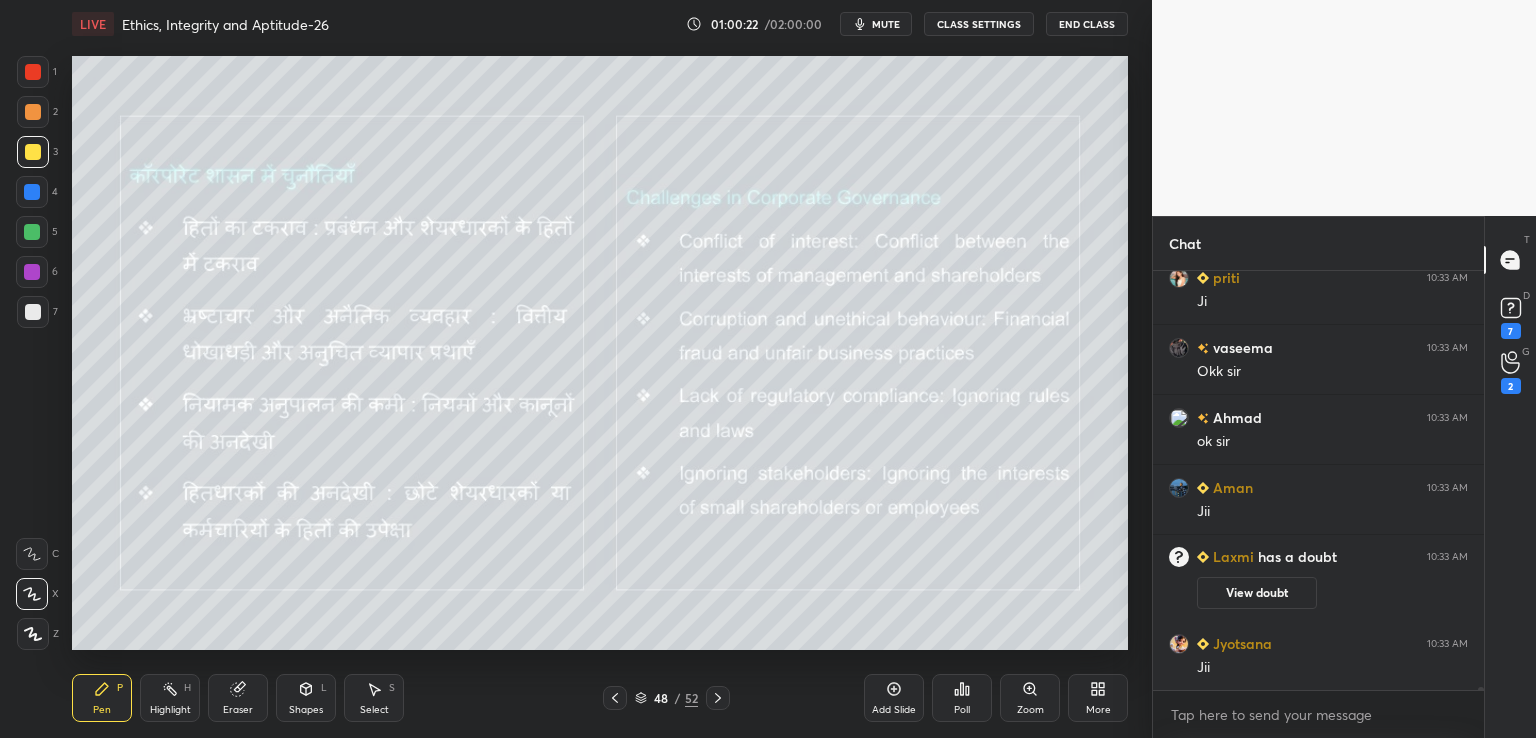click 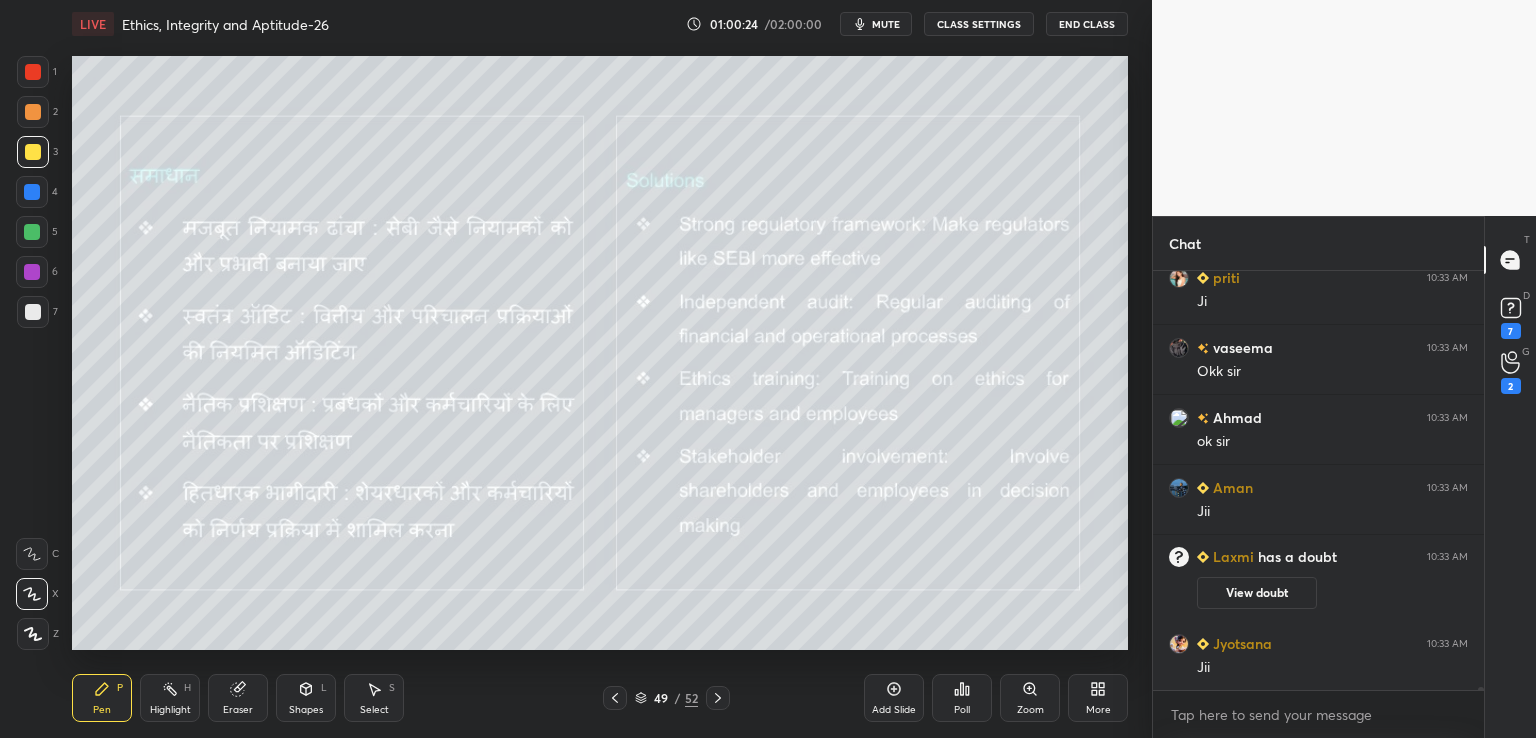 scroll, scrollTop: 62246, scrollLeft: 0, axis: vertical 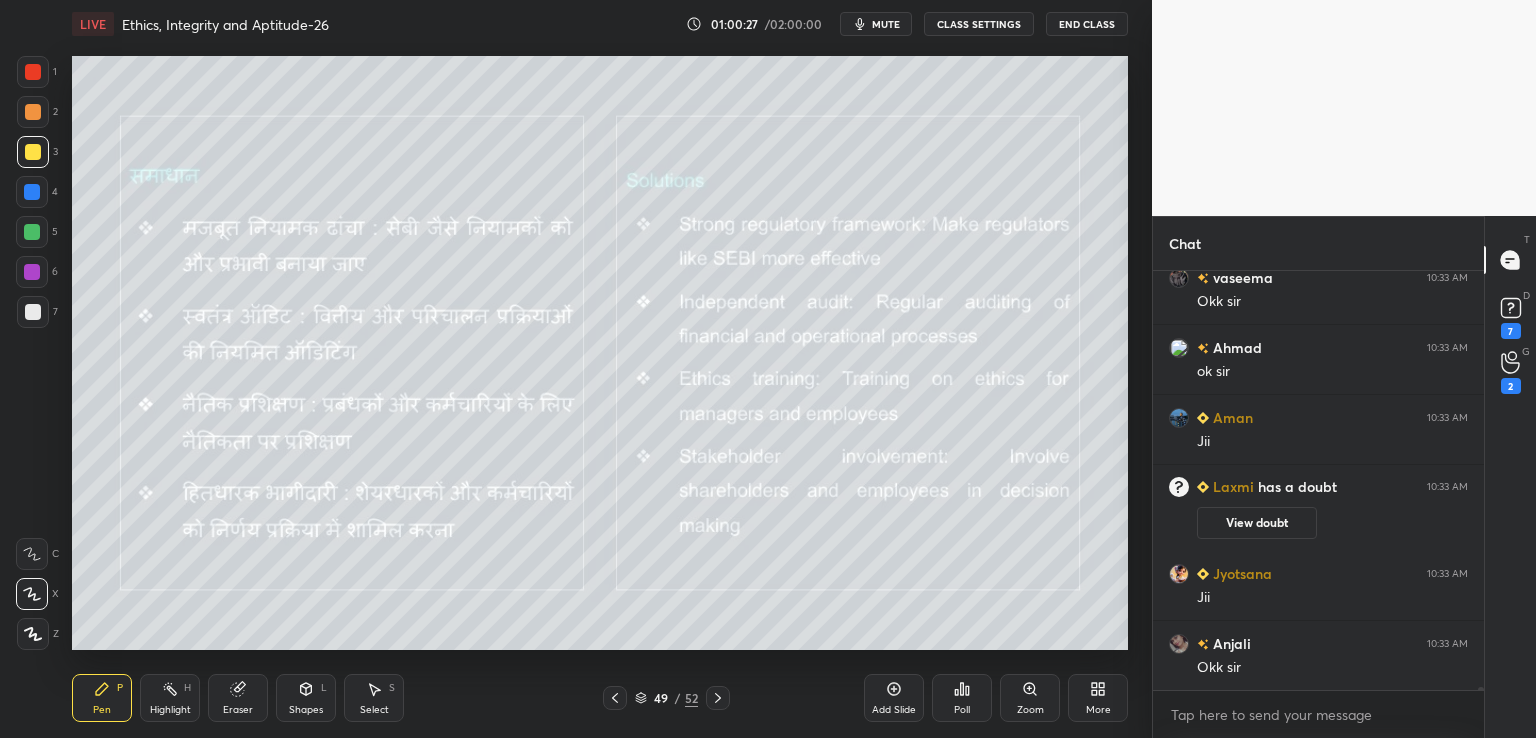 click 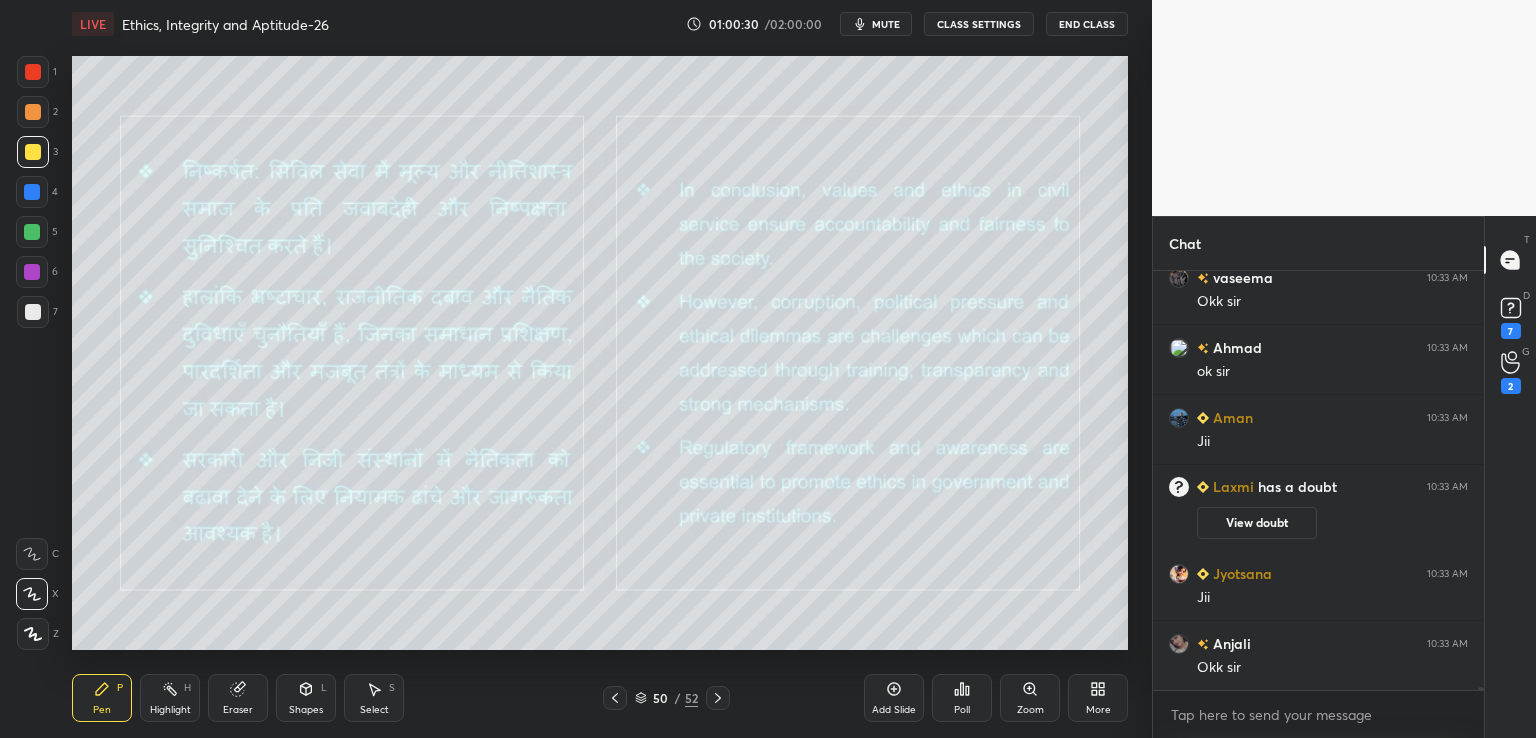 click at bounding box center [615, 698] 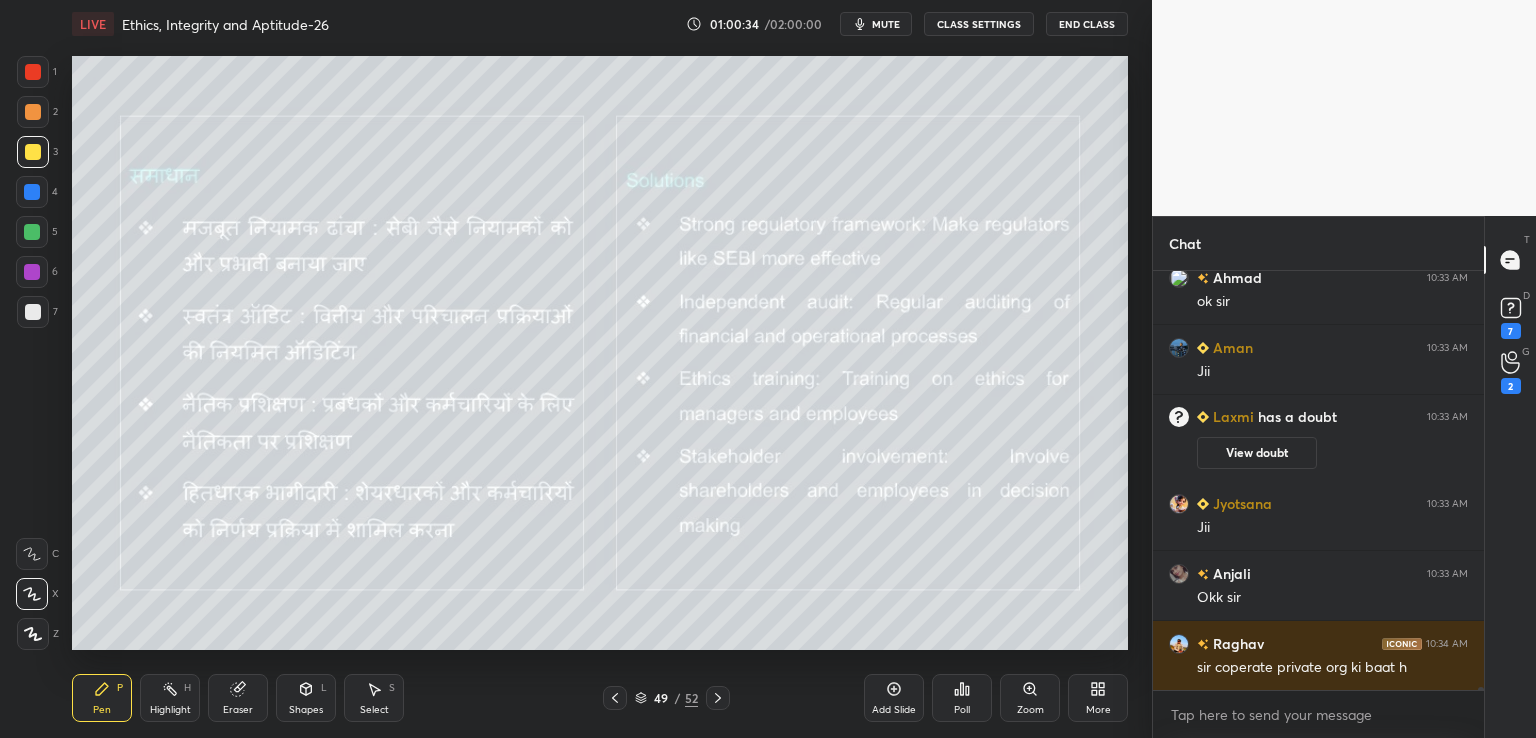 scroll, scrollTop: 62386, scrollLeft: 0, axis: vertical 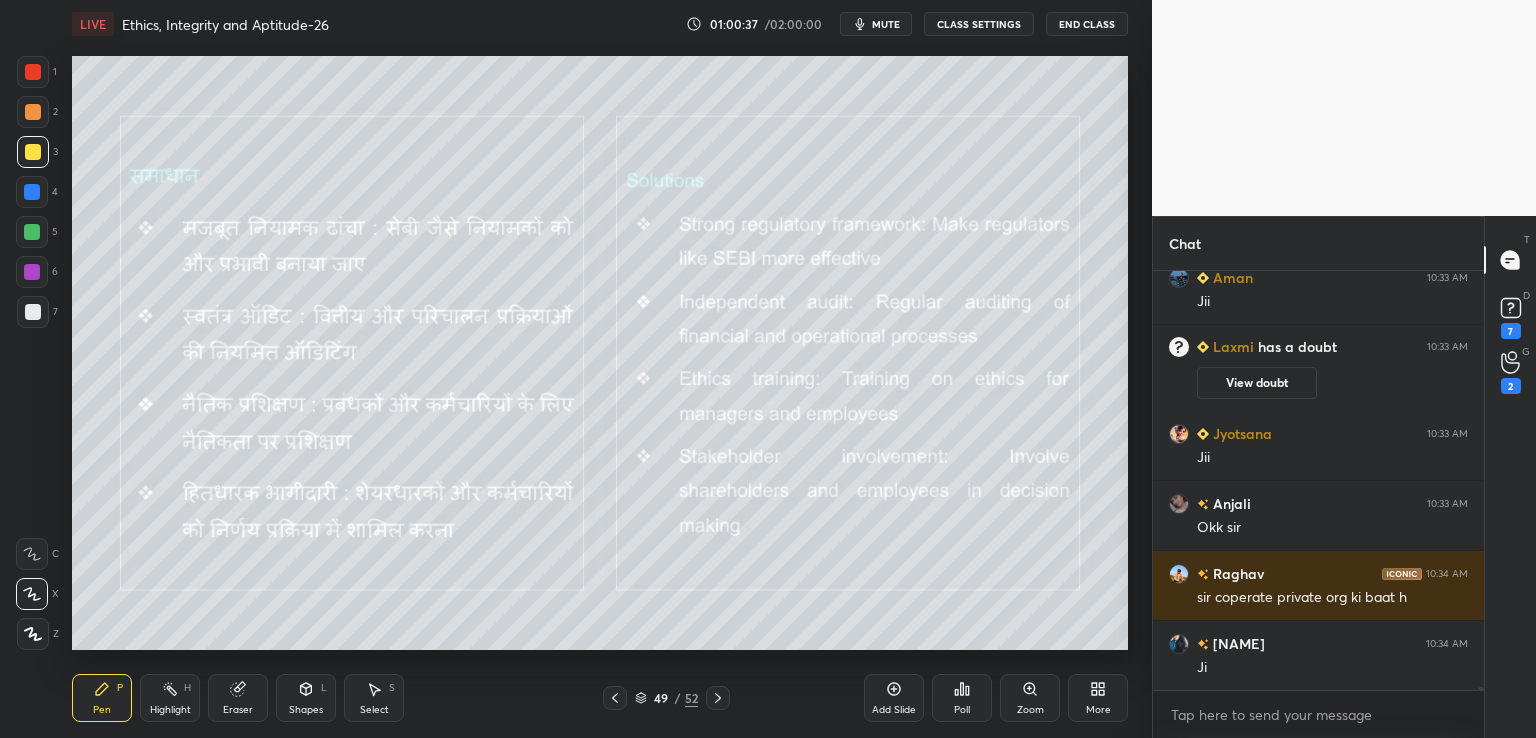 click 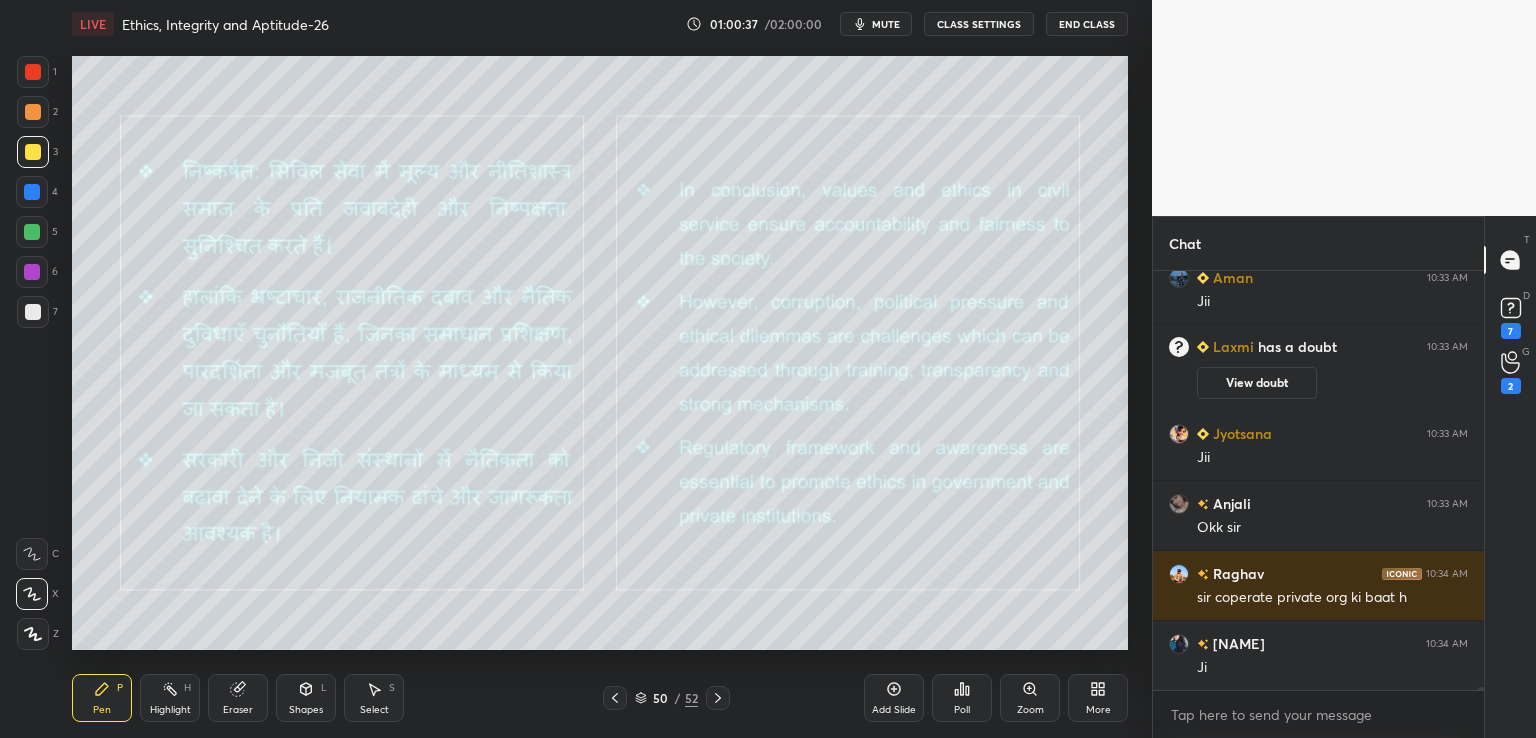 click 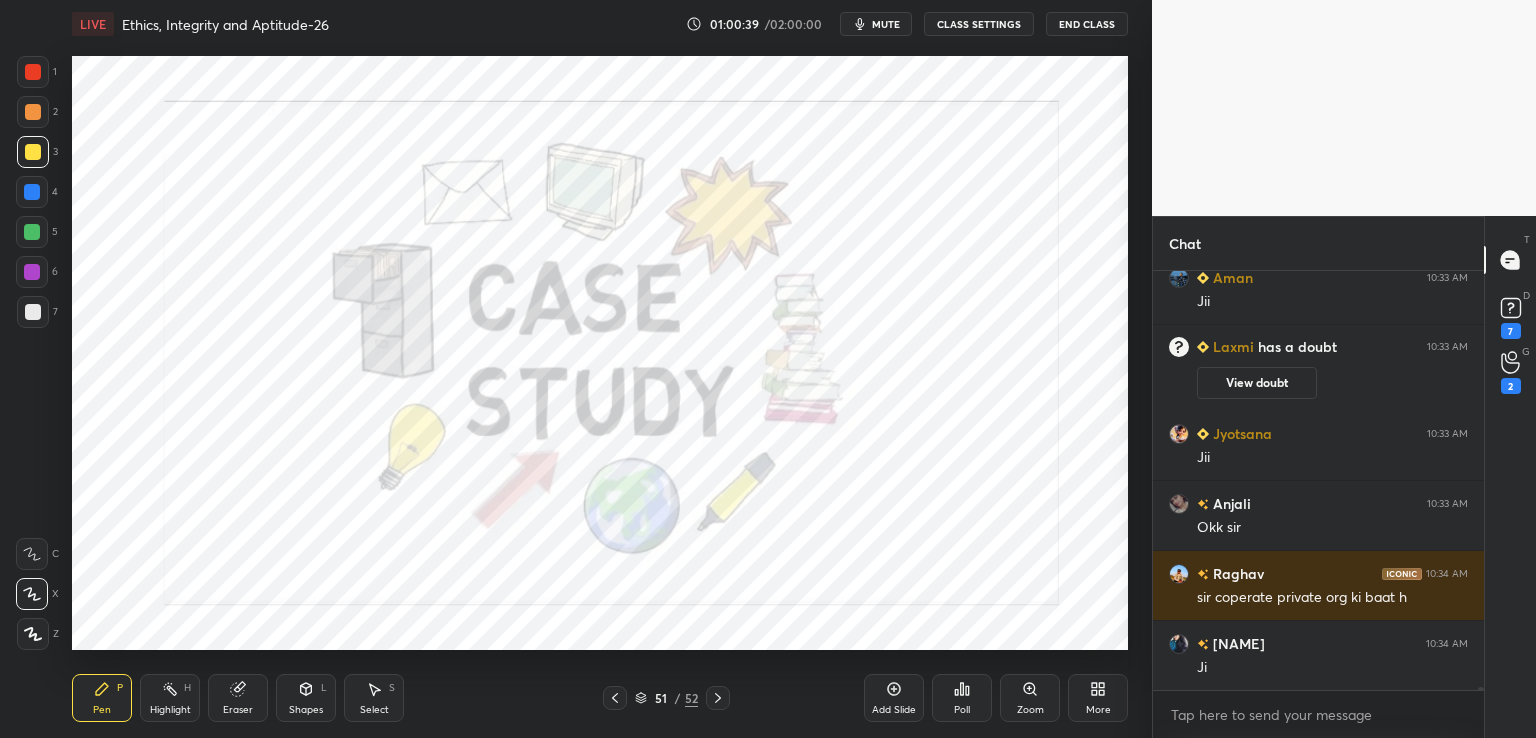 scroll, scrollTop: 62474, scrollLeft: 0, axis: vertical 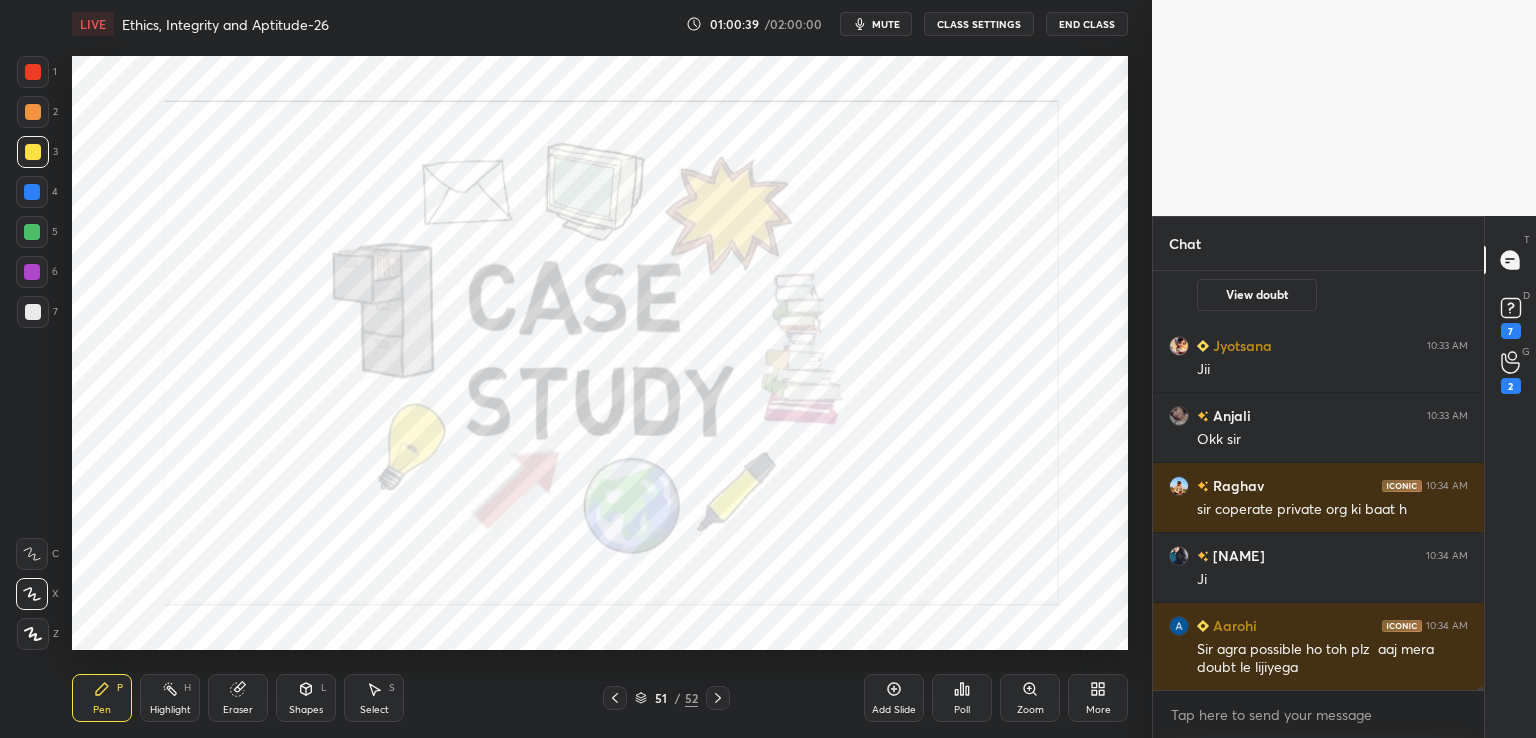 click 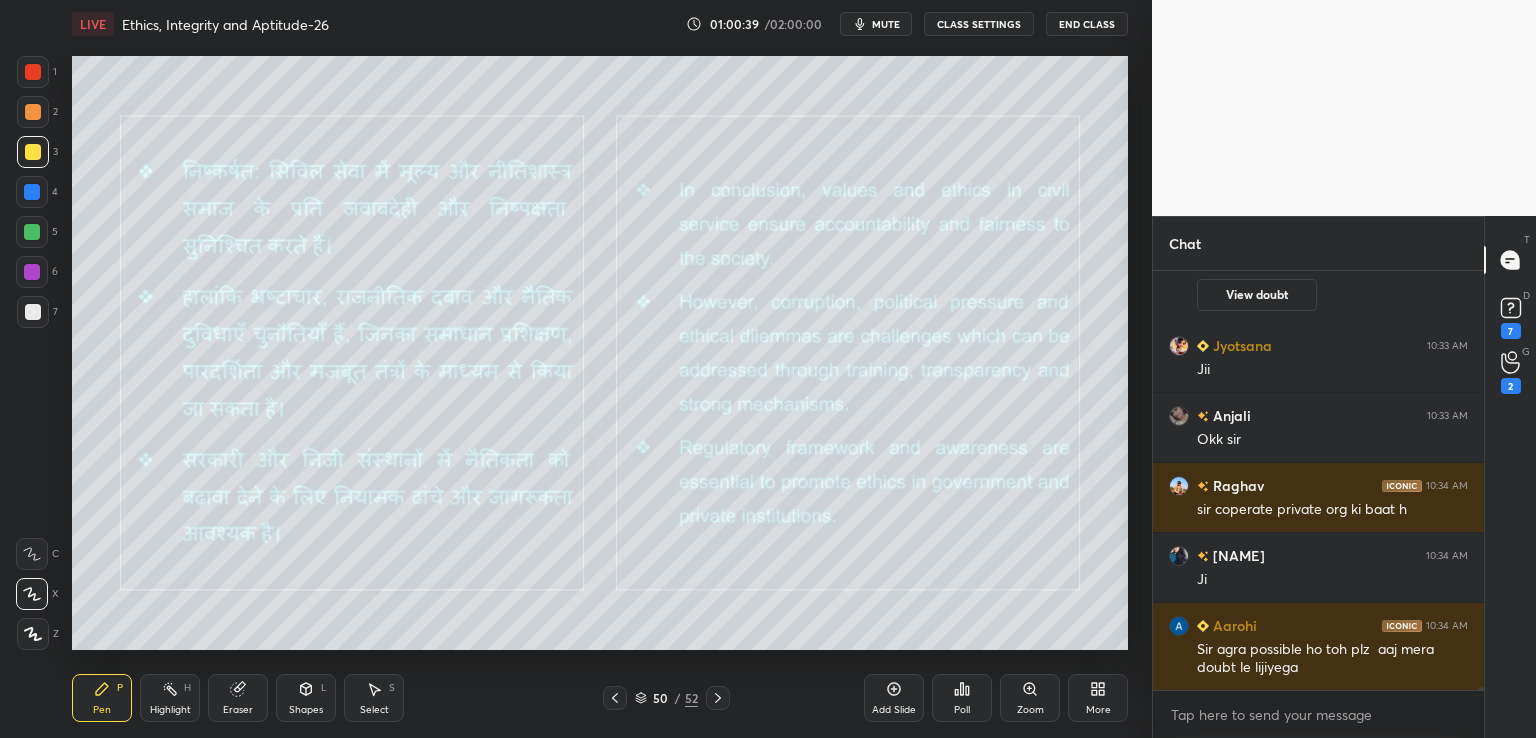 click 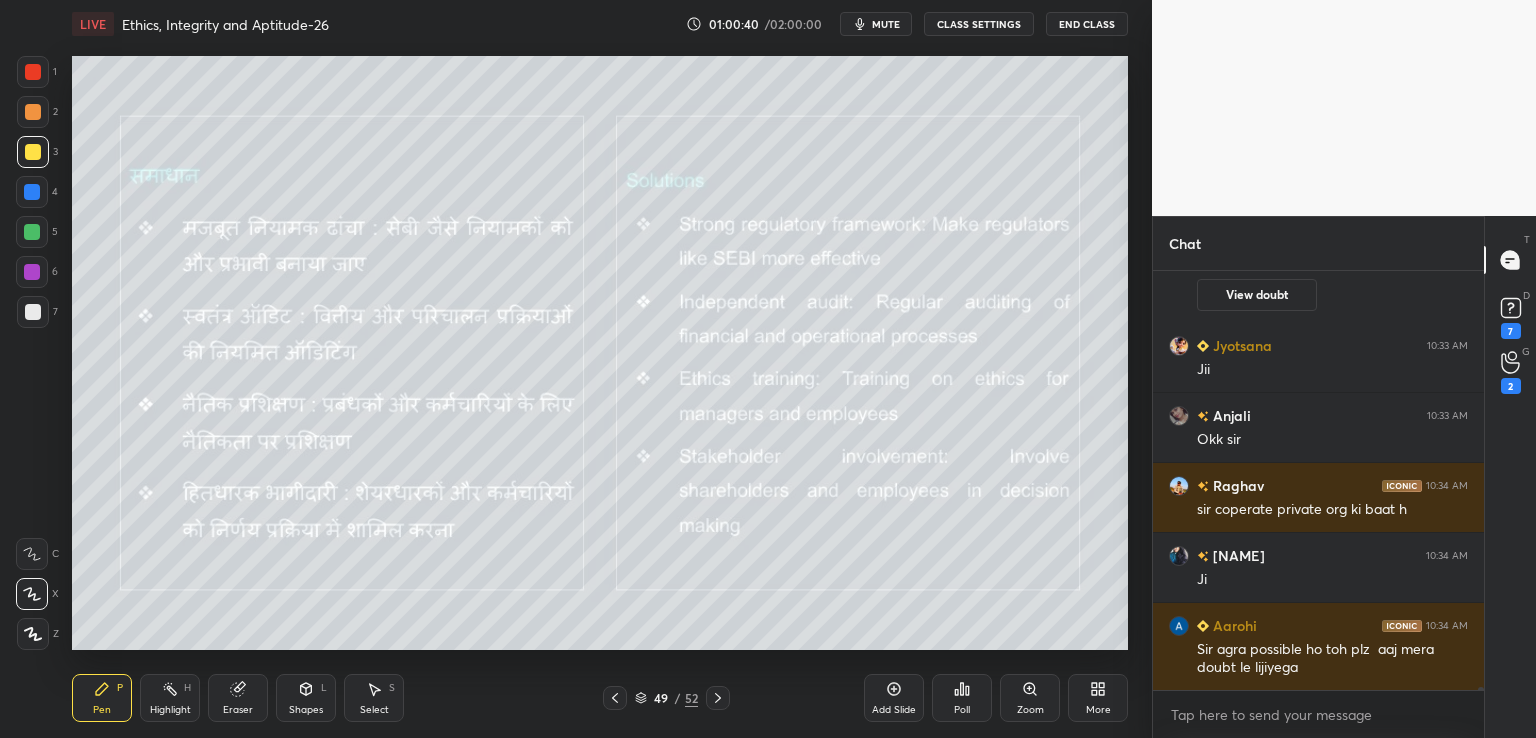 click 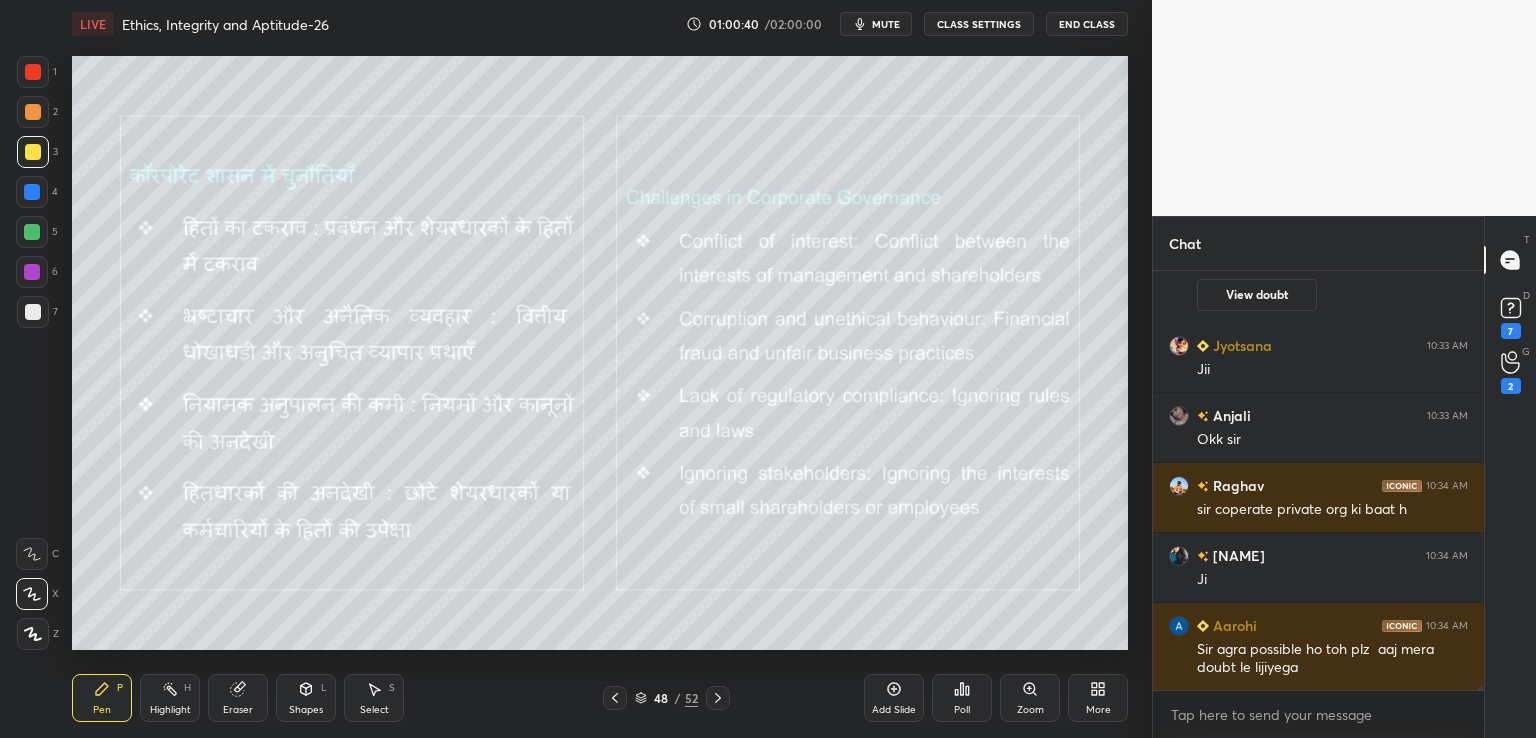 click 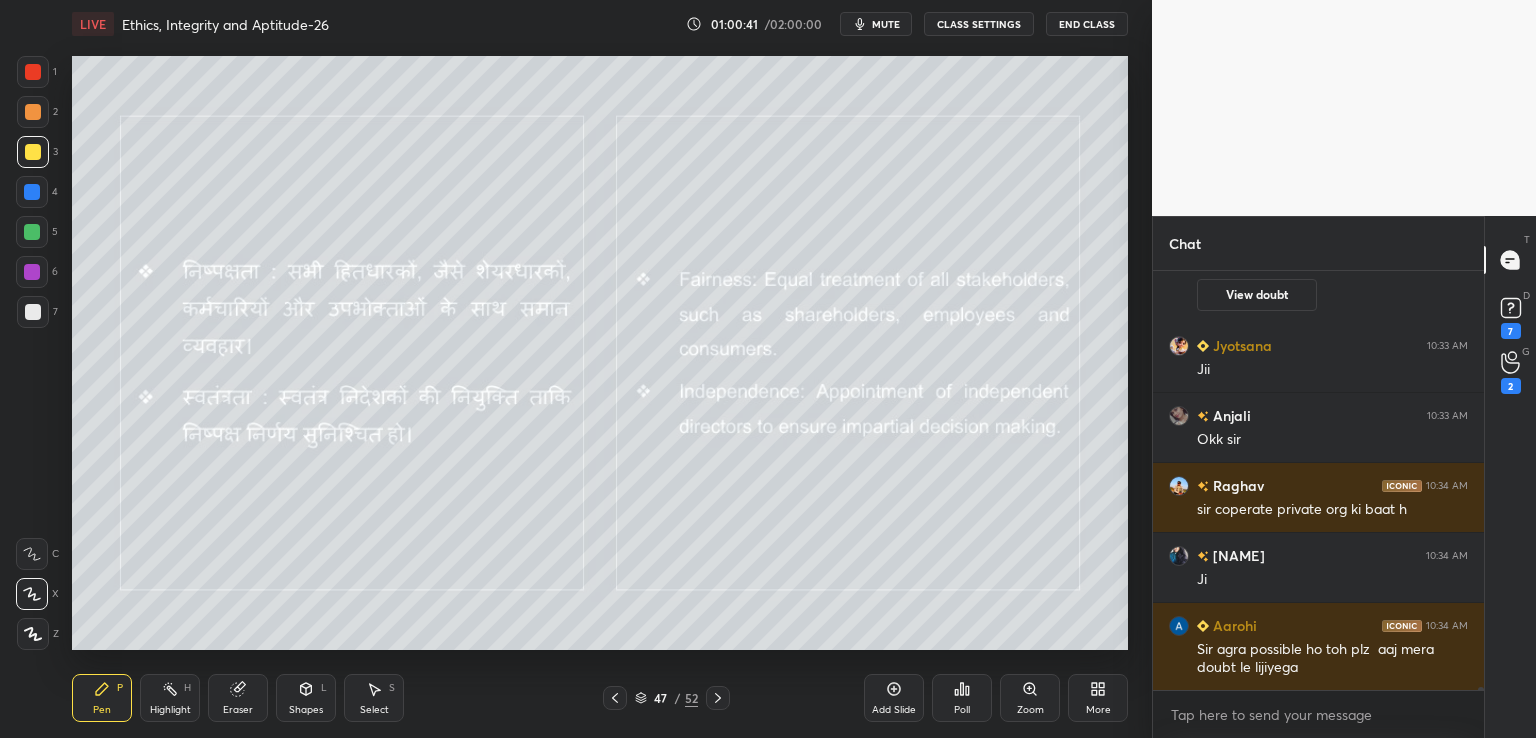 click 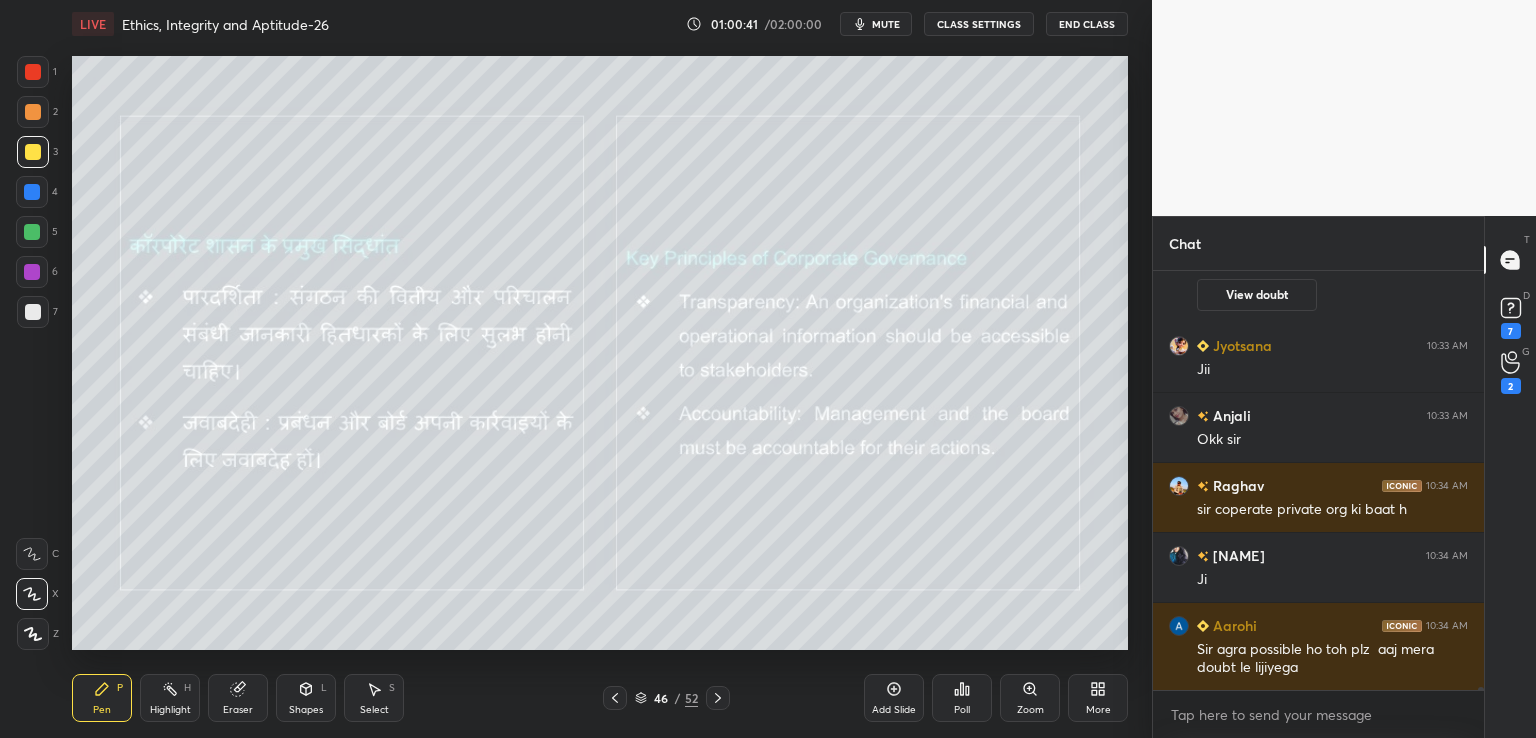 click 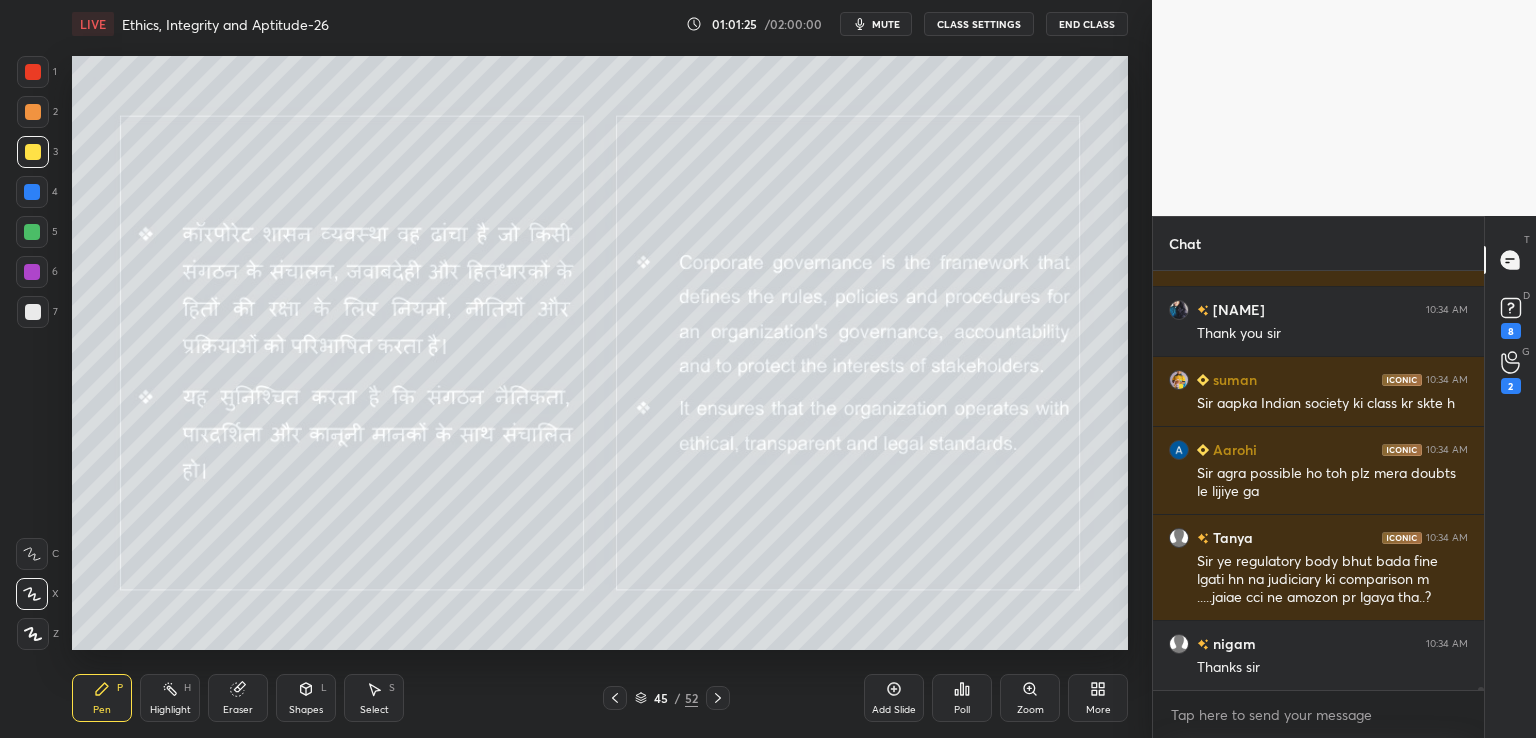 scroll, scrollTop: 64988, scrollLeft: 0, axis: vertical 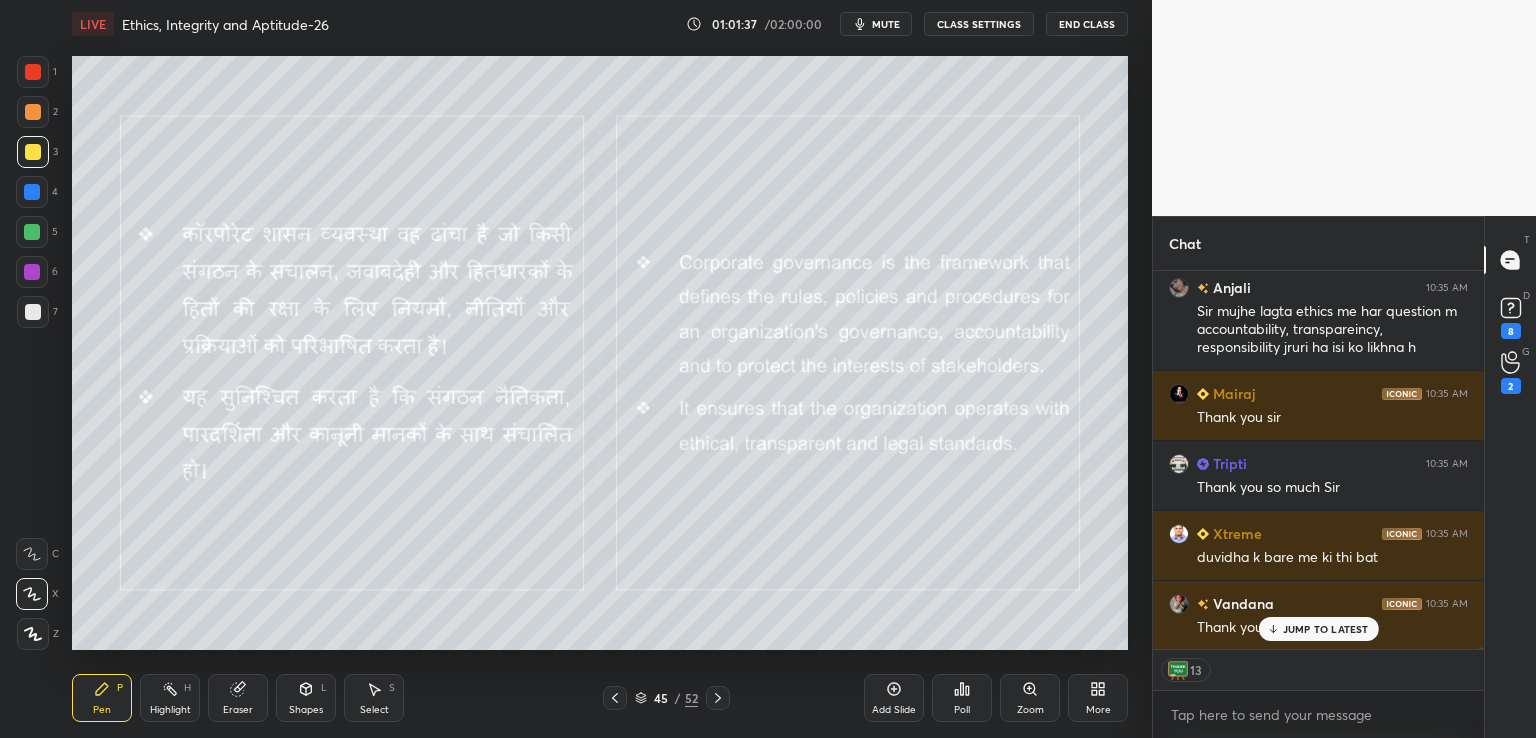 click on "End Class" at bounding box center (1087, 24) 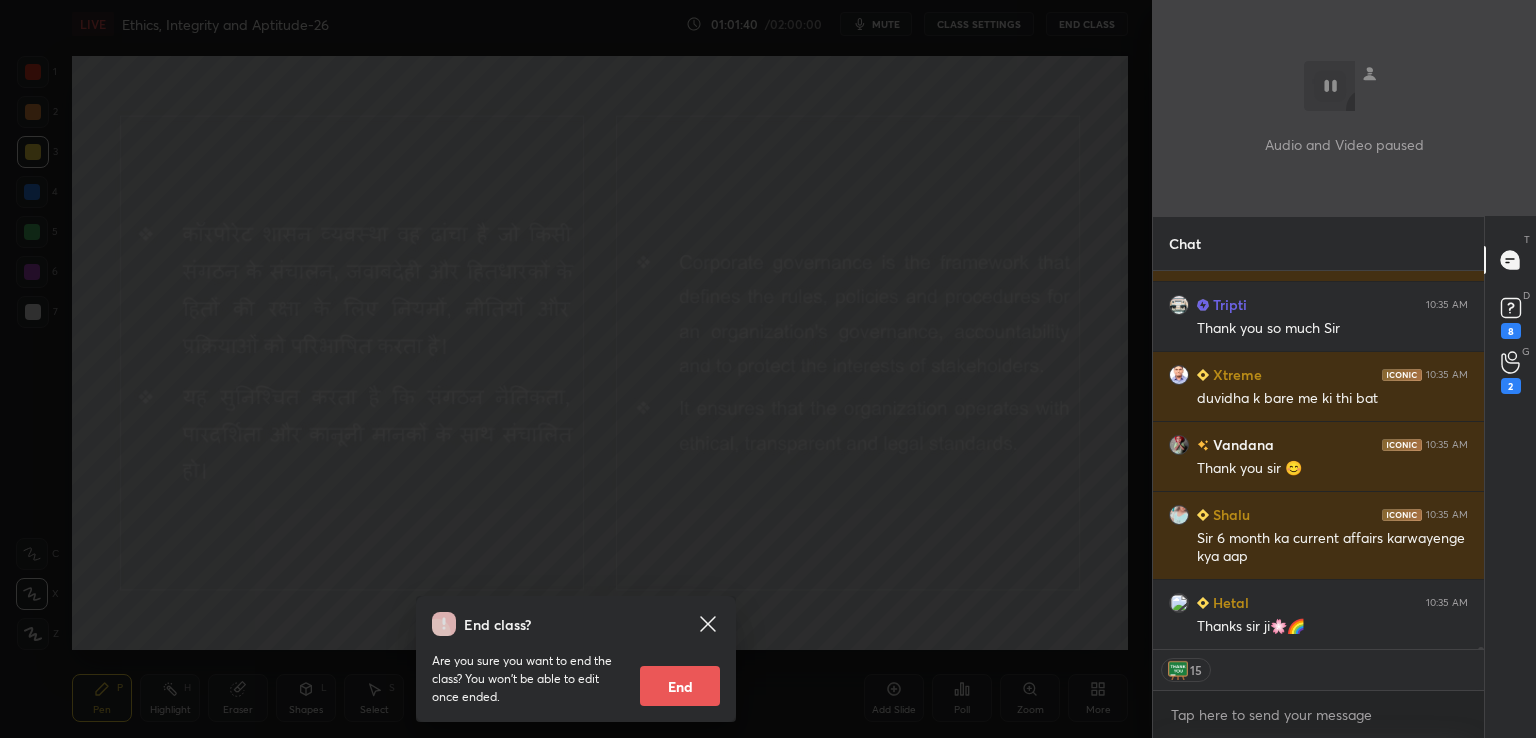 click on "End" at bounding box center [680, 686] 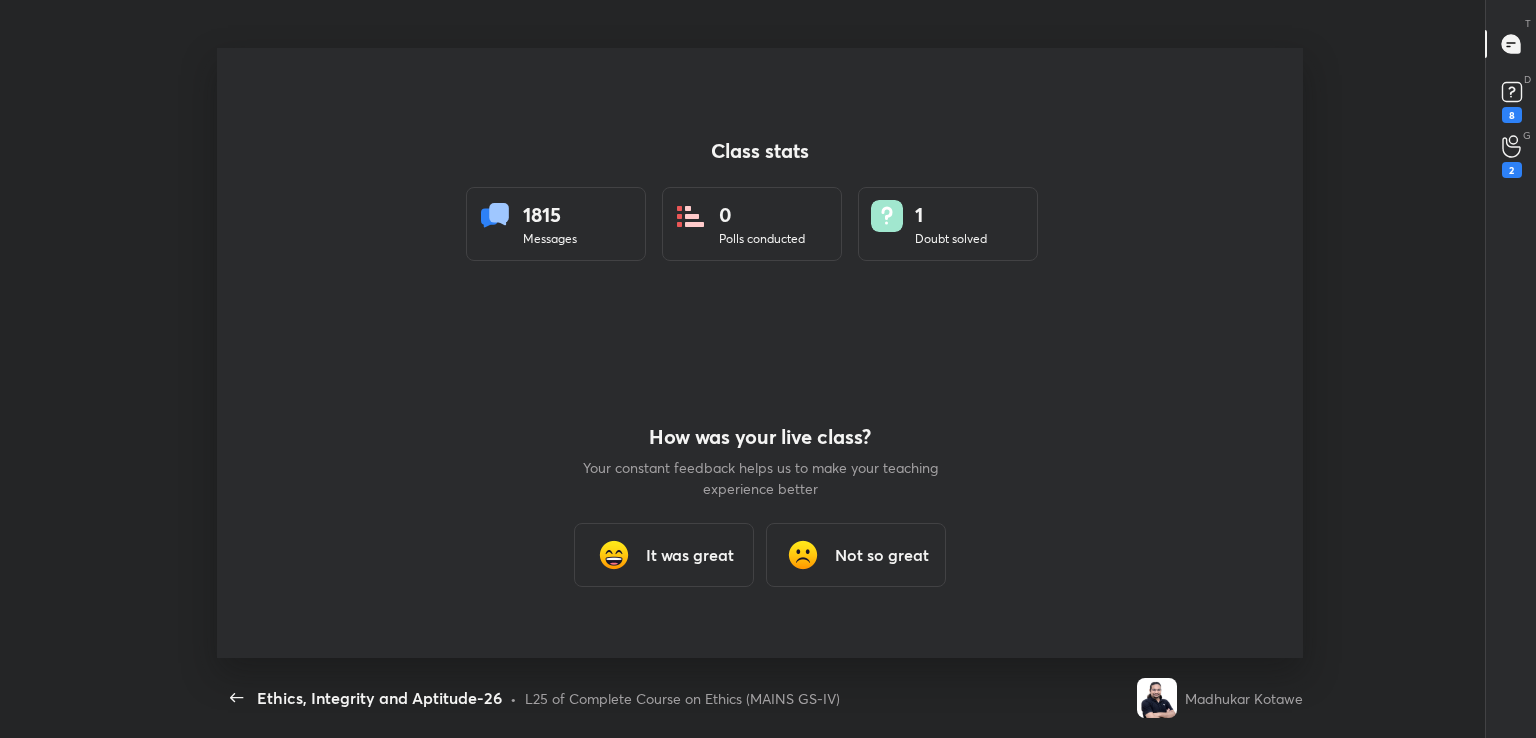 type on "x" 